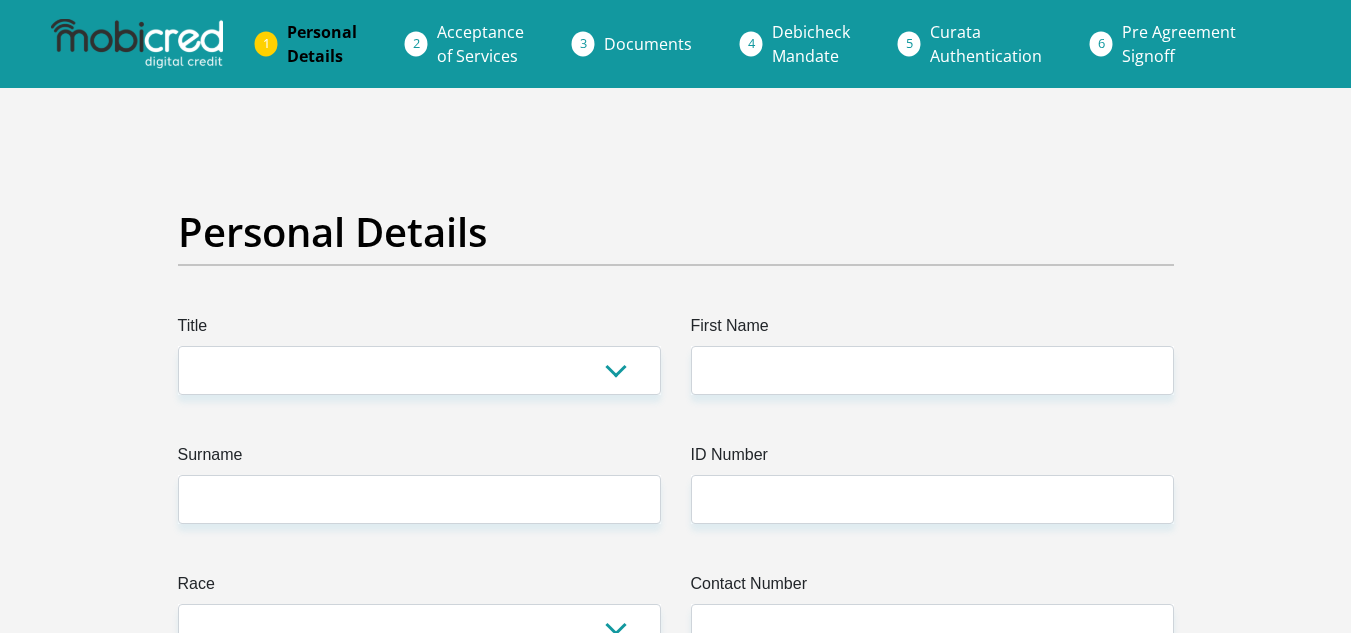 scroll, scrollTop: 0, scrollLeft: 0, axis: both 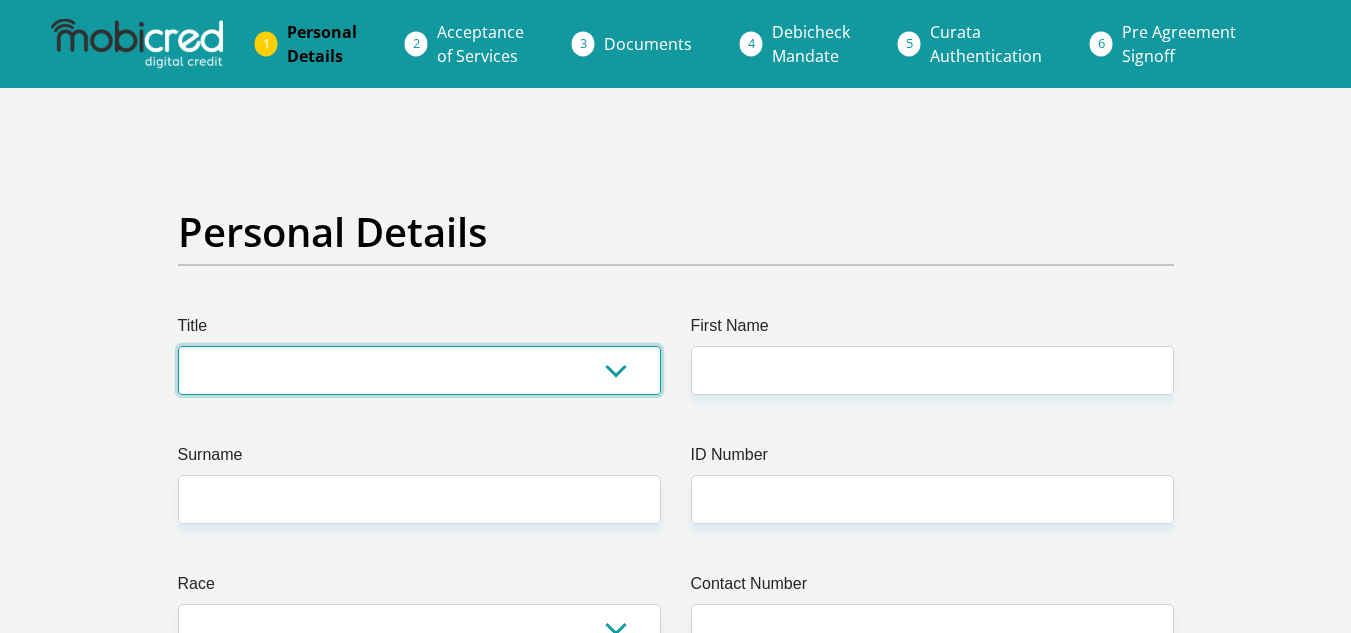 click on "Mr
Ms
Mrs
Dr
Other" at bounding box center (419, 370) 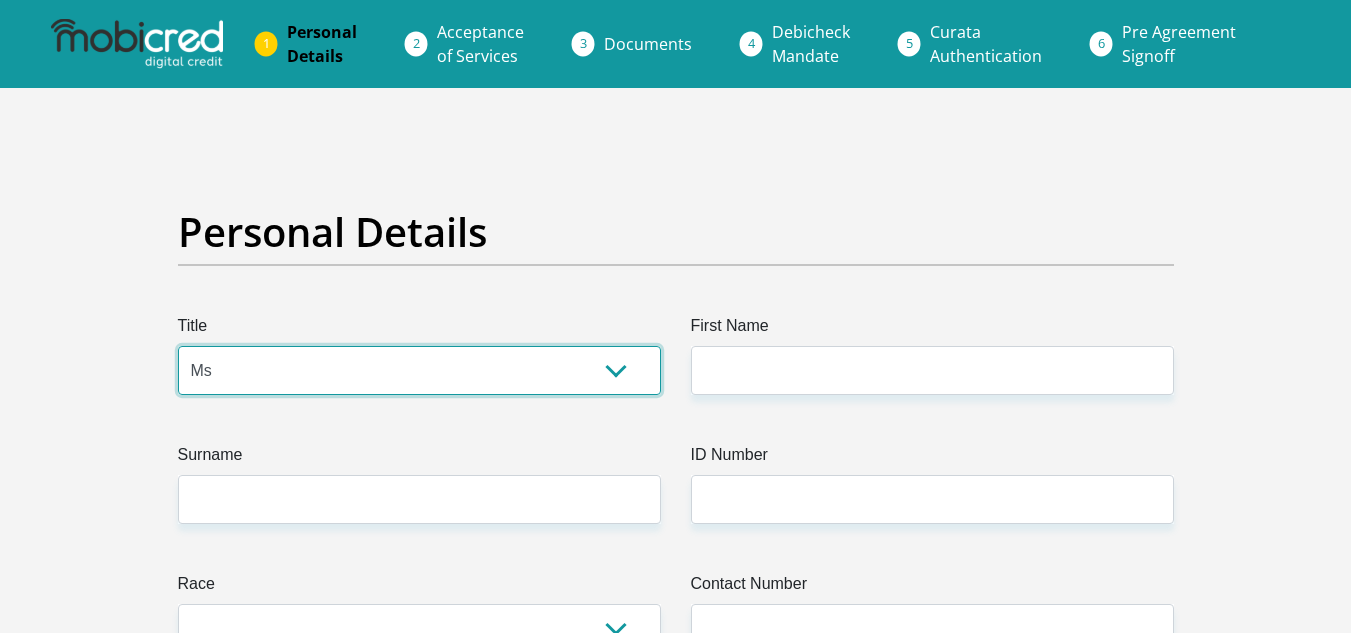 click on "Mr
Ms
Mrs
Dr
Other" at bounding box center (419, 370) 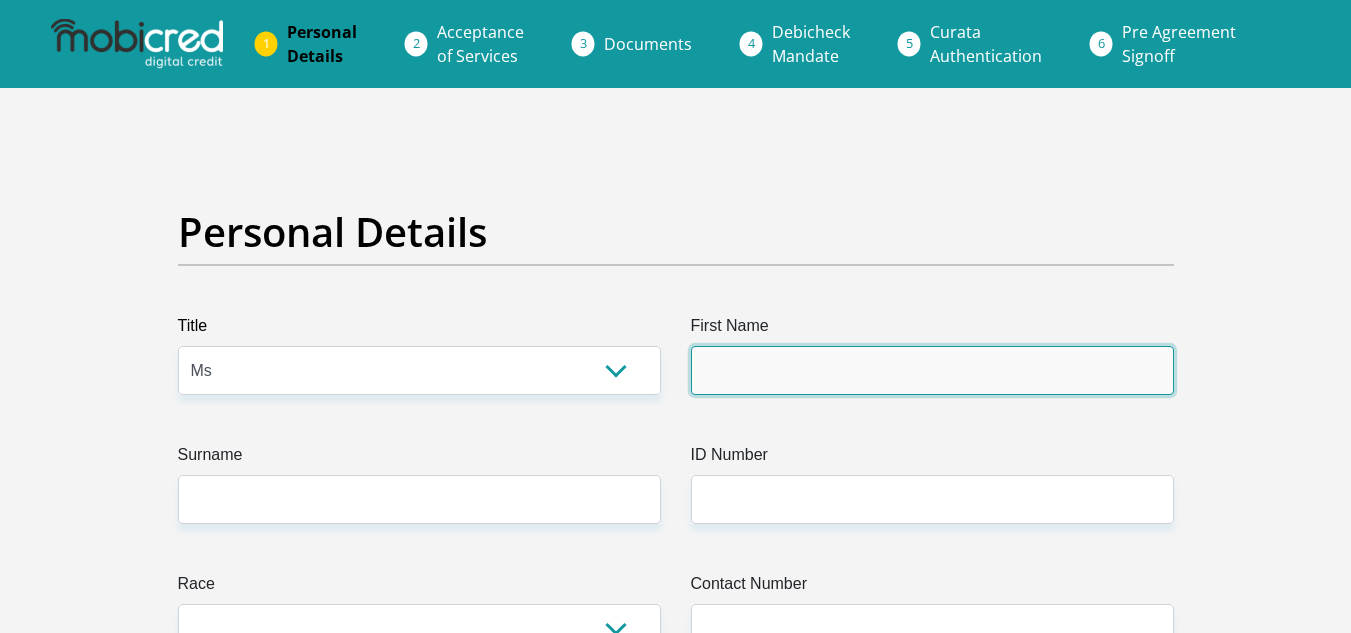 click on "First Name" at bounding box center [932, 370] 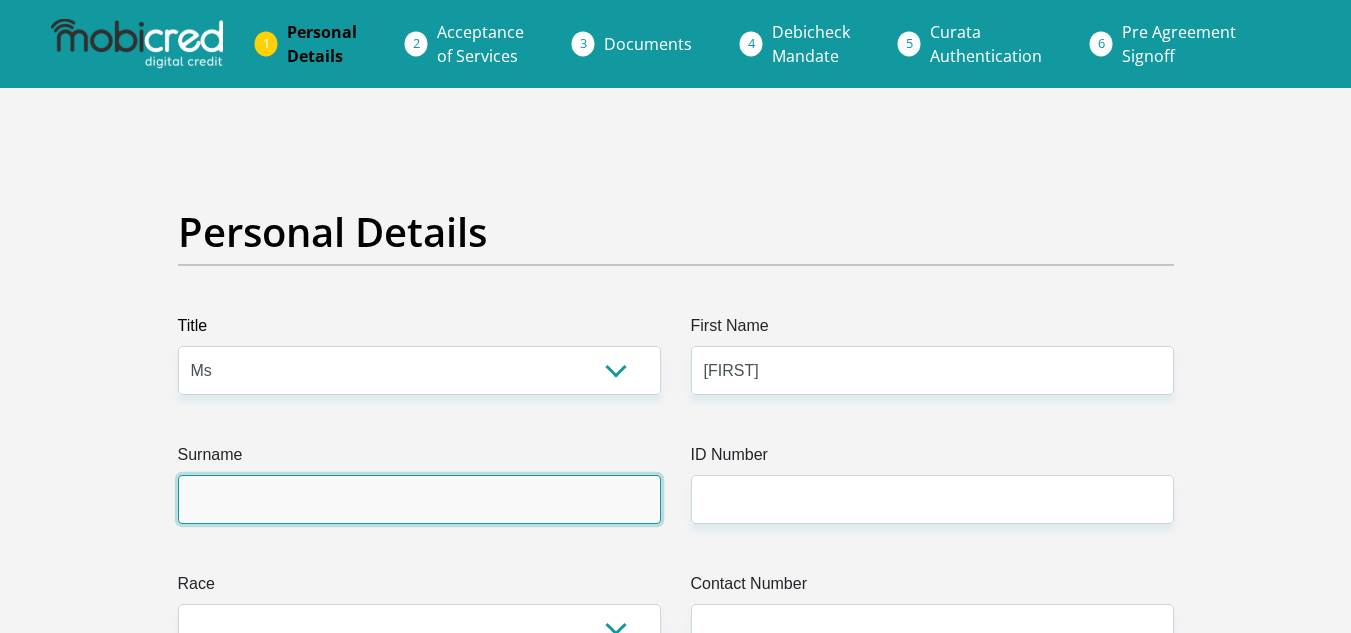 type on "Hlatshwayo" 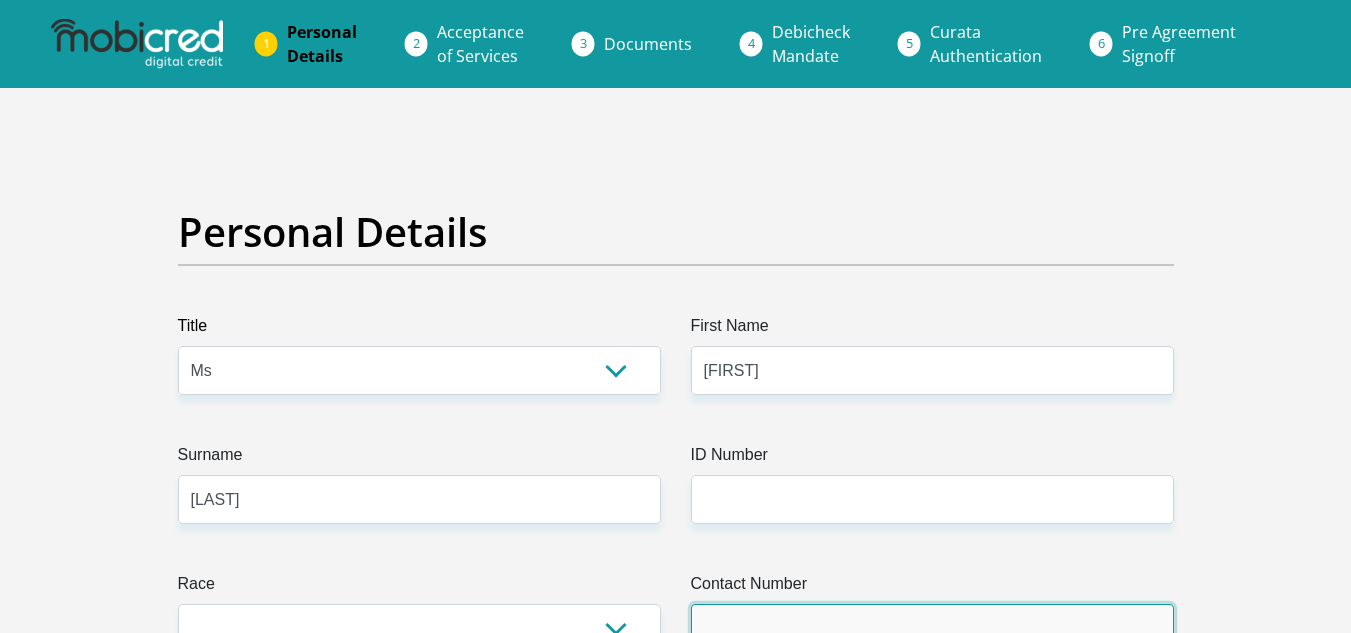 type on "0748276478" 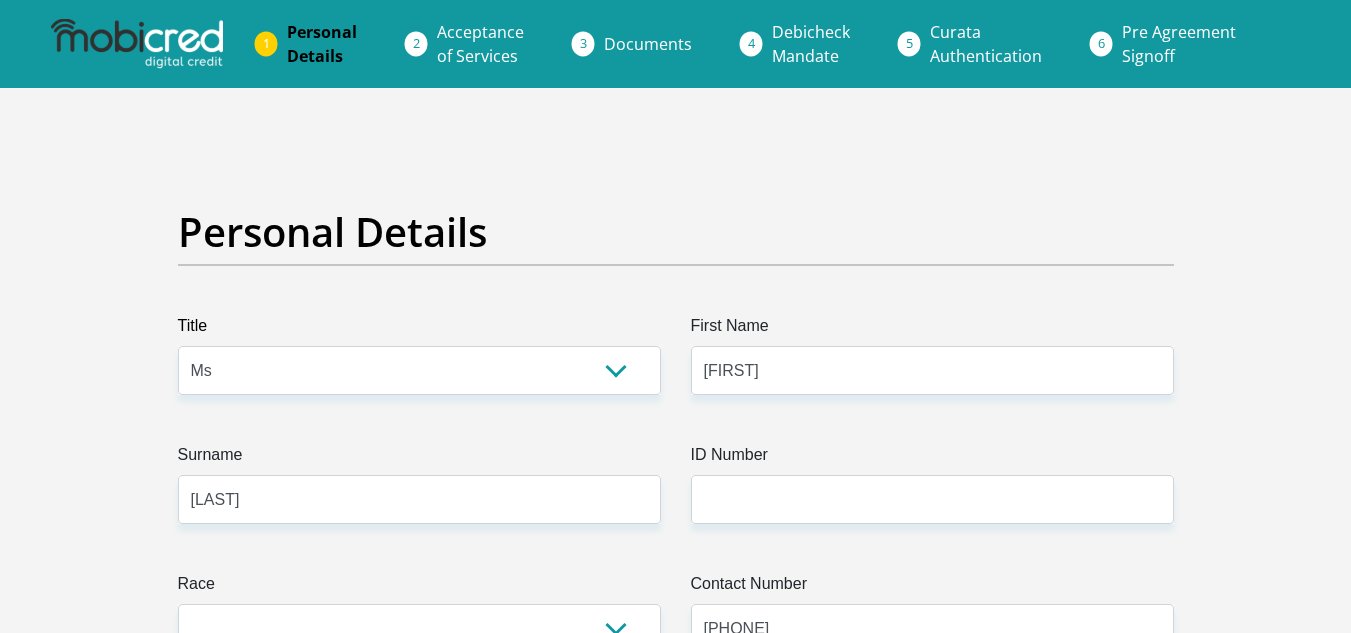 select on "ZAF" 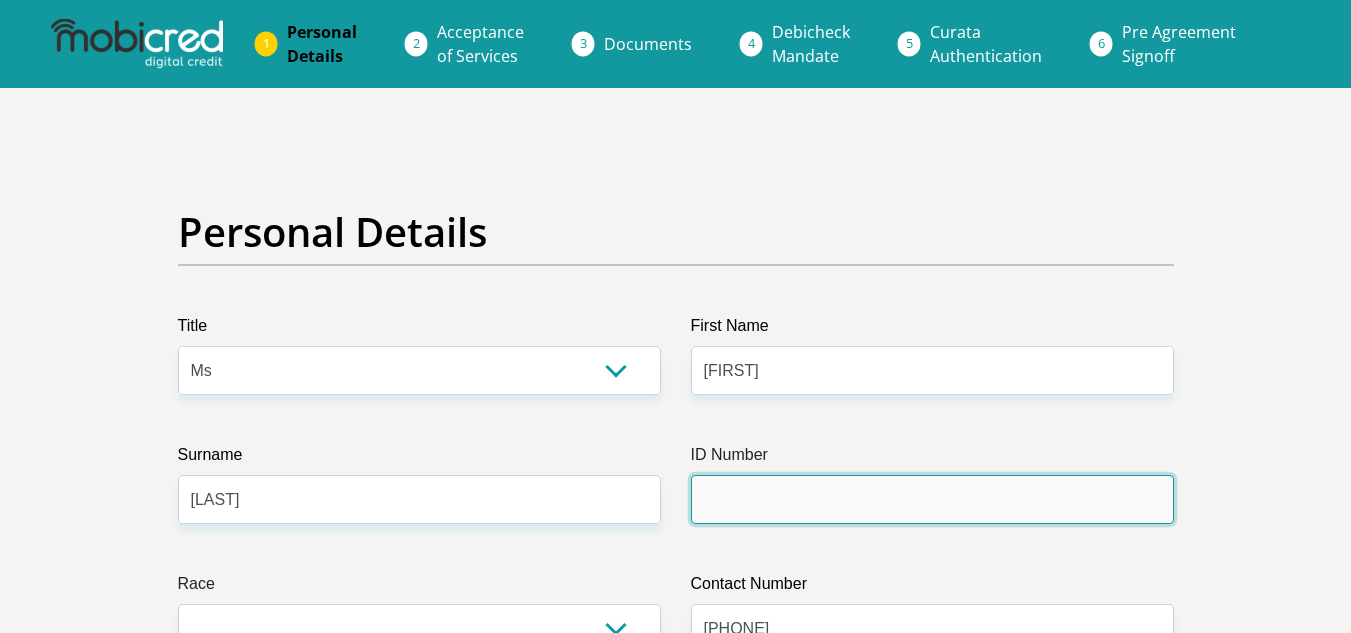 click on "ID Number" at bounding box center (932, 499) 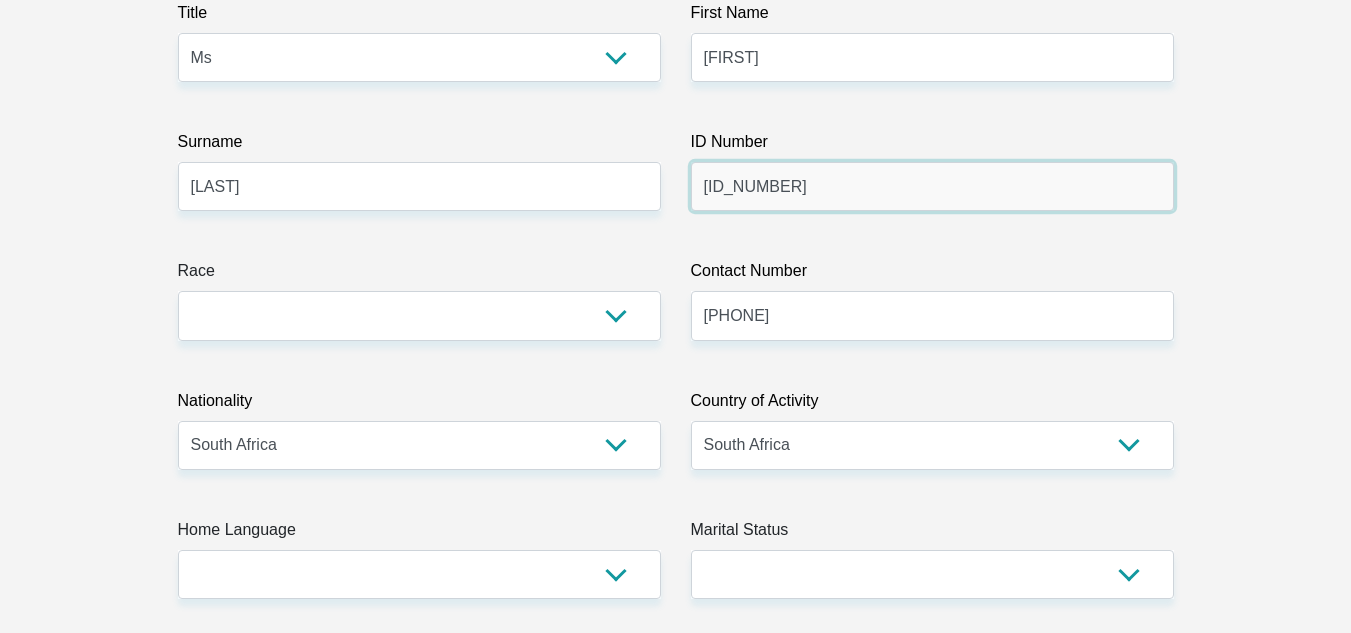 scroll, scrollTop: 325, scrollLeft: 0, axis: vertical 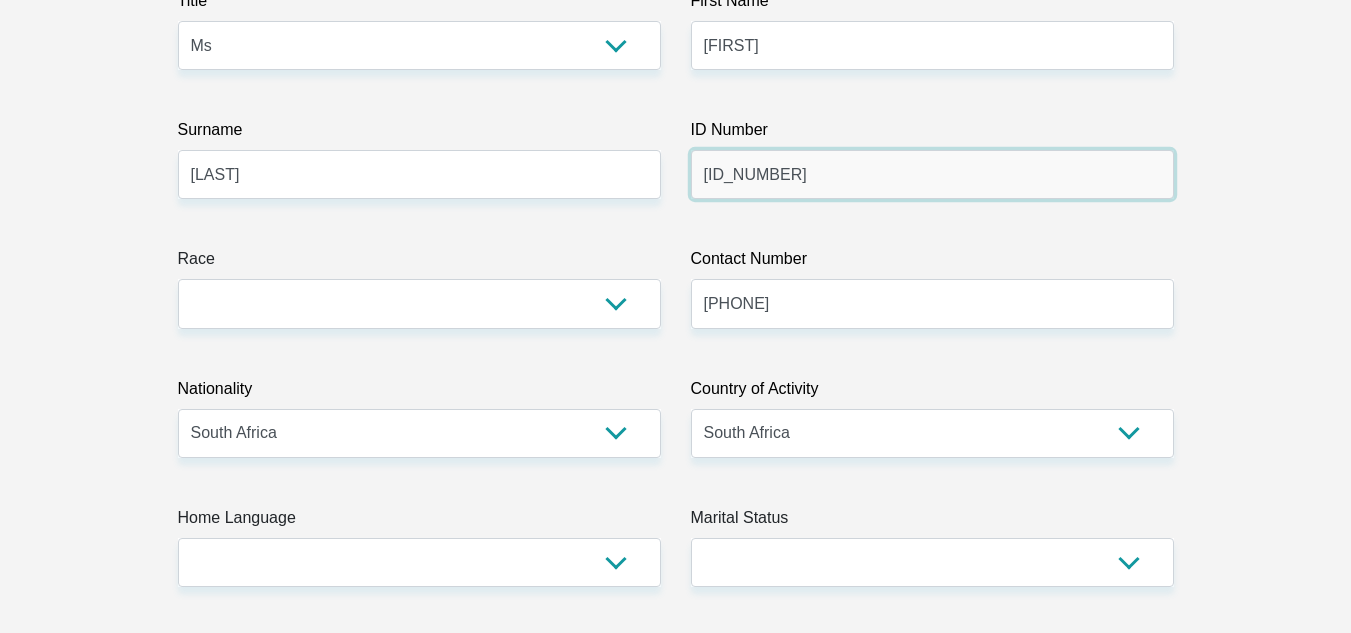type on "9101050261087" 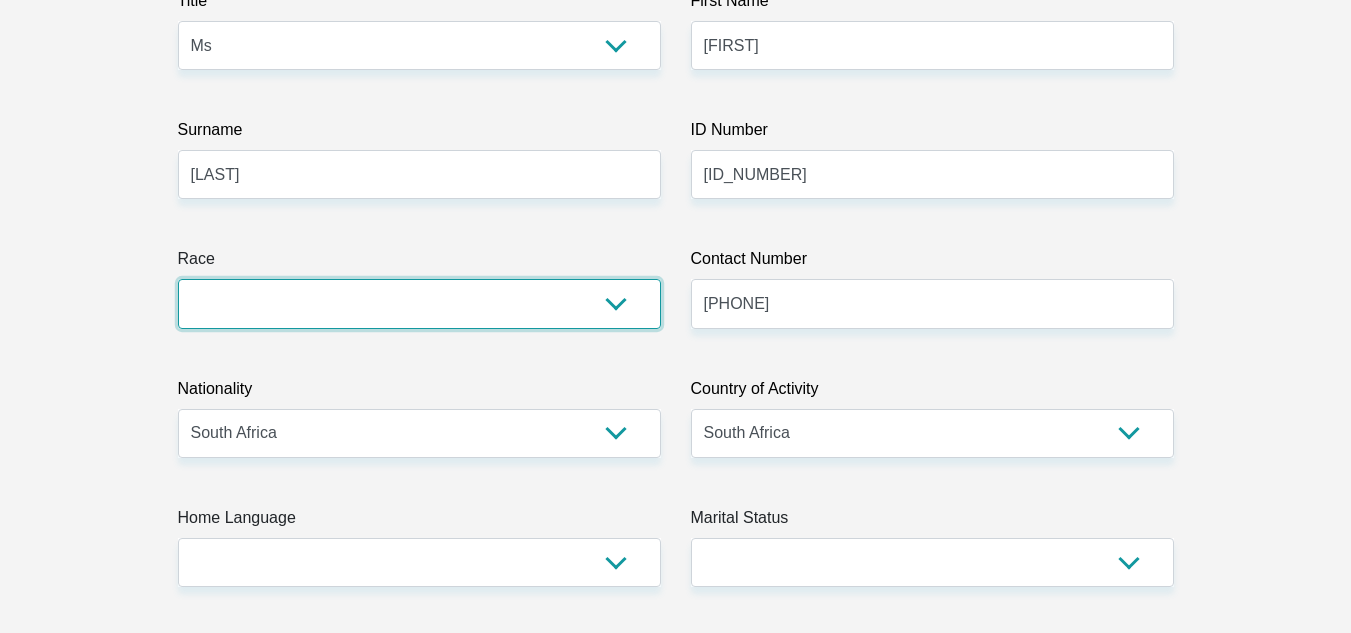 click on "Black
Coloured
Indian
White
Other" at bounding box center [419, 303] 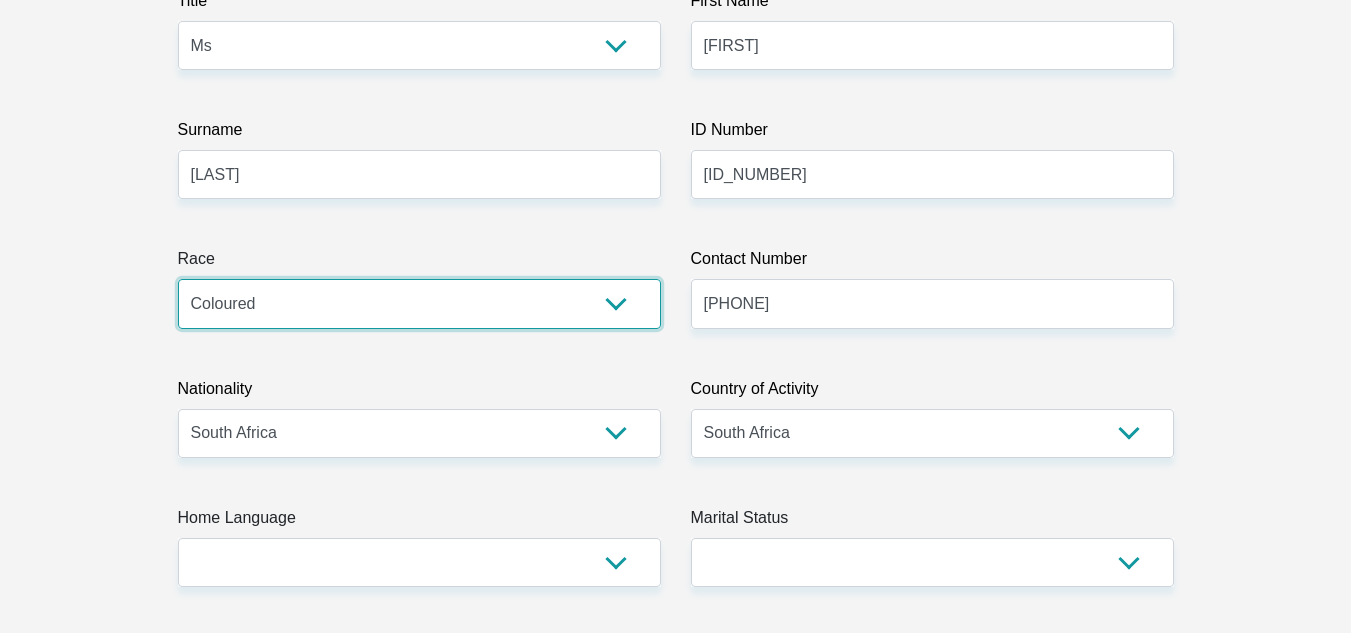 click on "Black
Coloured
Indian
White
Other" at bounding box center (419, 303) 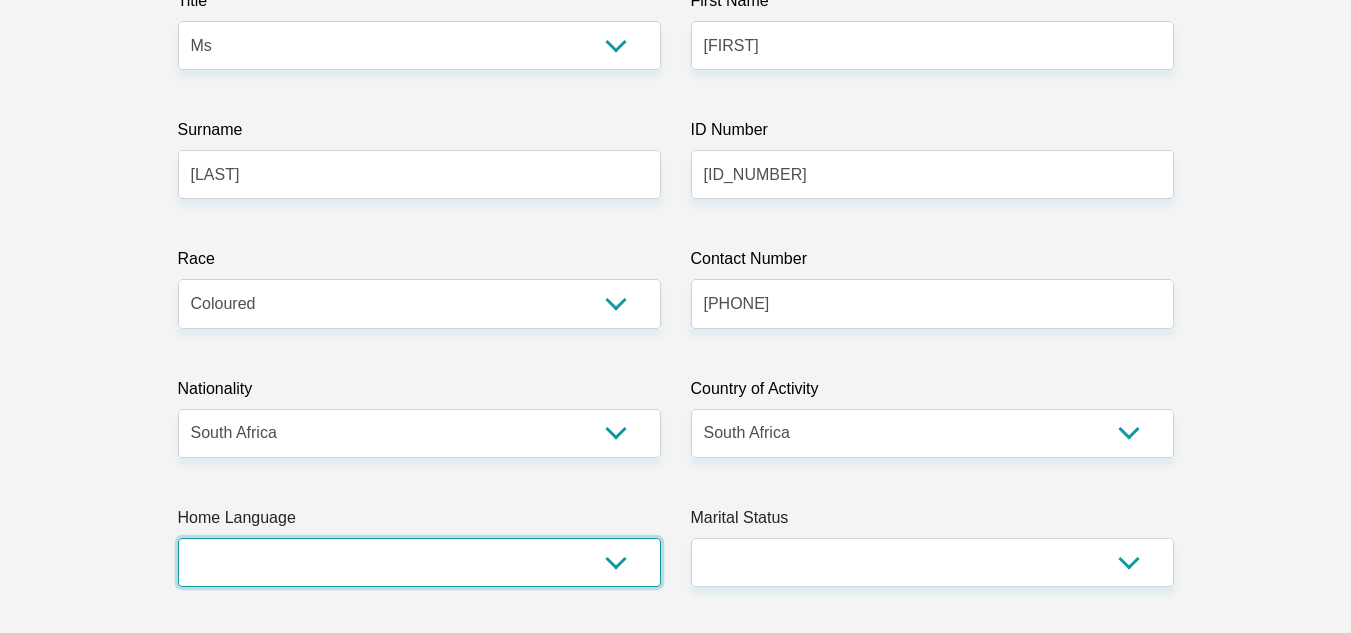 click on "Afrikaans
English
Sepedi
South Ndebele
Southern Sotho
Swati
Tsonga
Tswana
Venda
Xhosa
Zulu
Other" at bounding box center (419, 562) 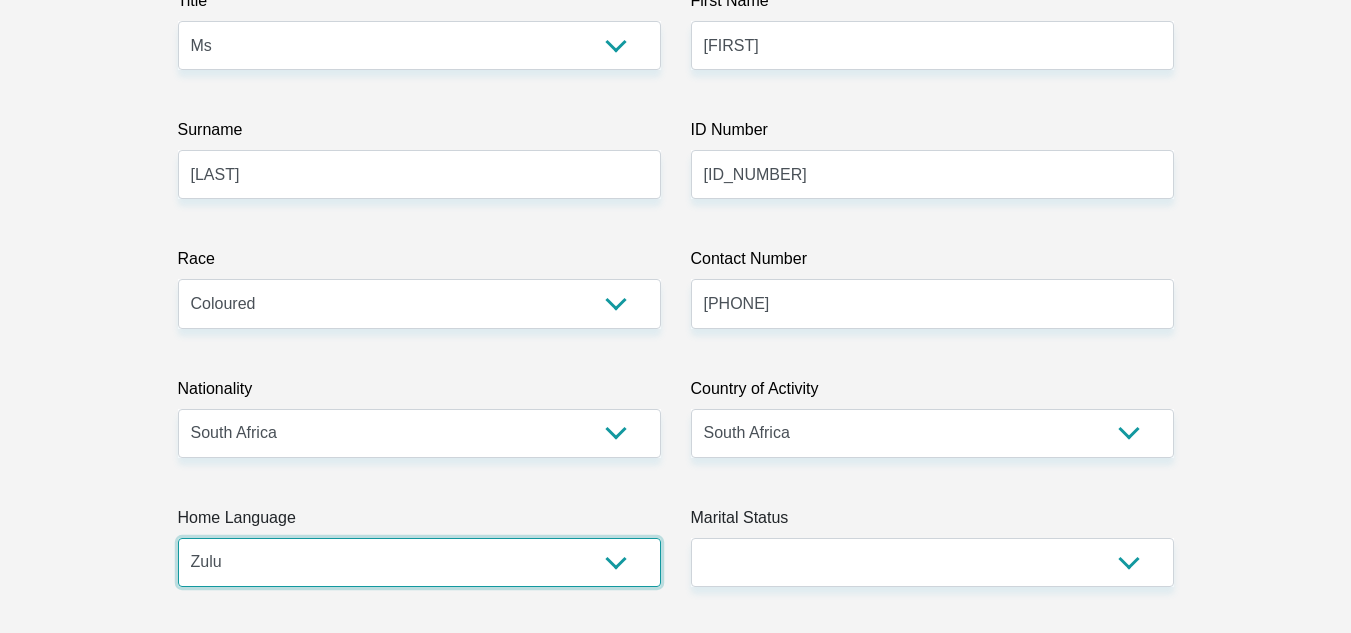 click on "Afrikaans
English
Sepedi
South Ndebele
Southern Sotho
Swati
Tsonga
Tswana
Venda
Xhosa
Zulu
Other" at bounding box center [419, 562] 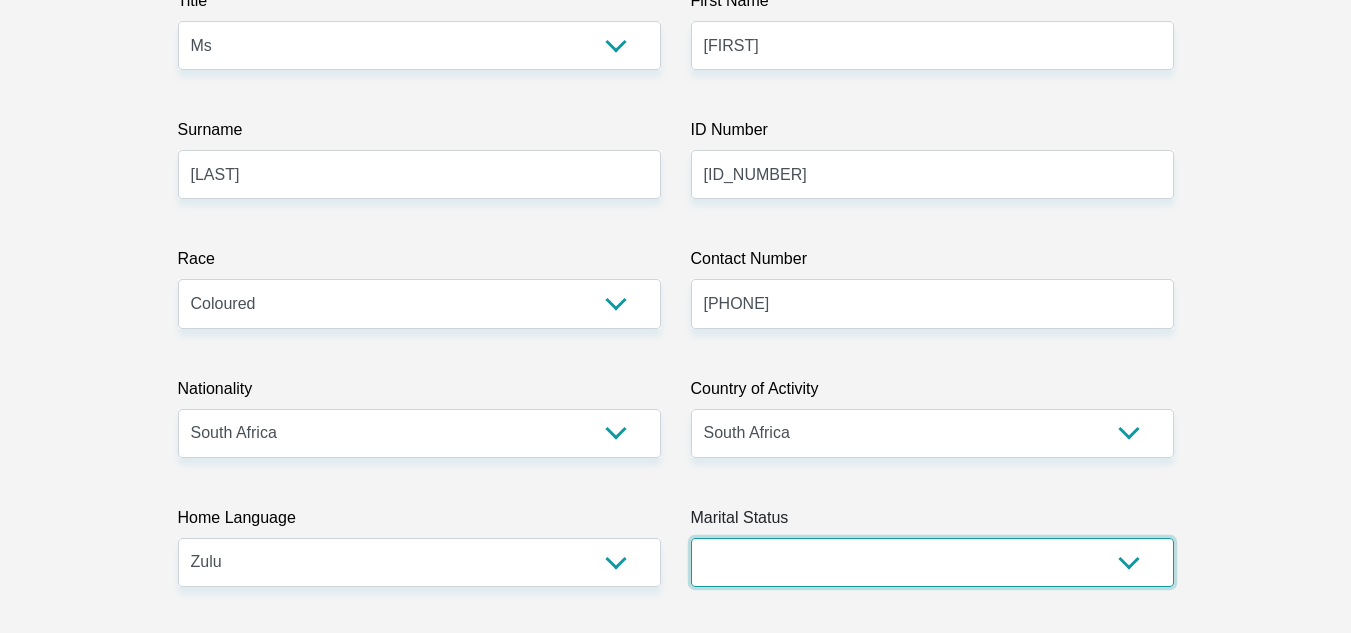 click on "Married ANC
Single
Divorced
Widowed
Married COP or Customary Law" at bounding box center [932, 562] 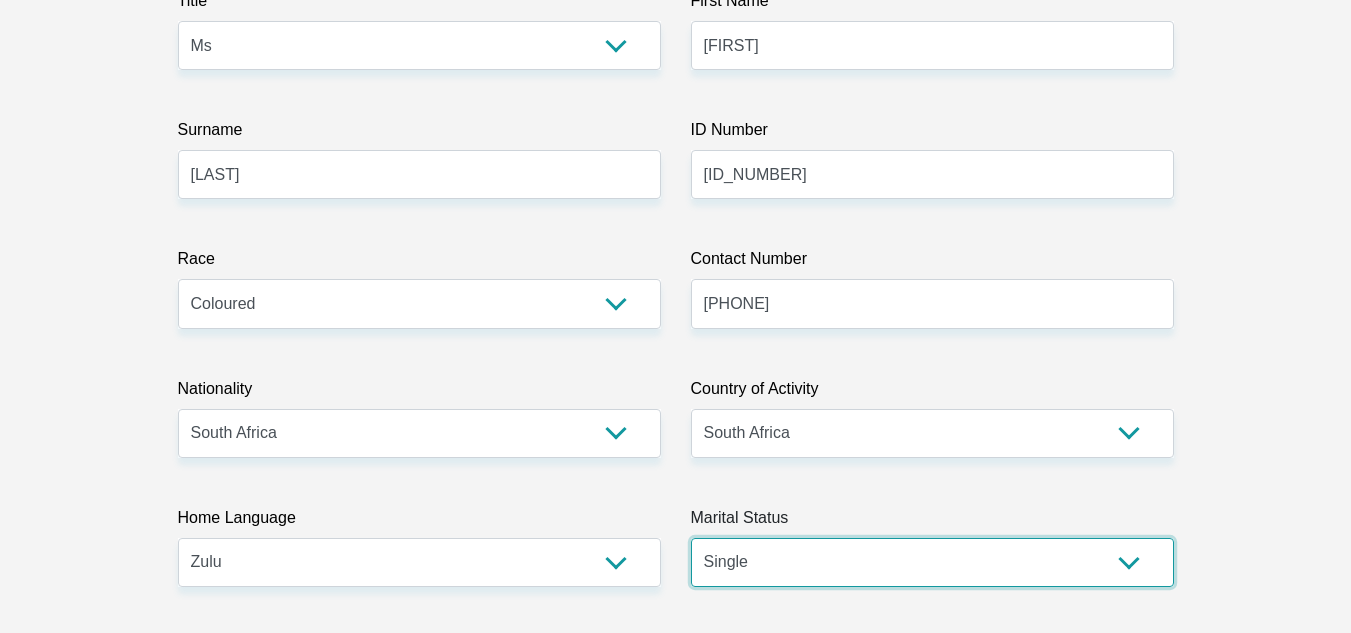 click on "Married ANC
Single
Divorced
Widowed
Married COP or Customary Law" at bounding box center (932, 562) 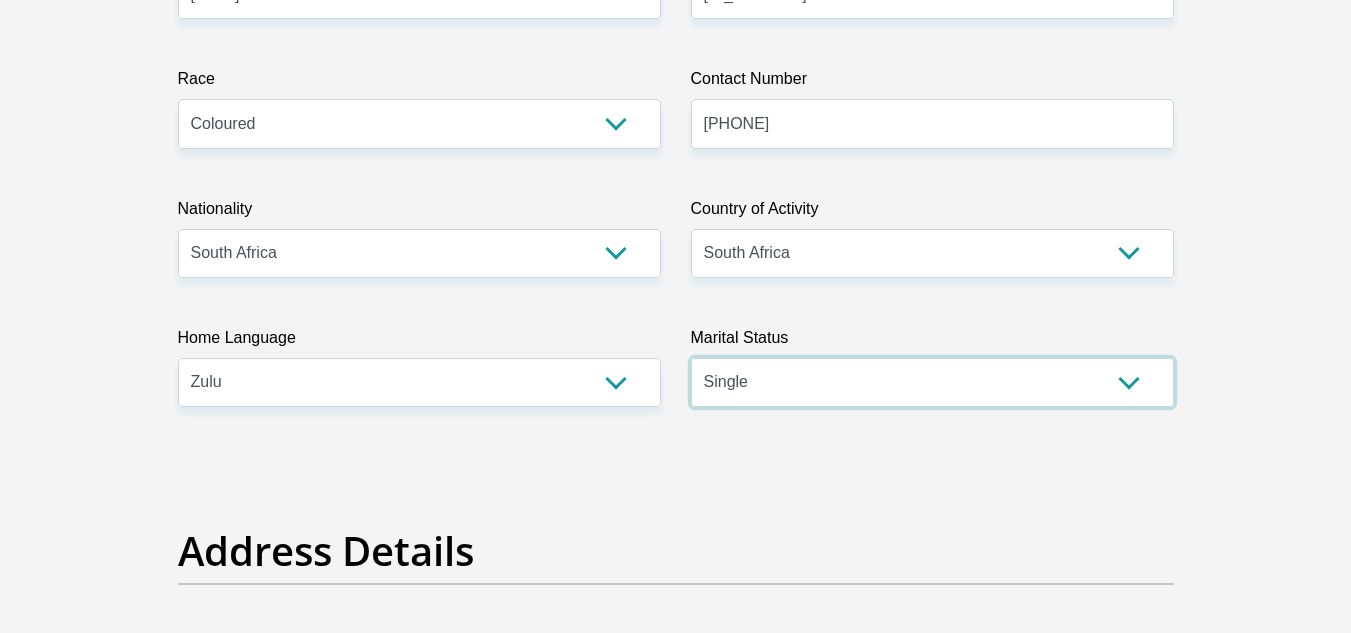 scroll, scrollTop: 301, scrollLeft: 0, axis: vertical 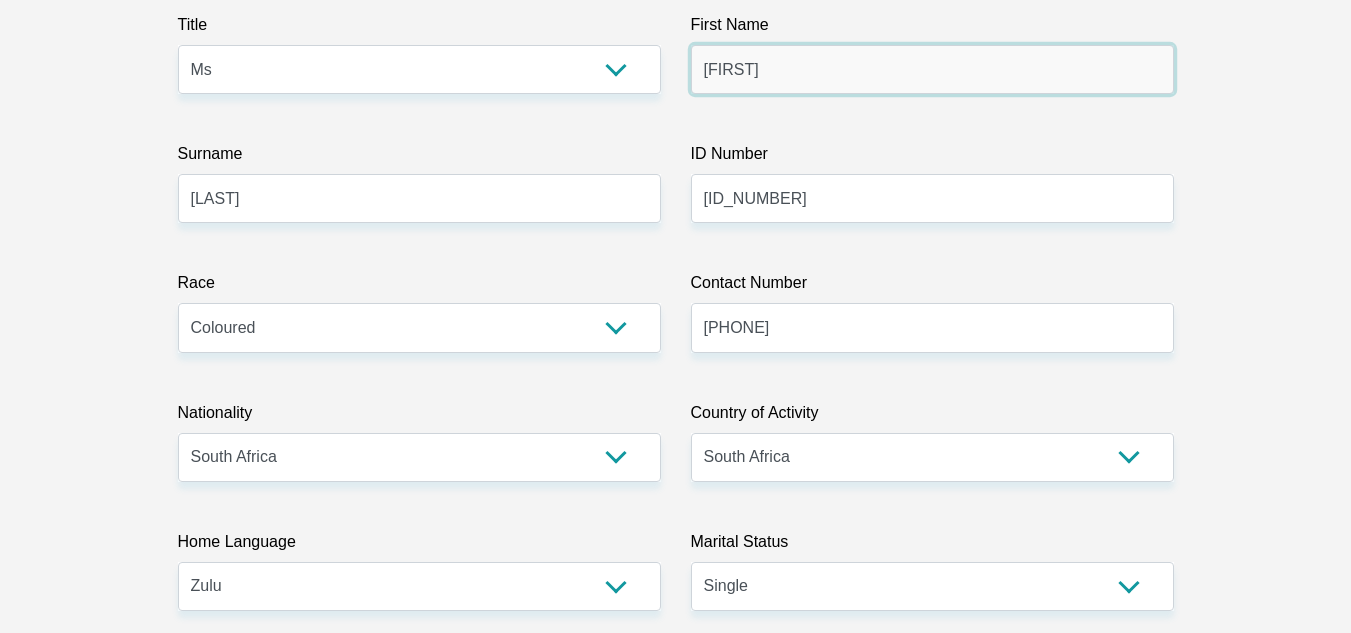 click on "KhethiweNonjabuloHappyness" at bounding box center [932, 69] 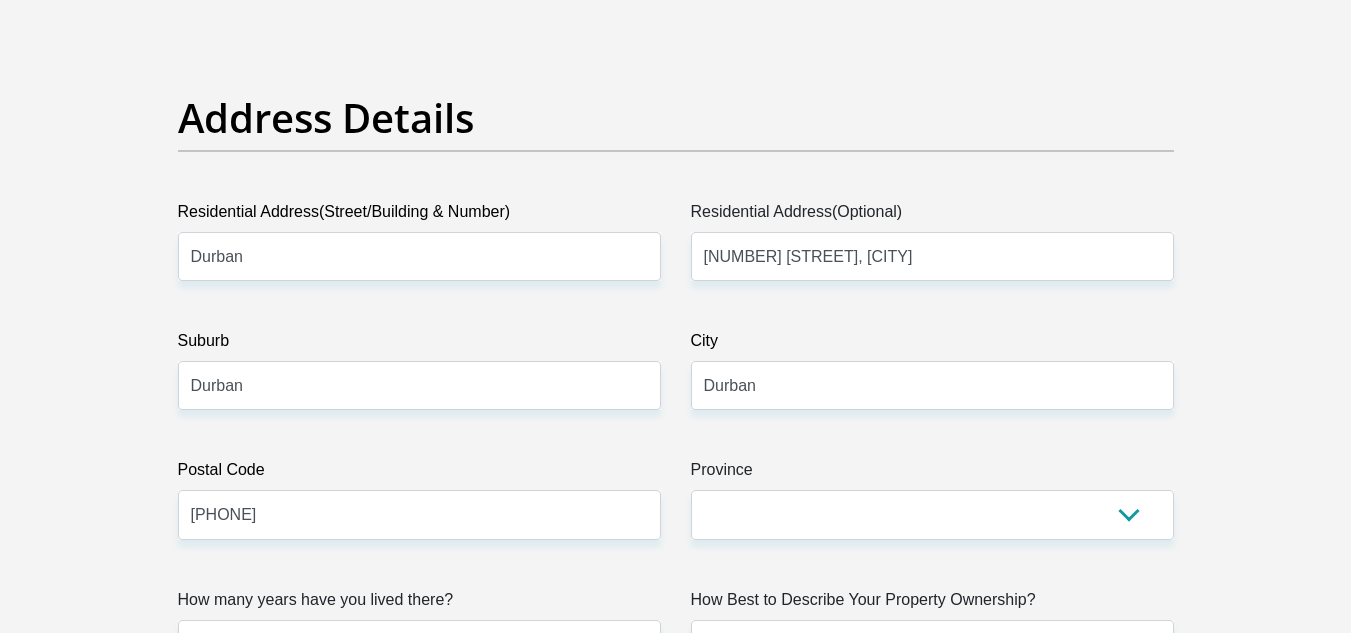 scroll, scrollTop: 962, scrollLeft: 0, axis: vertical 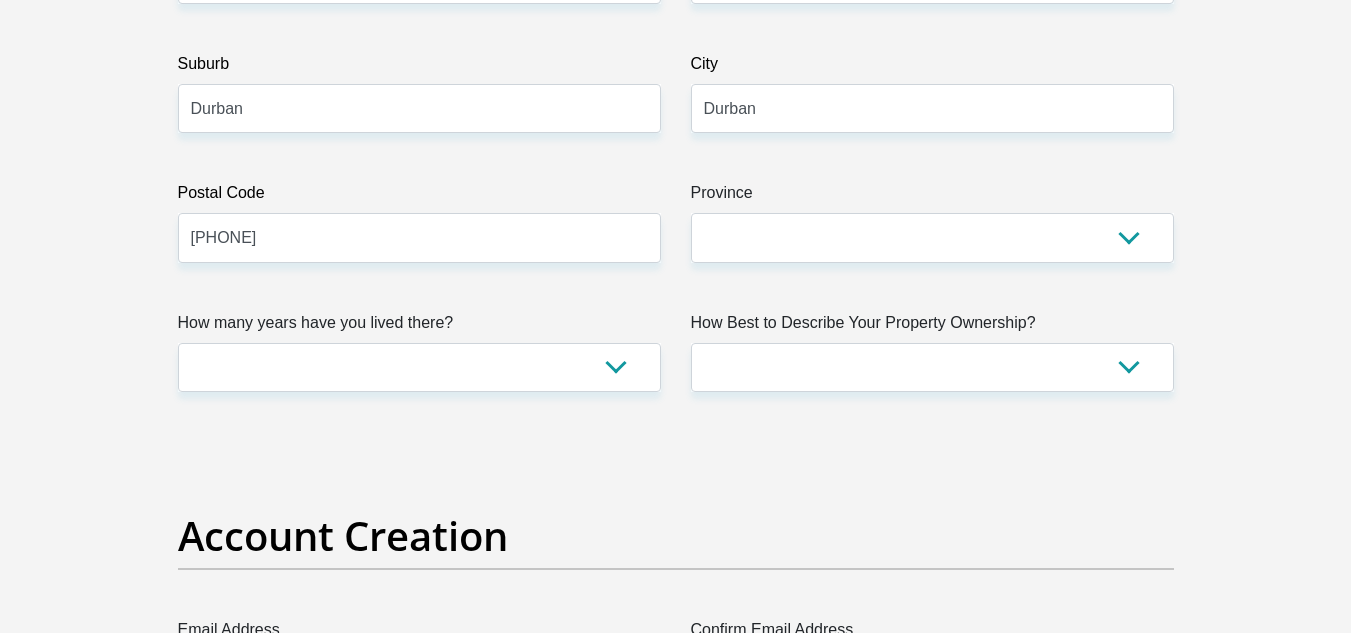 type on "Khethiwe" 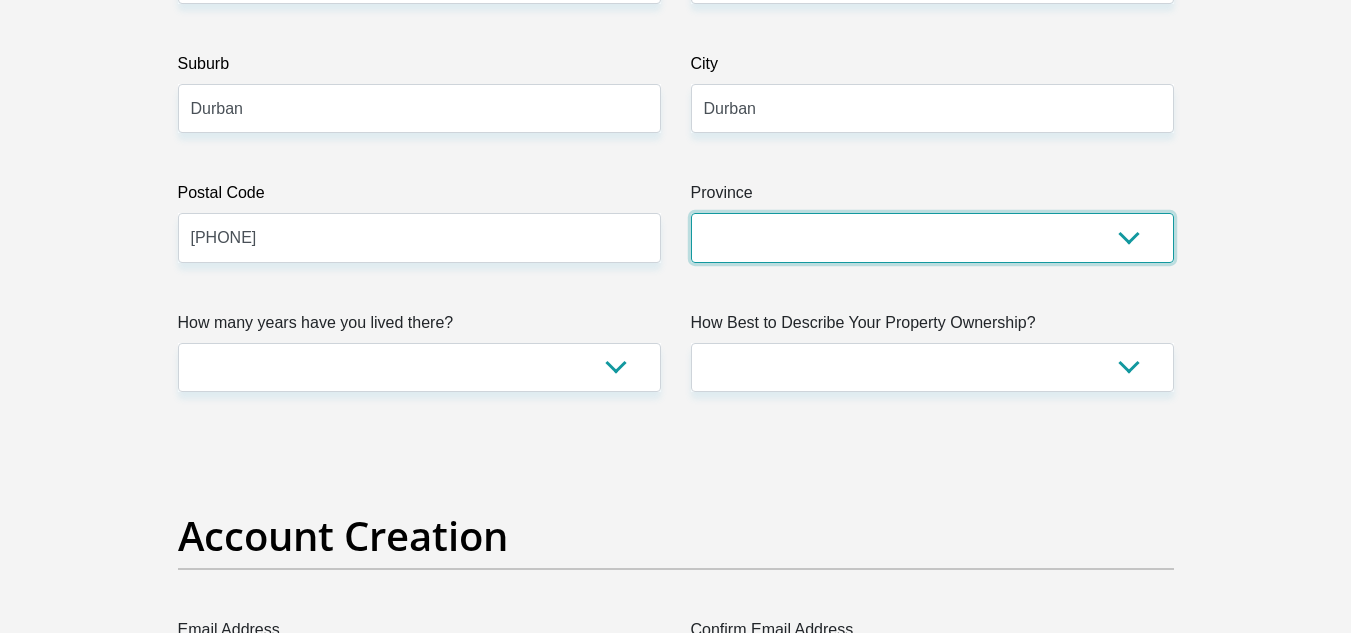click on "Eastern Cape
Free State
Gauteng
KwaZulu-Natal
Limpopo
Mpumalanga
Northern Cape
North West
Western Cape" at bounding box center (932, 237) 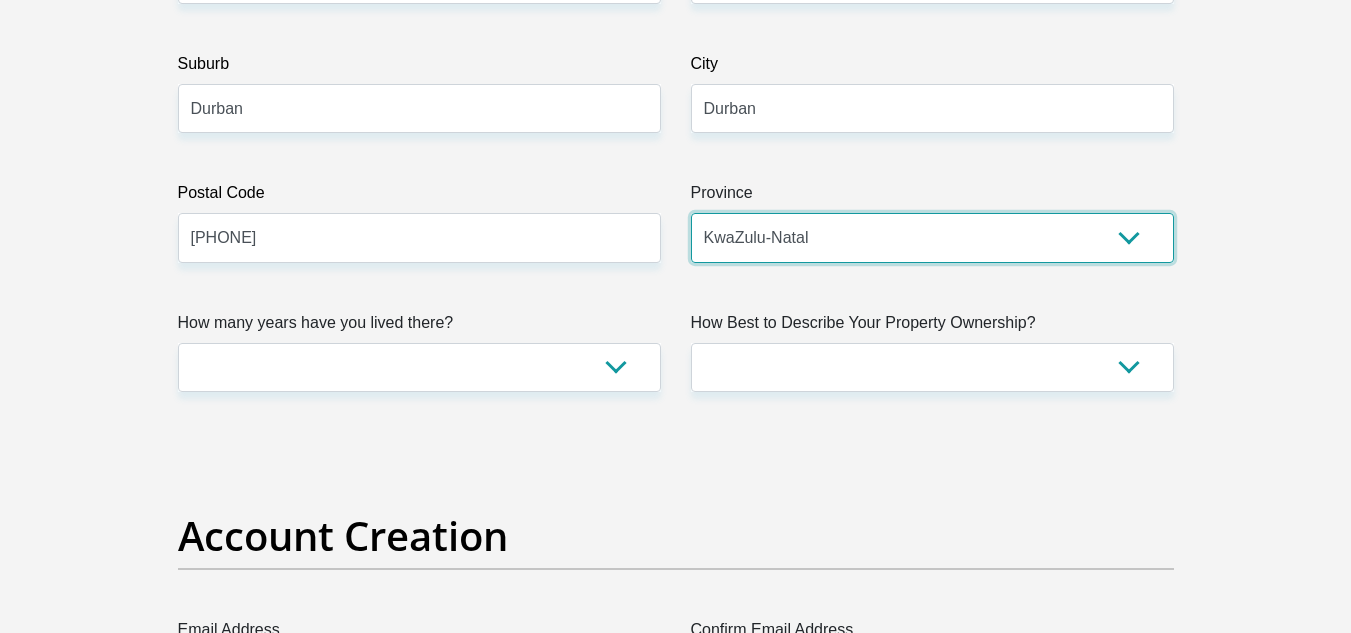 click on "Eastern Cape
Free State
Gauteng
KwaZulu-Natal
Limpopo
Mpumalanga
Northern Cape
North West
Western Cape" at bounding box center [932, 237] 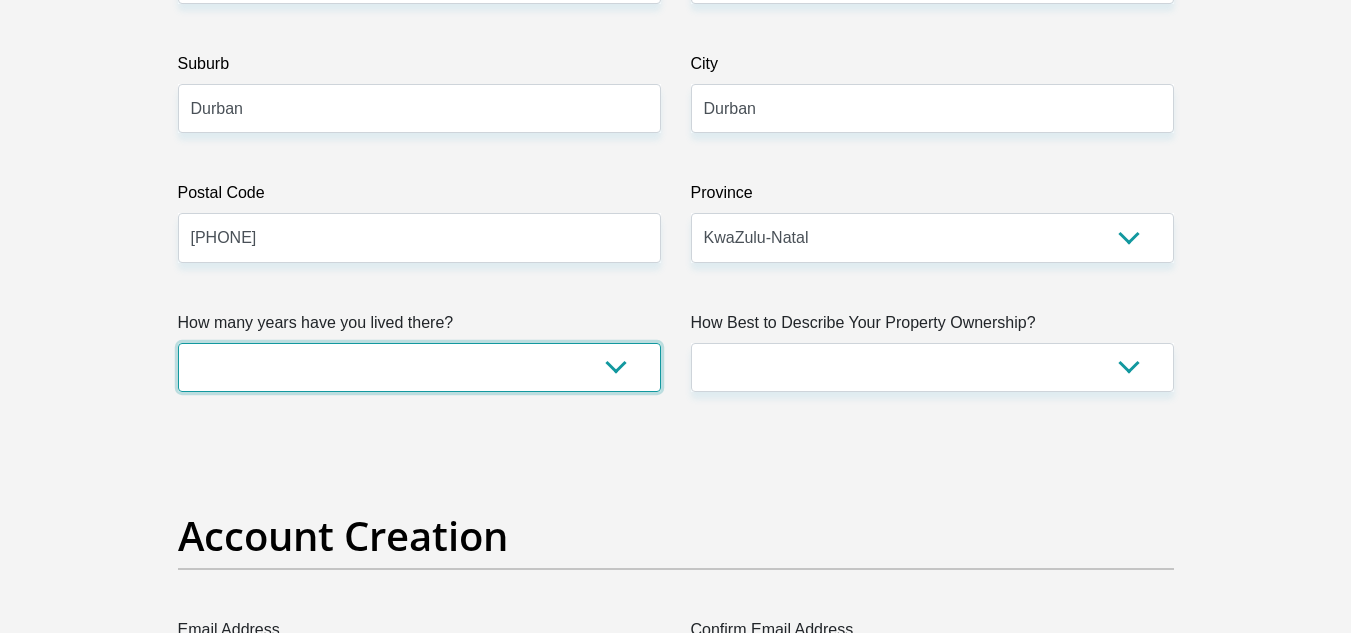 click on "less than 1 year
1-3 years
3-5 years
5+ years" at bounding box center [419, 367] 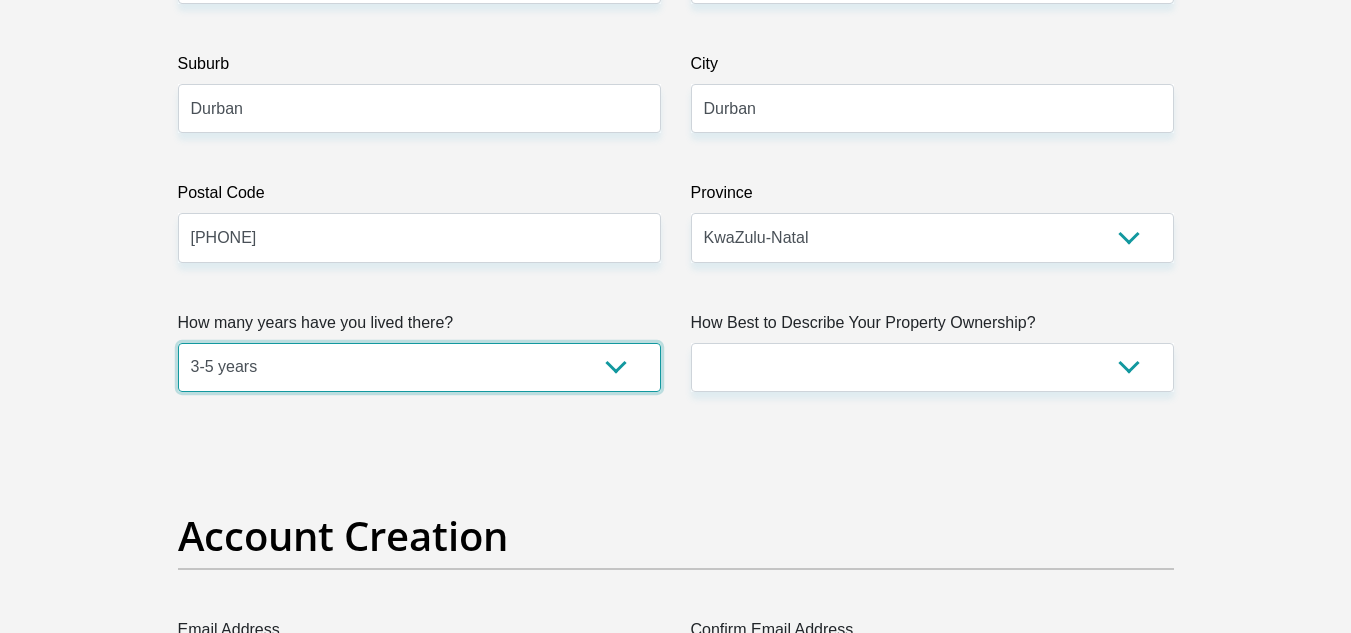 click on "less than 1 year
1-3 years
3-5 years
5+ years" at bounding box center (419, 367) 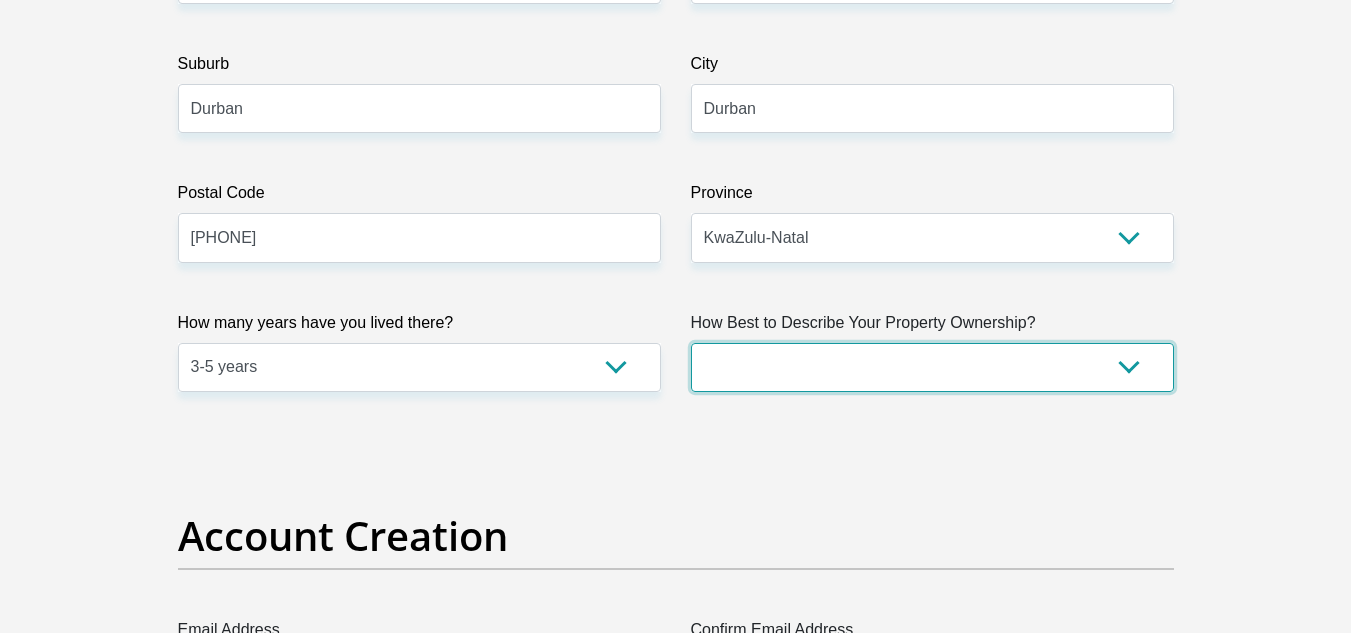 click on "Owned
Rented
Family Owned
Company Dwelling" at bounding box center (932, 367) 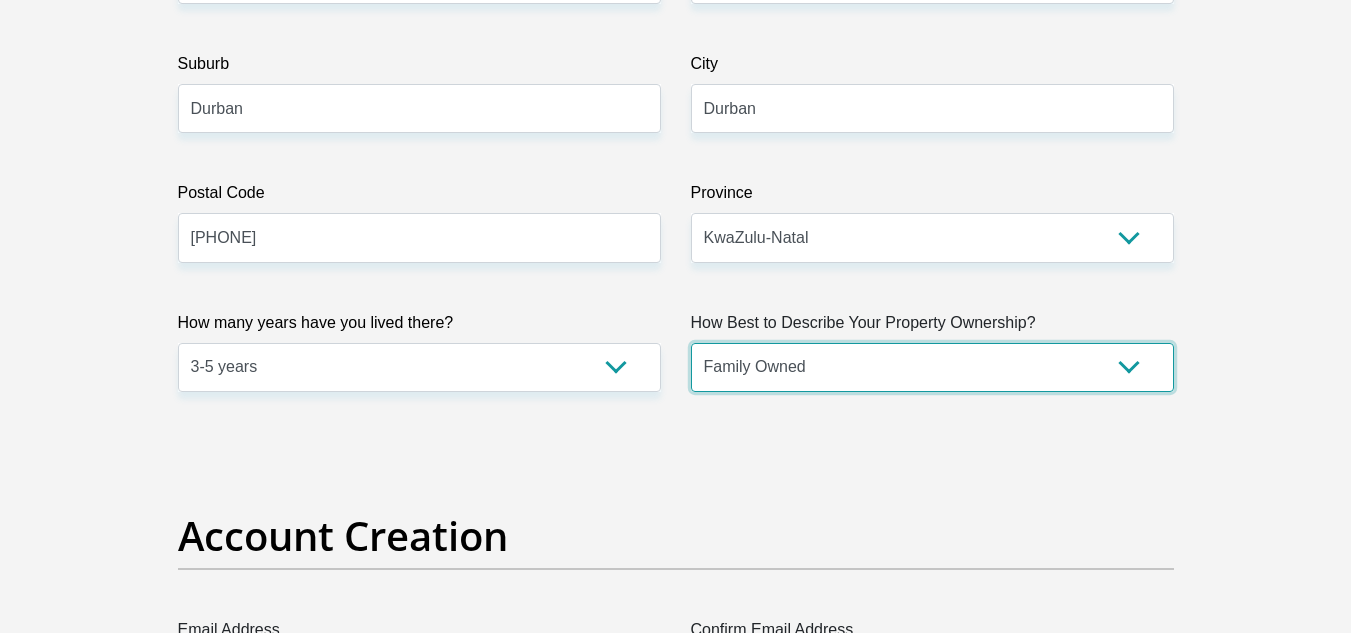 click on "Owned
Rented
Family Owned
Company Dwelling" at bounding box center [932, 367] 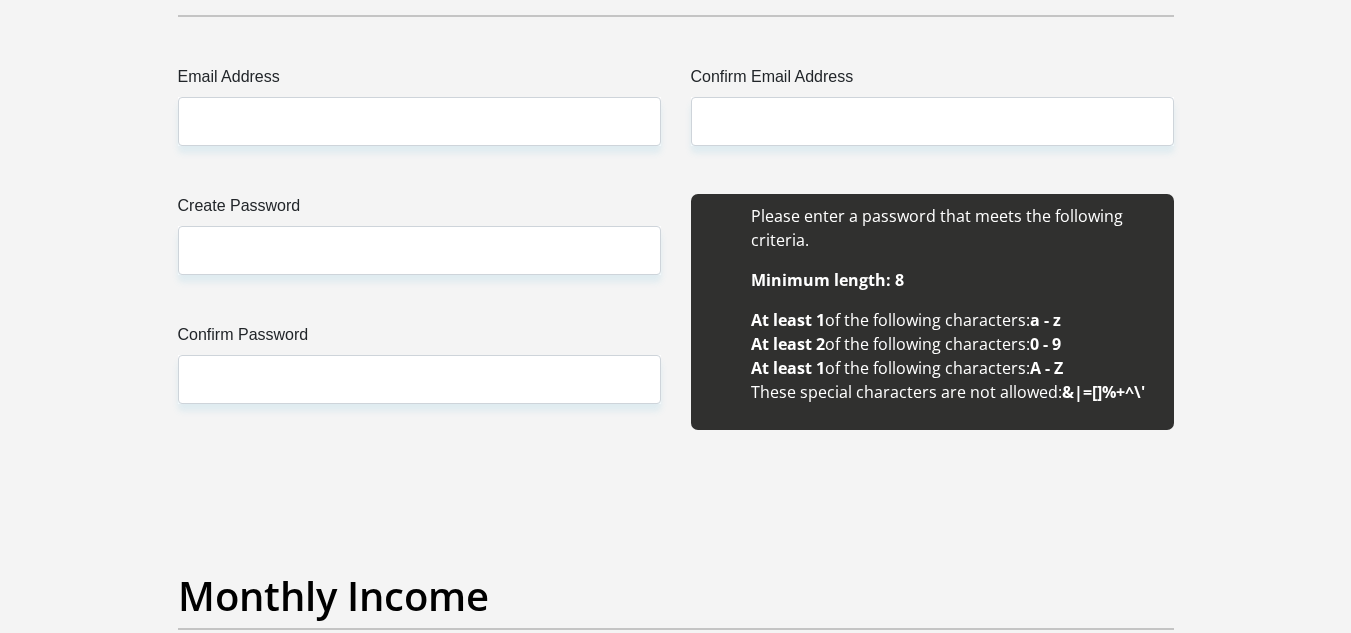 scroll, scrollTop: 1780, scrollLeft: 0, axis: vertical 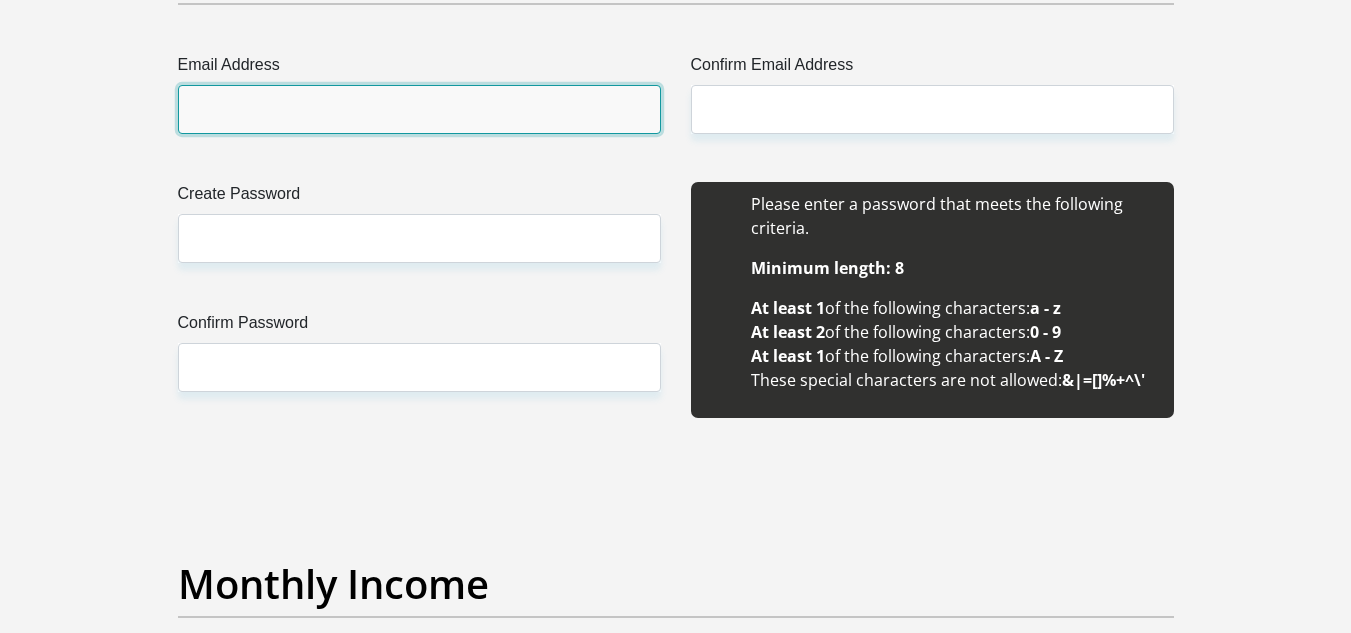click on "Email Address" at bounding box center [419, 109] 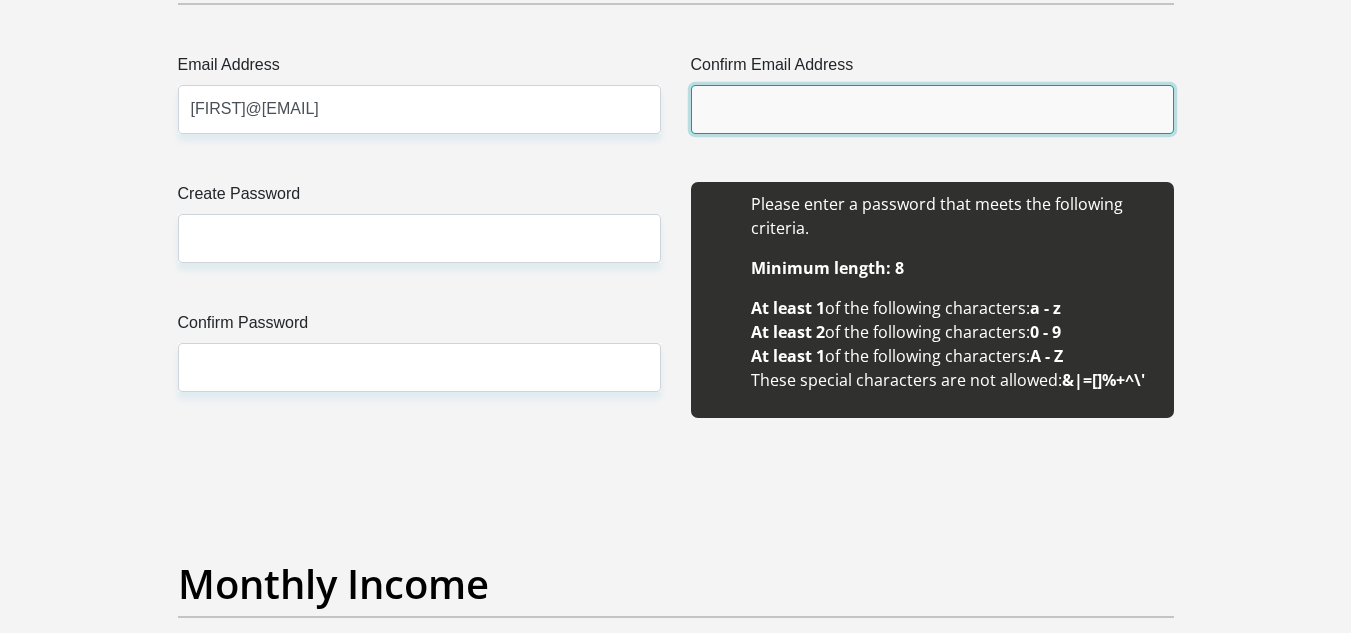 type on "khethiwehn.hlatshwayo@gmail.com" 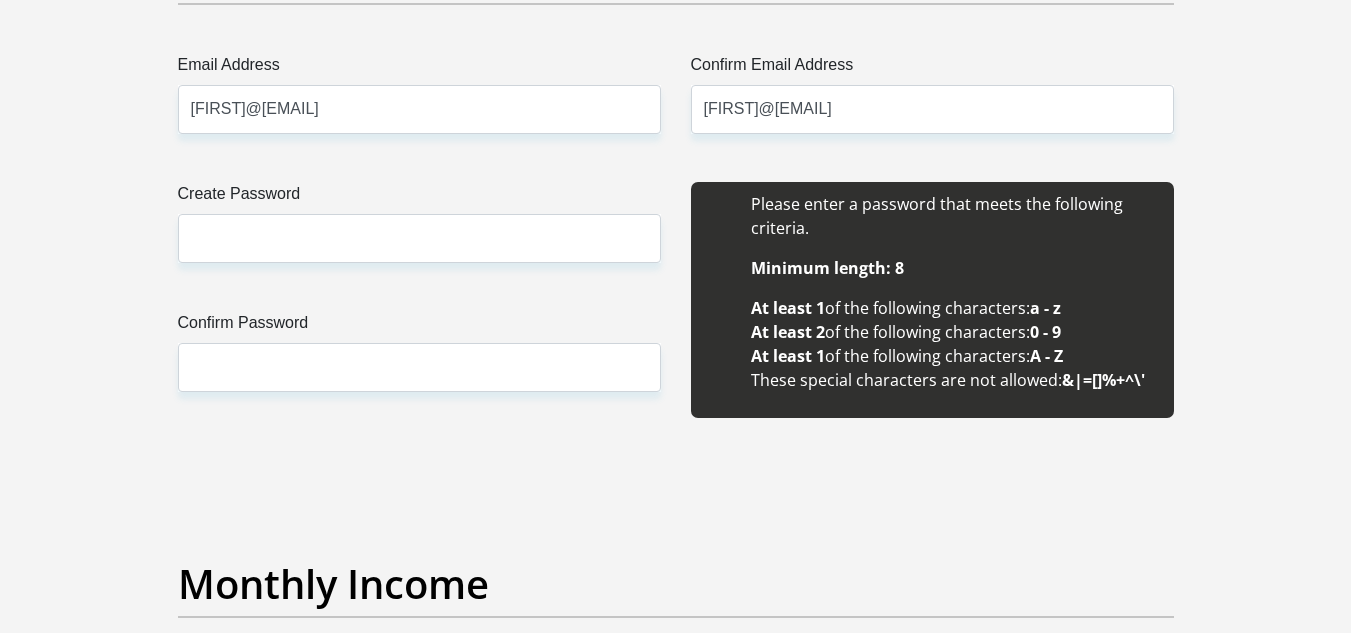 type 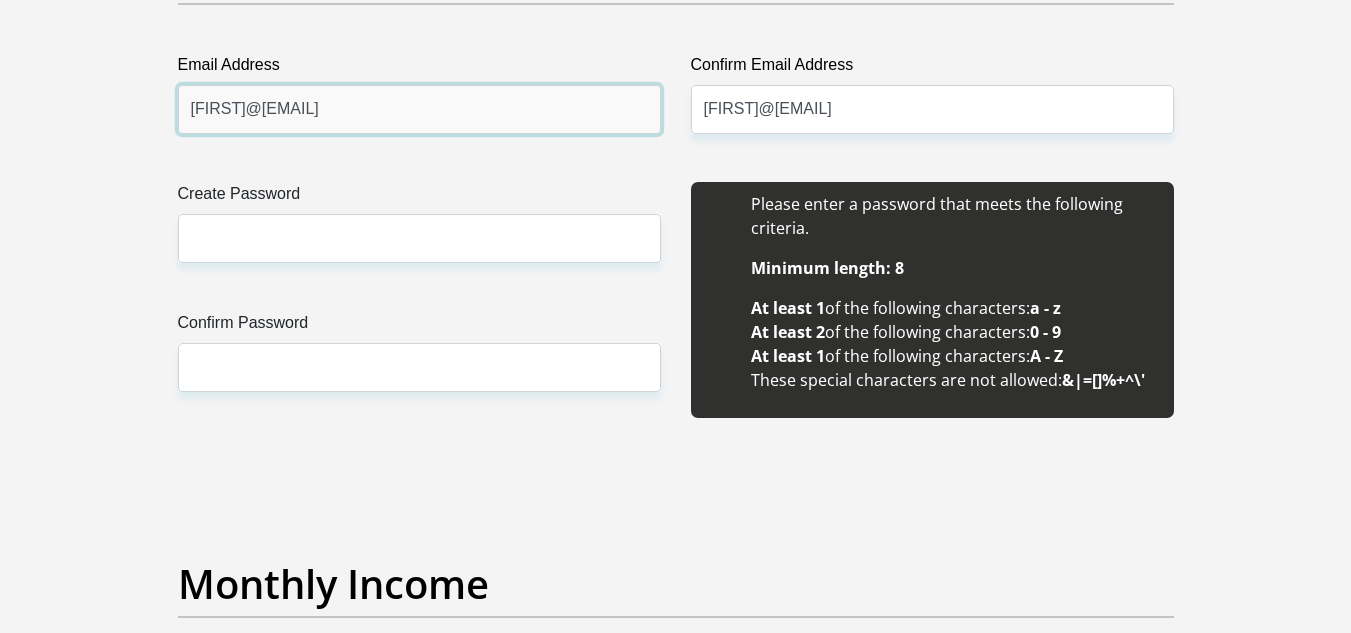 type 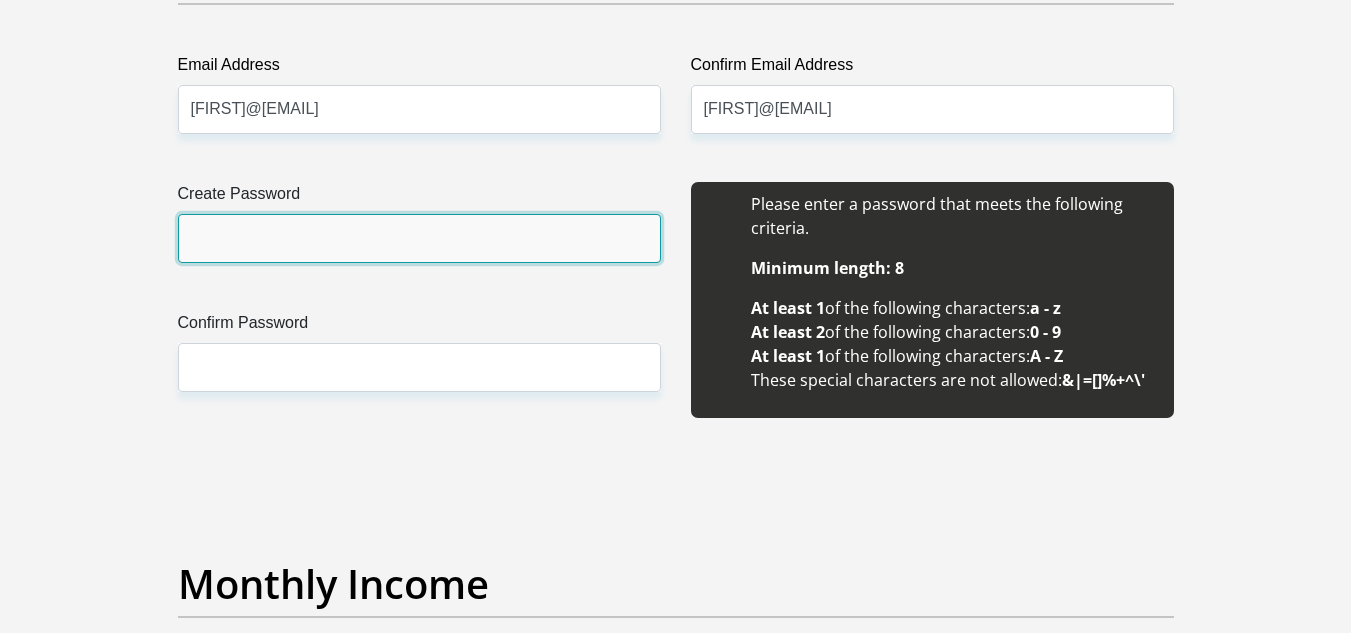 click on "Create Password" at bounding box center [419, 238] 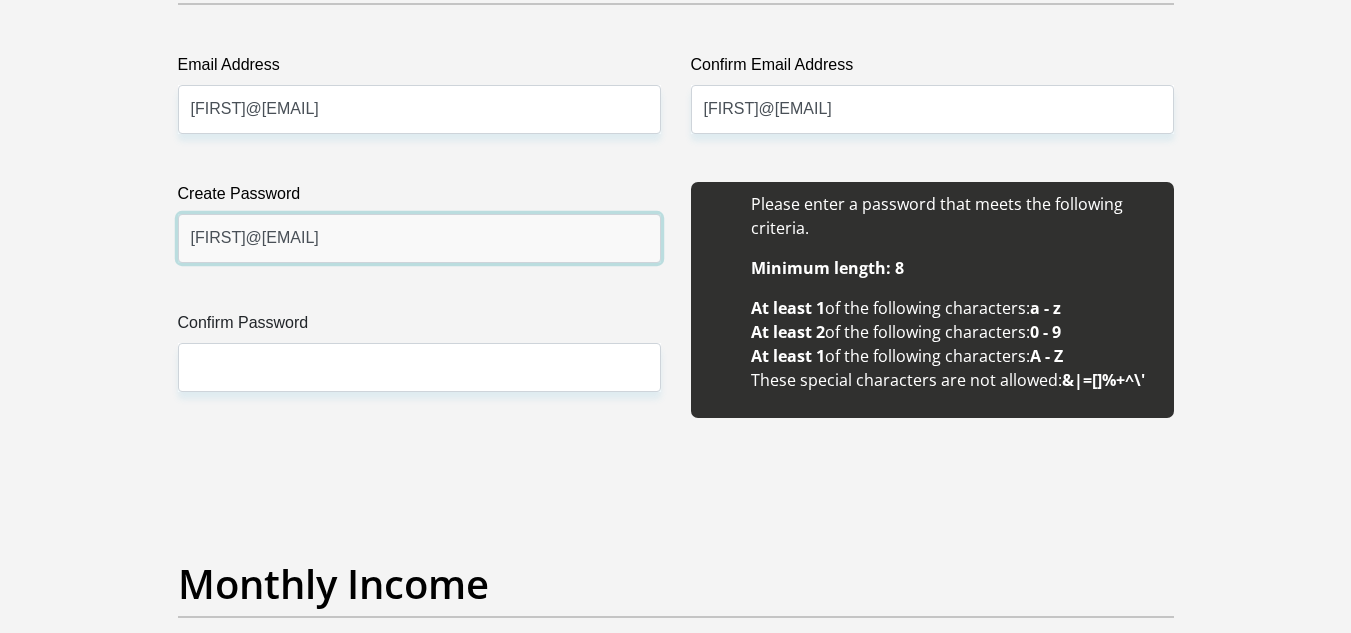type on "Khethi@910105" 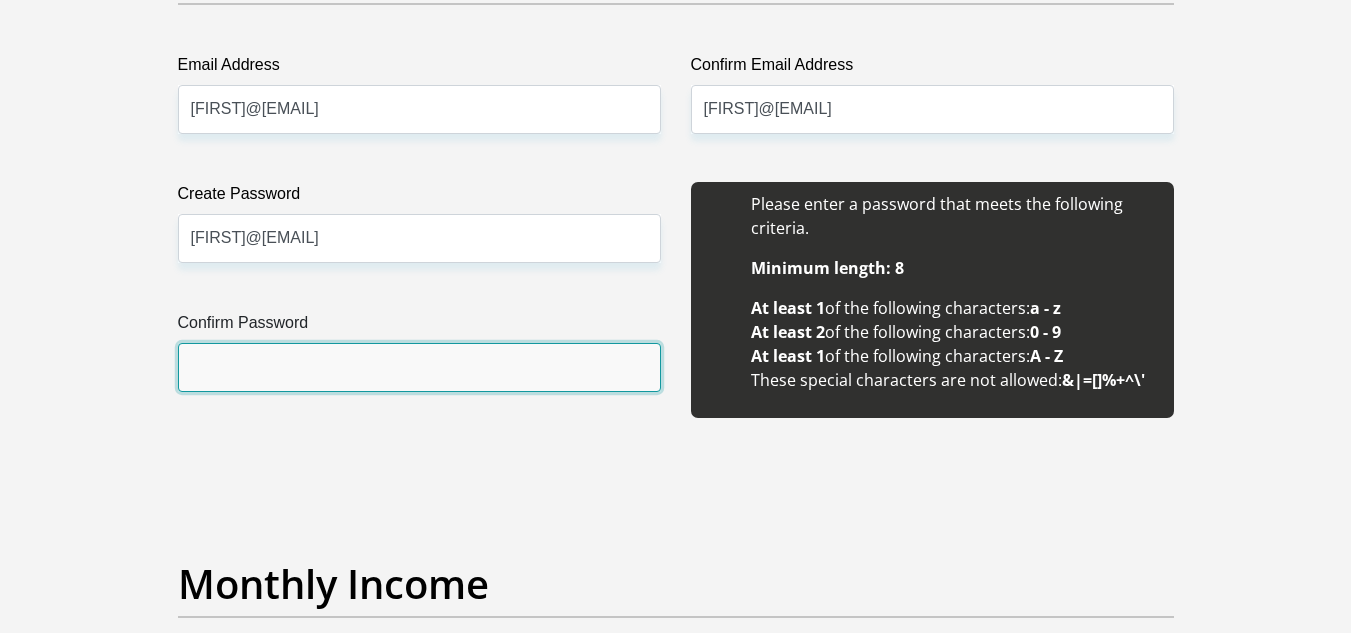click on "Confirm Password" at bounding box center (419, 367) 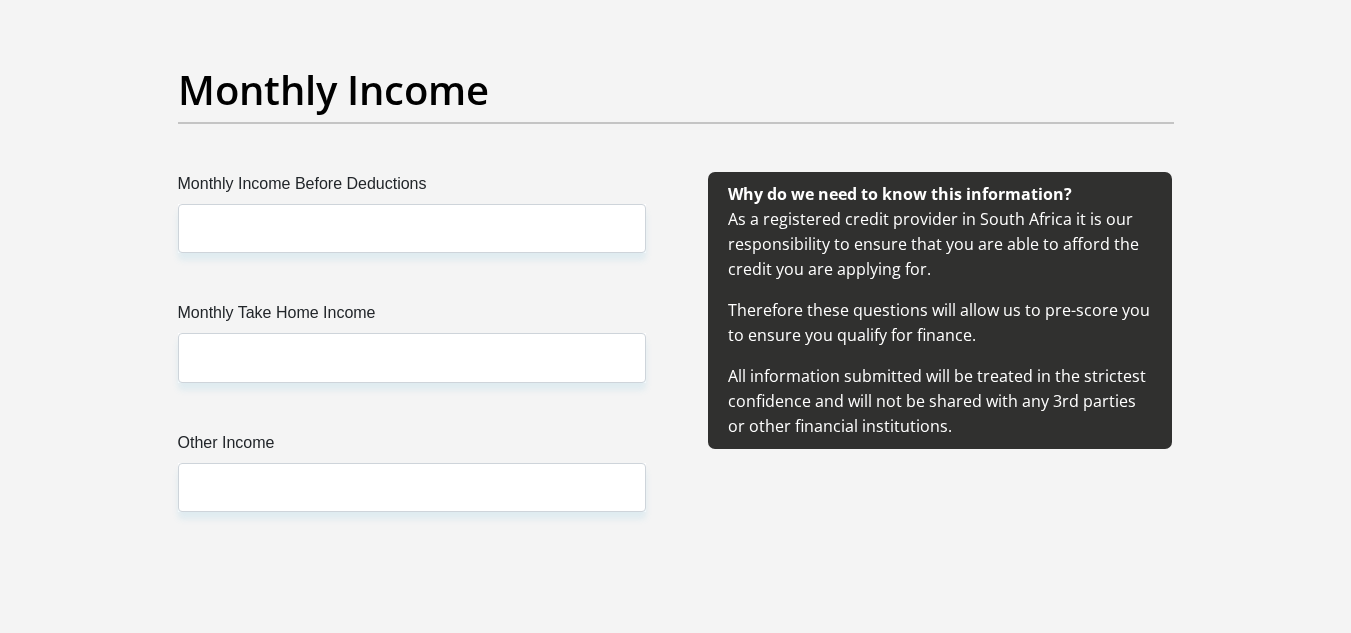 scroll, scrollTop: 2286, scrollLeft: 0, axis: vertical 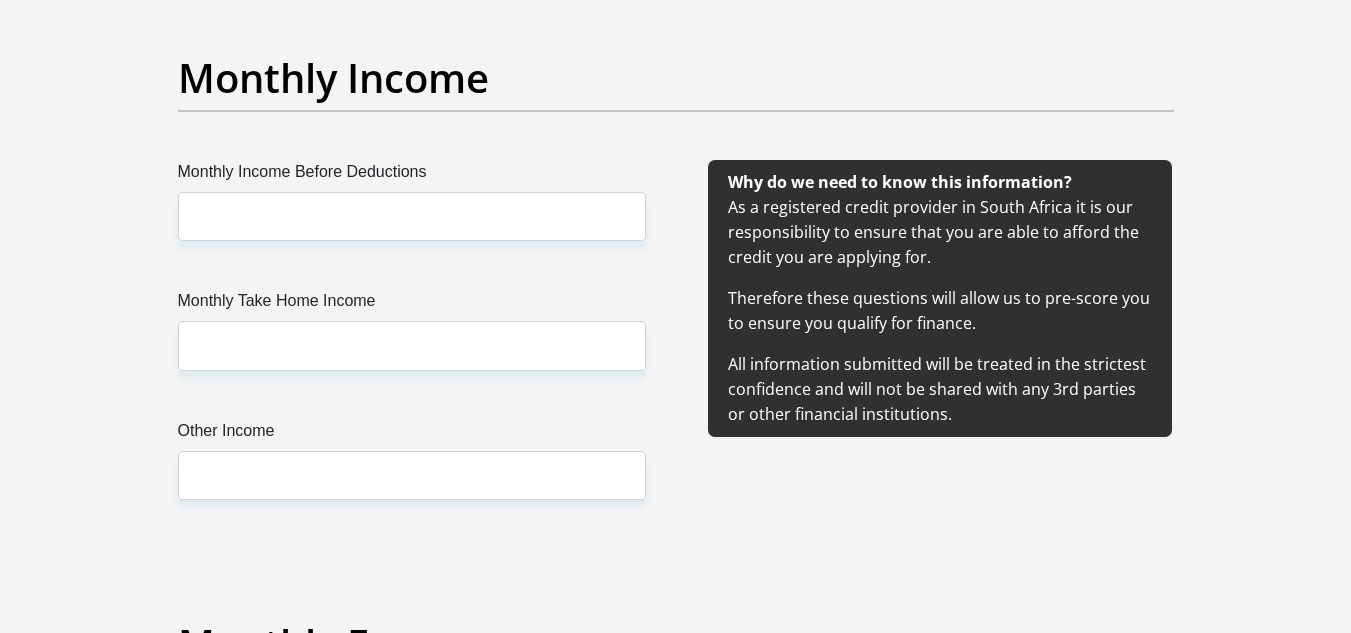 type on "Khethi@910105" 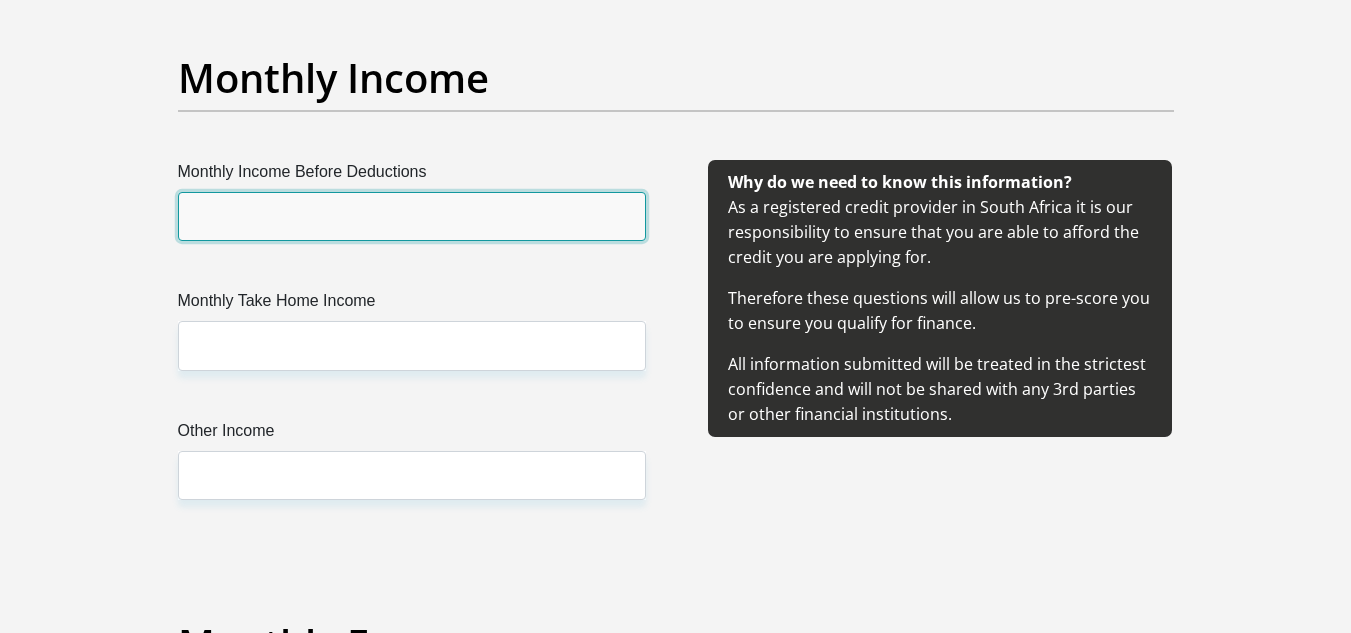 click on "Monthly Income Before Deductions" at bounding box center (412, 216) 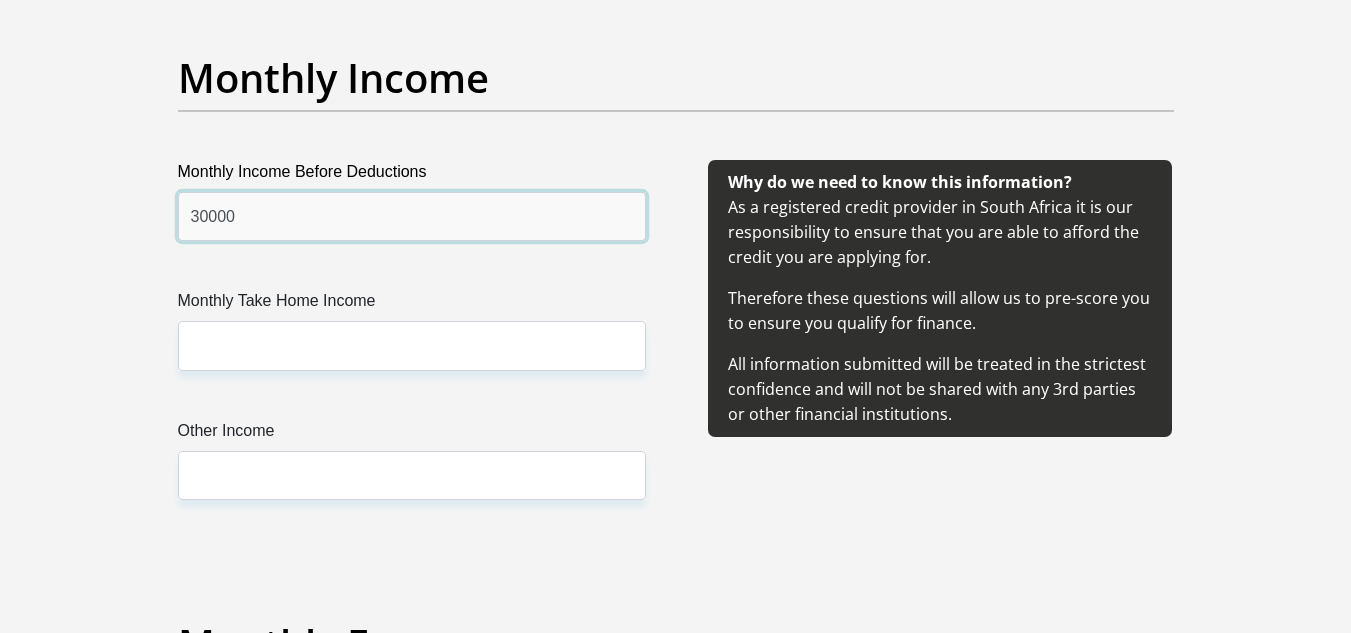 type on "30000" 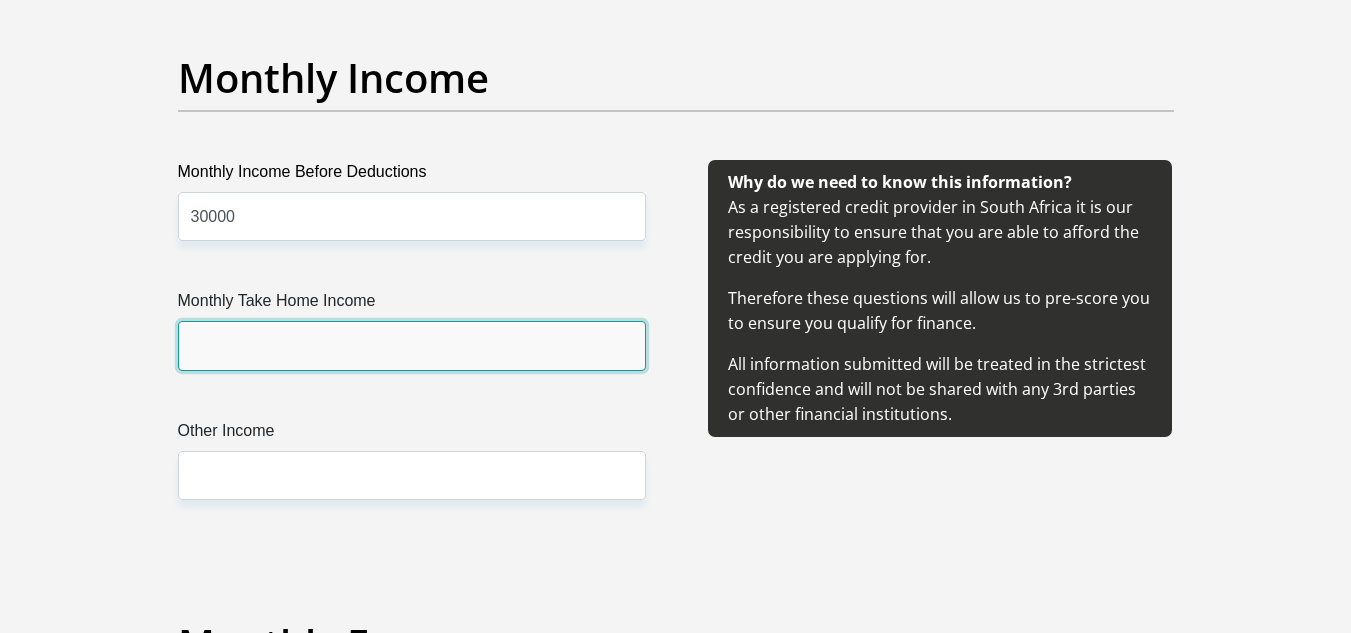 click on "Monthly Take Home Income" at bounding box center (412, 345) 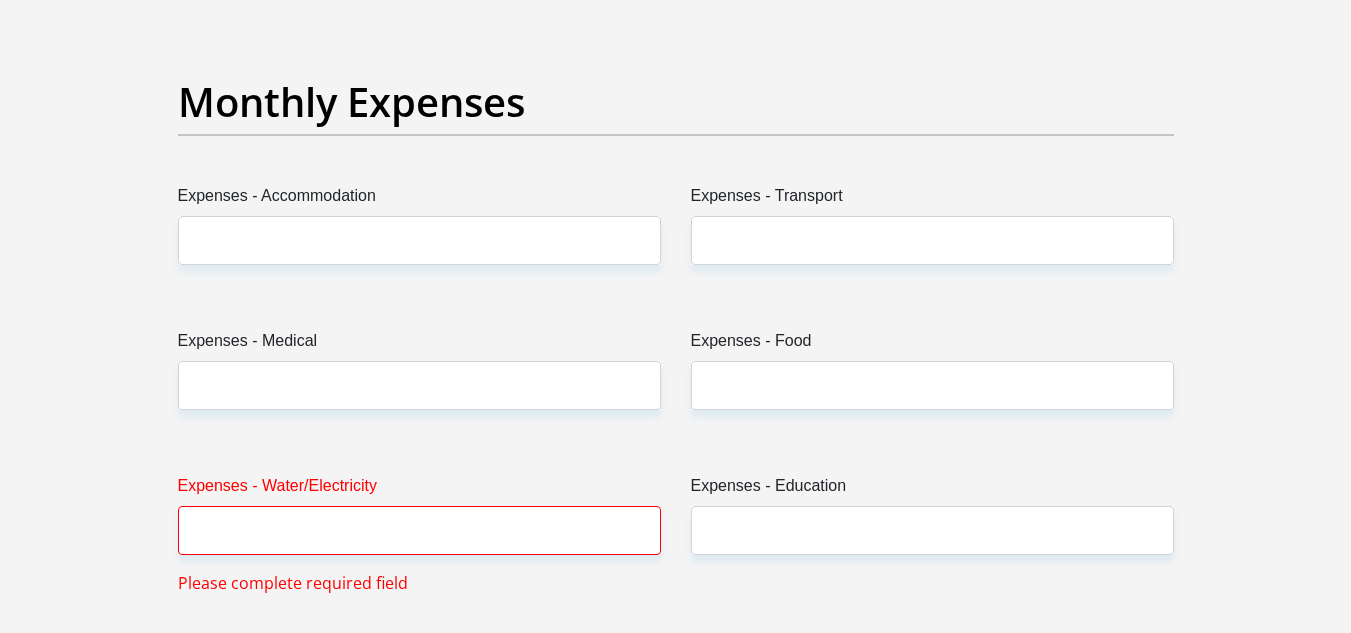 scroll, scrollTop: 2840, scrollLeft: 0, axis: vertical 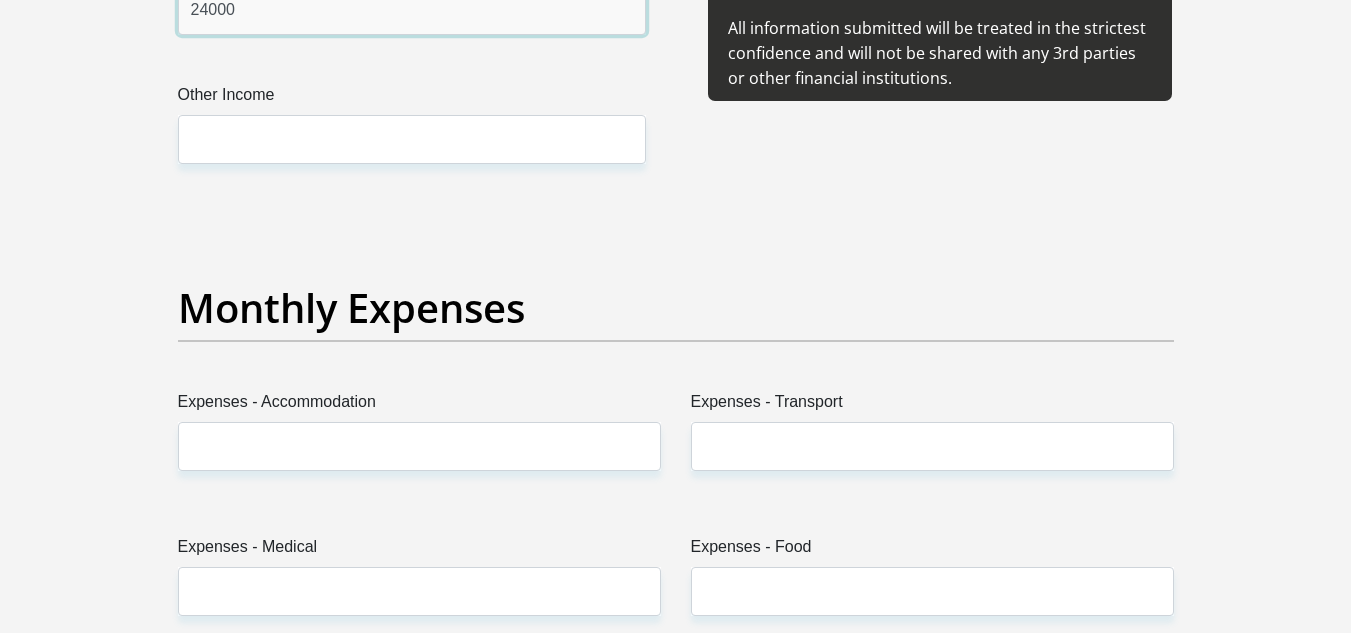 type on "24000" 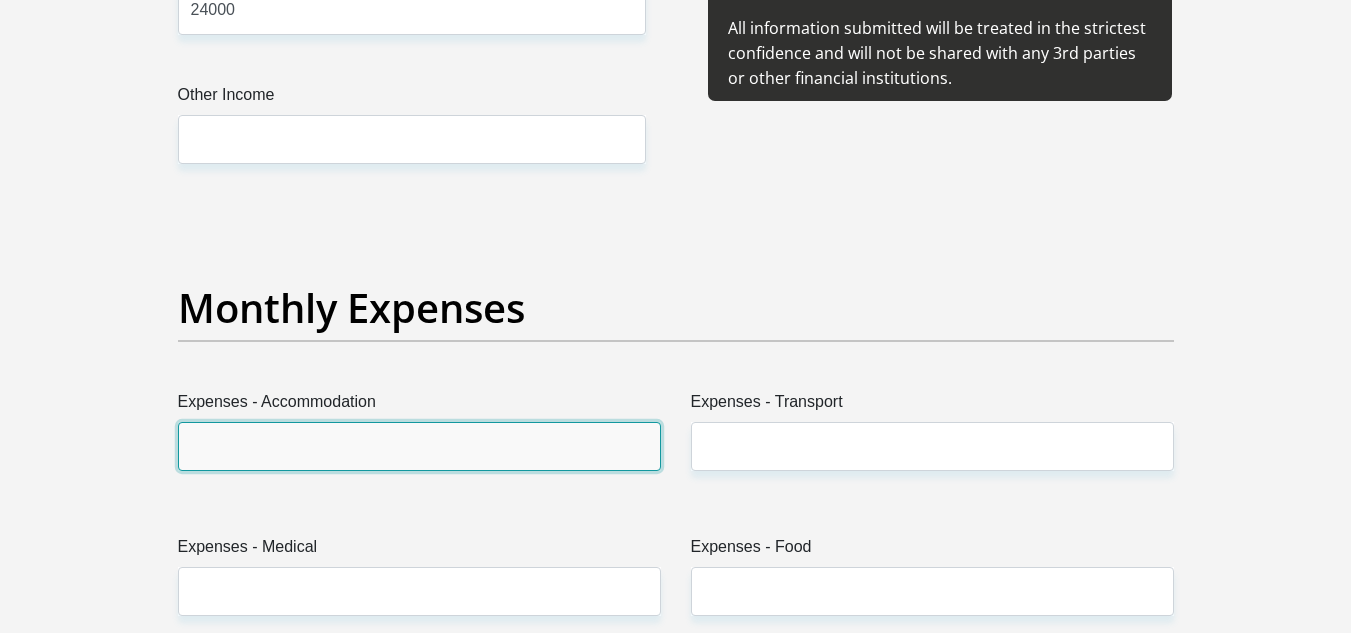 click on "Expenses - Accommodation" at bounding box center [419, 446] 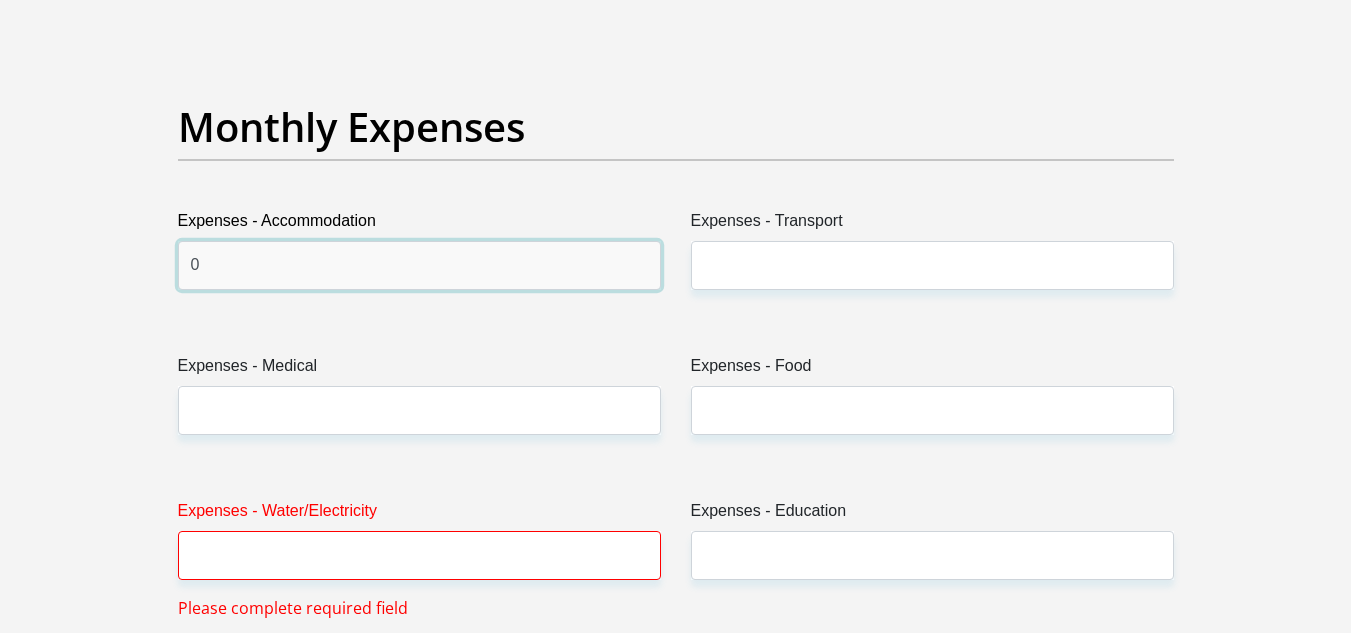 scroll, scrollTop: 2875, scrollLeft: 0, axis: vertical 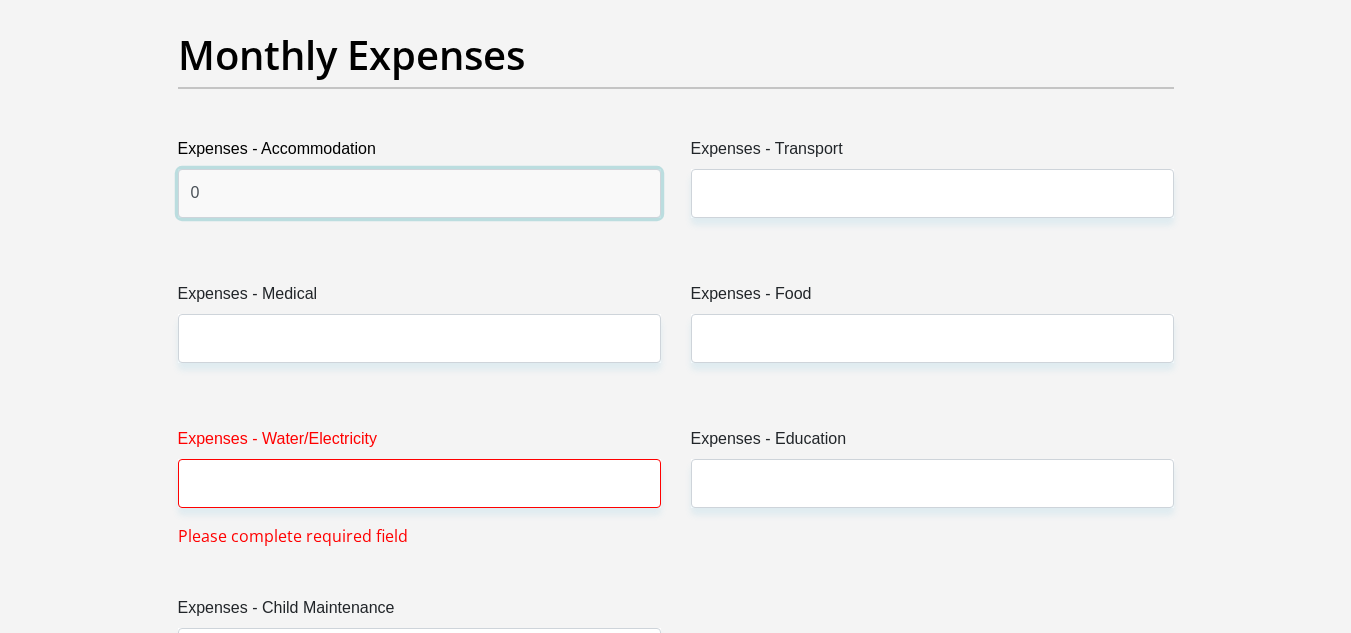 type on "0" 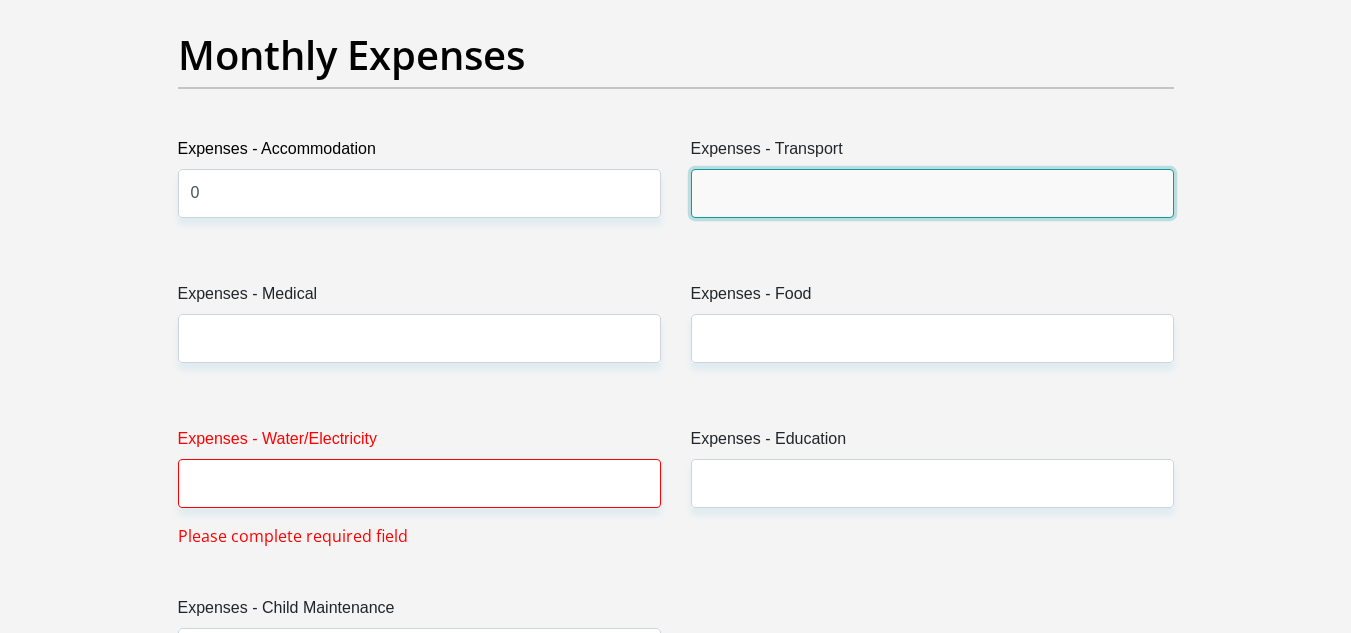 click on "Expenses - Transport" at bounding box center (932, 193) 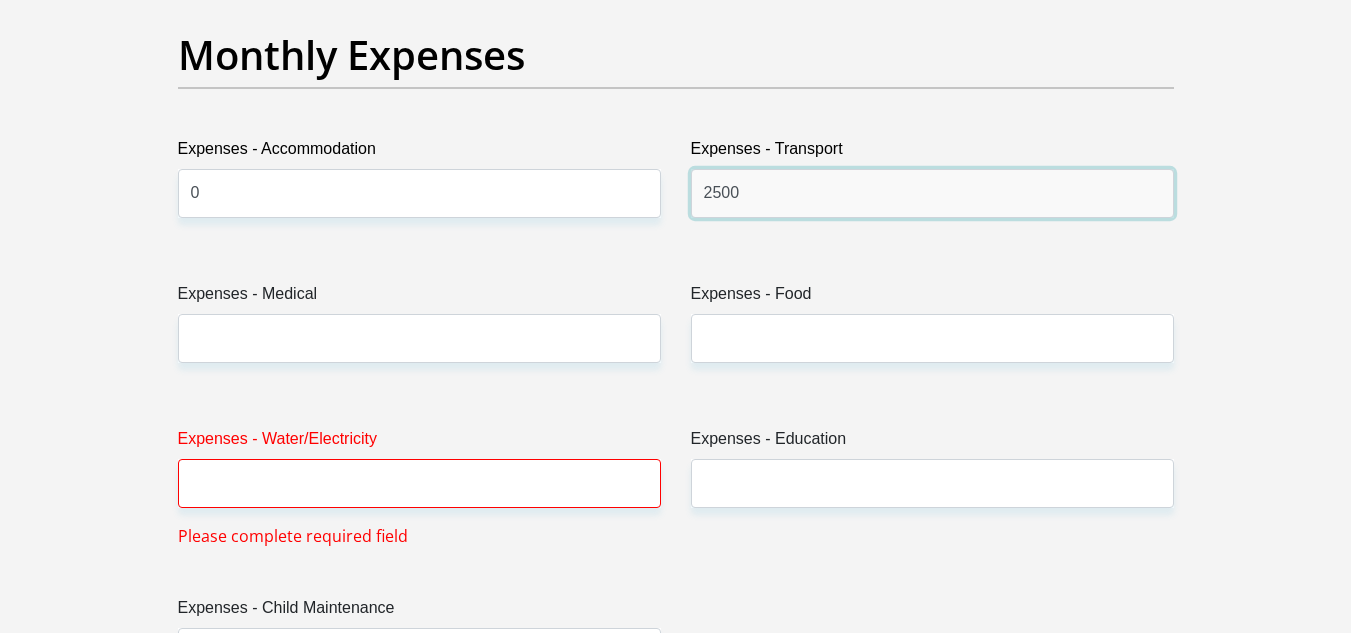 type on "2500" 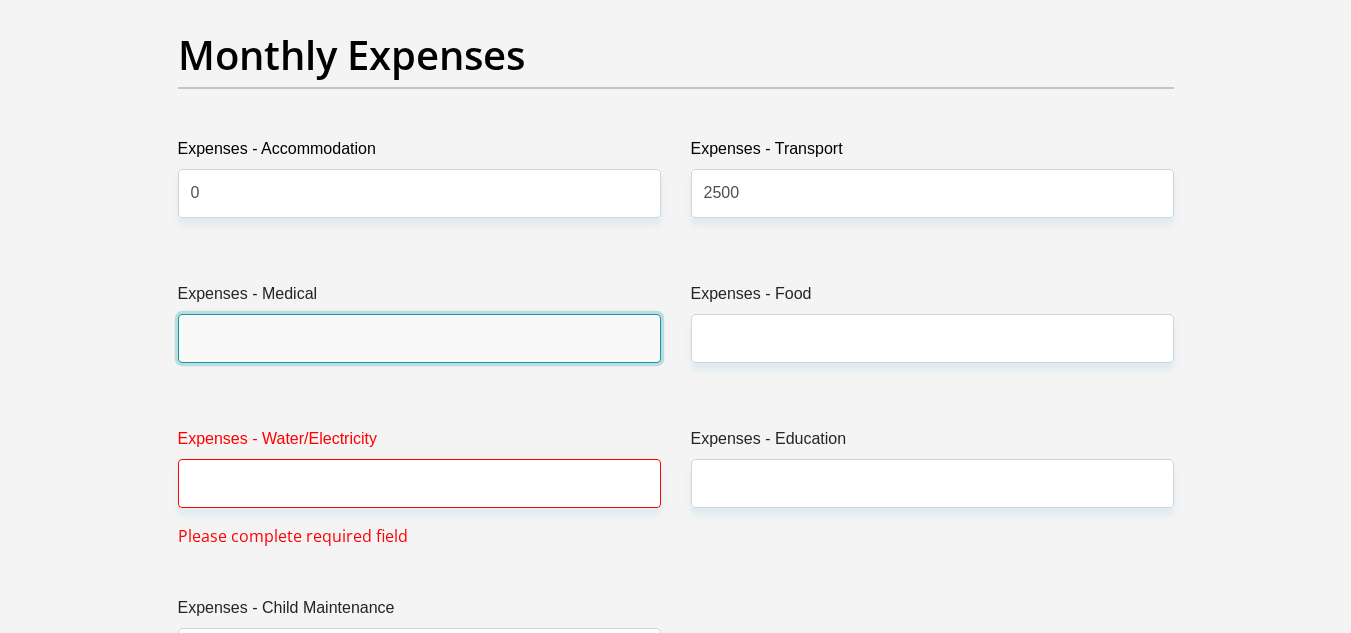 click on "Expenses - Medical" at bounding box center (419, 338) 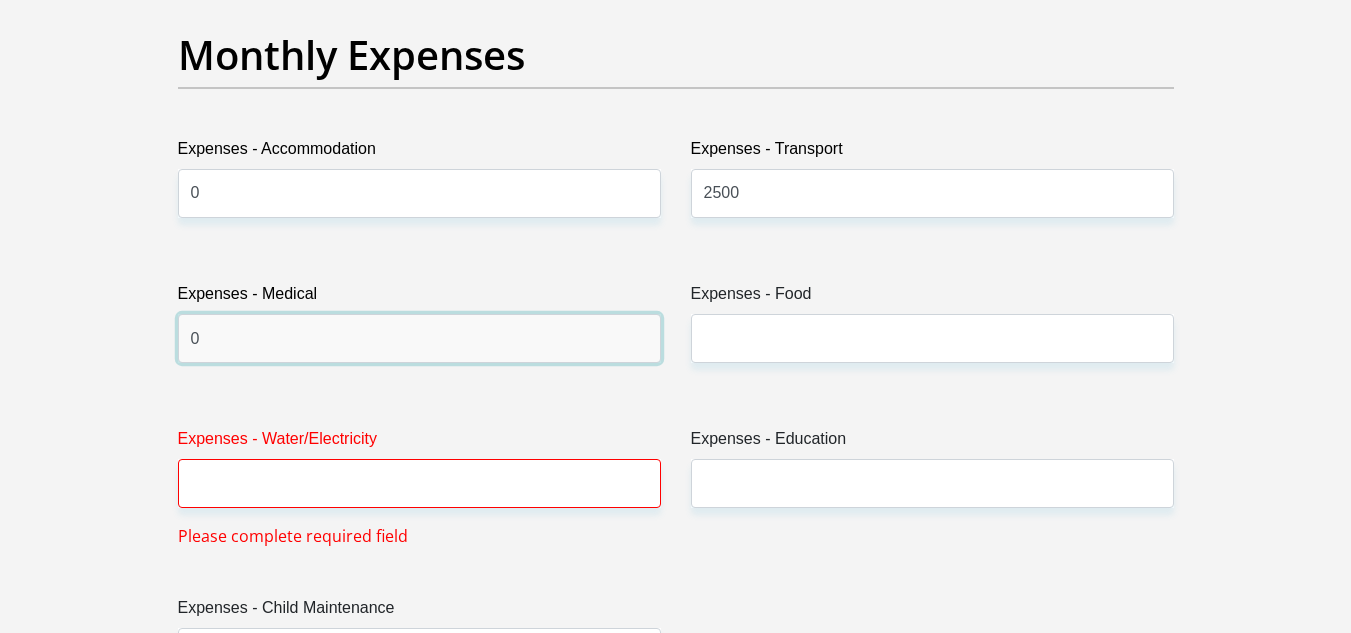 type on "0" 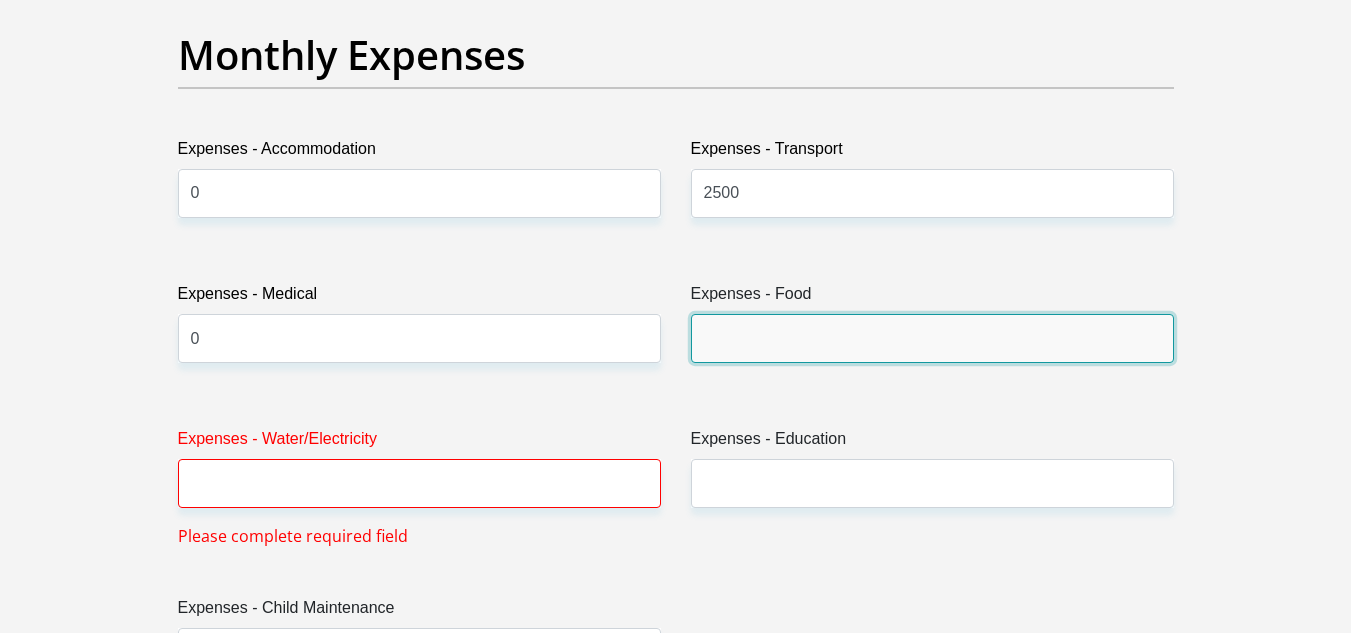 click on "Expenses - Food" at bounding box center (932, 338) 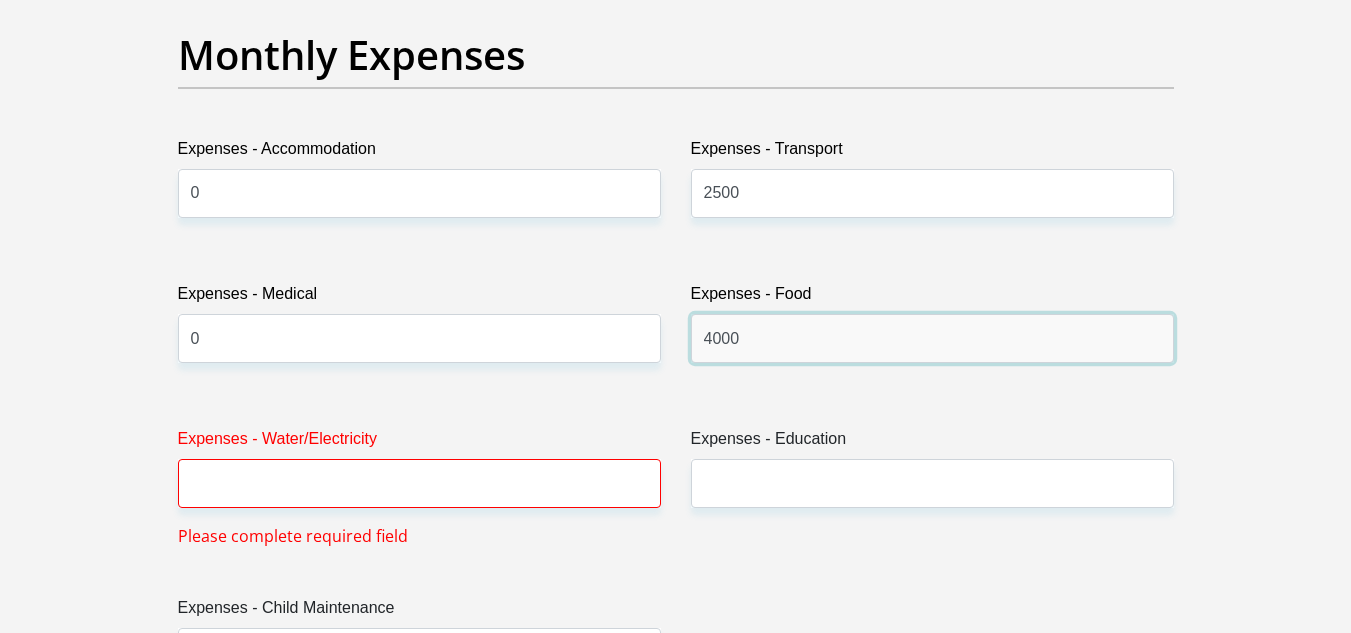 type on "4000" 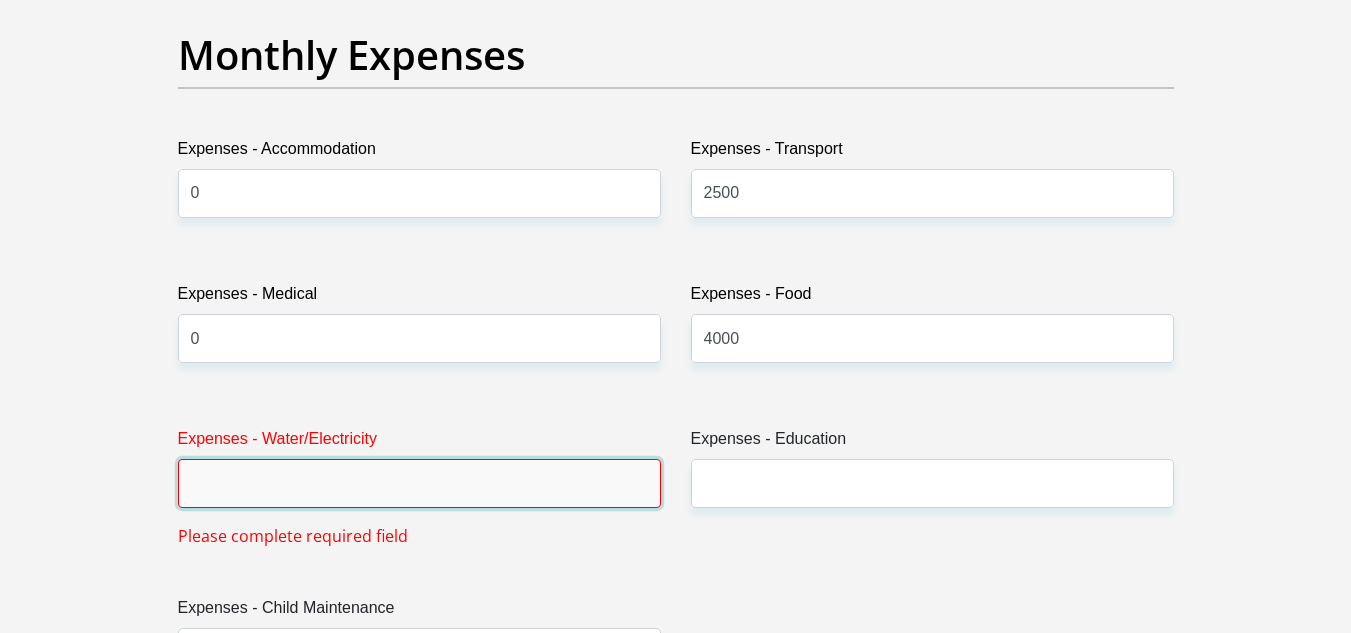 click on "Expenses - Water/Electricity" at bounding box center [419, 483] 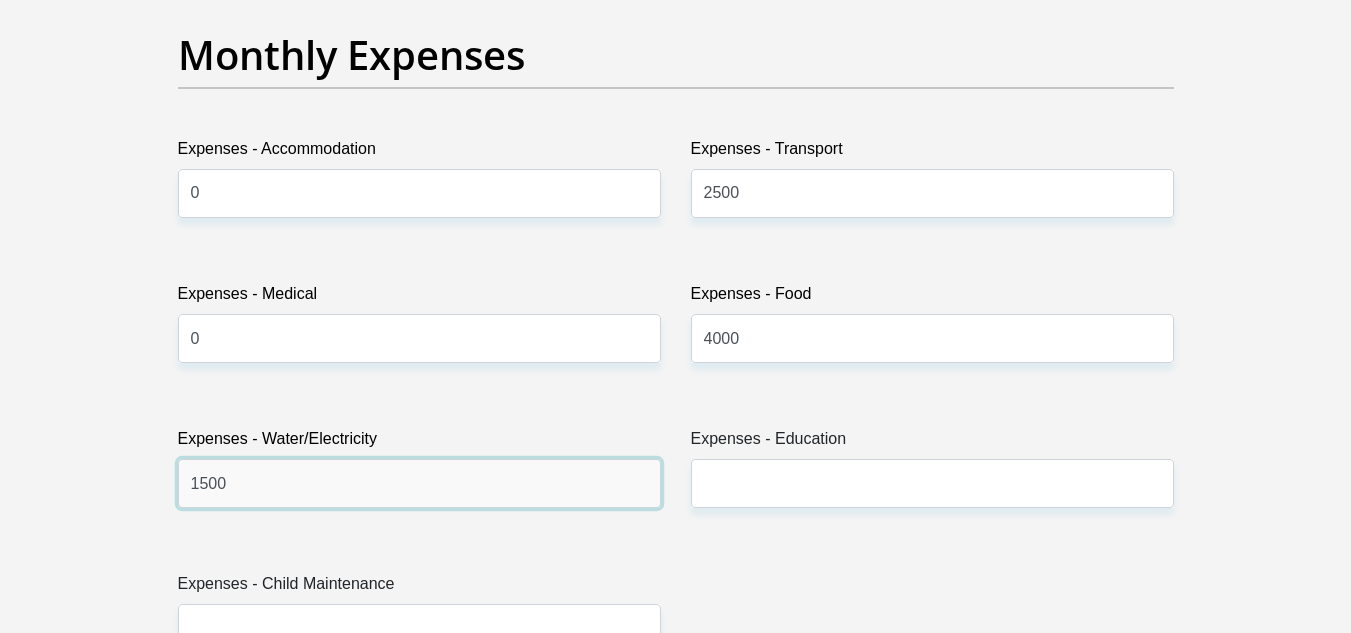 type on "1500" 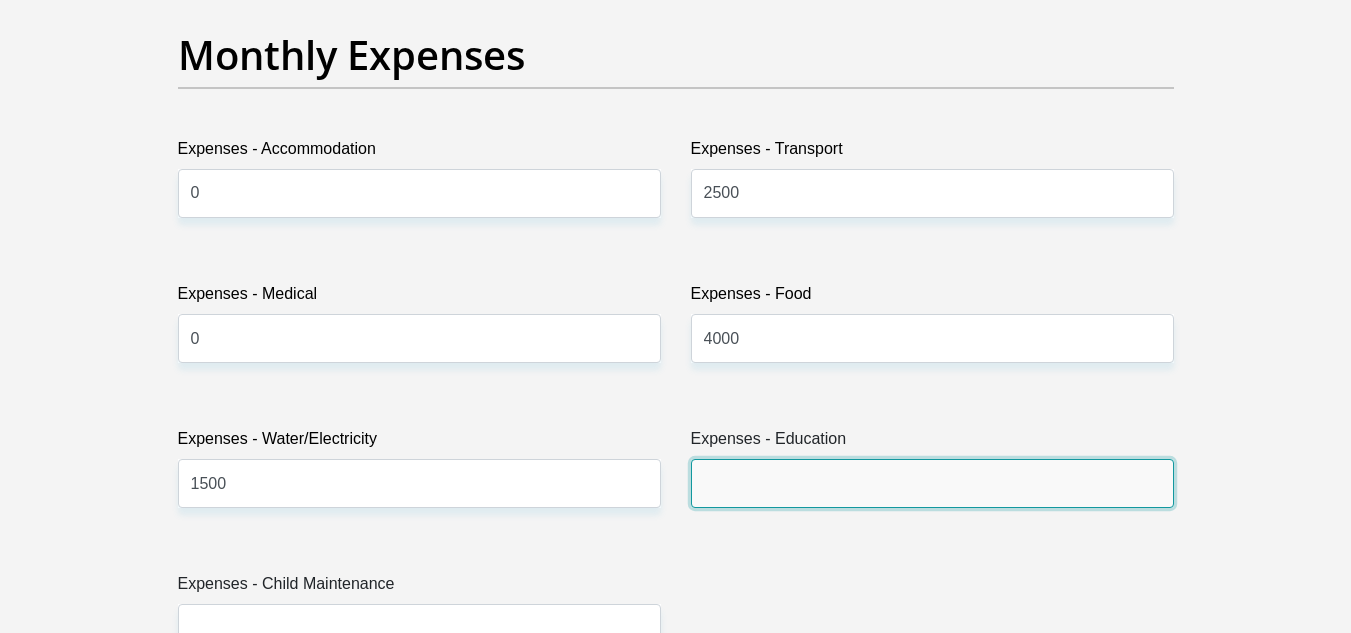 click on "Expenses - Education" at bounding box center [932, 483] 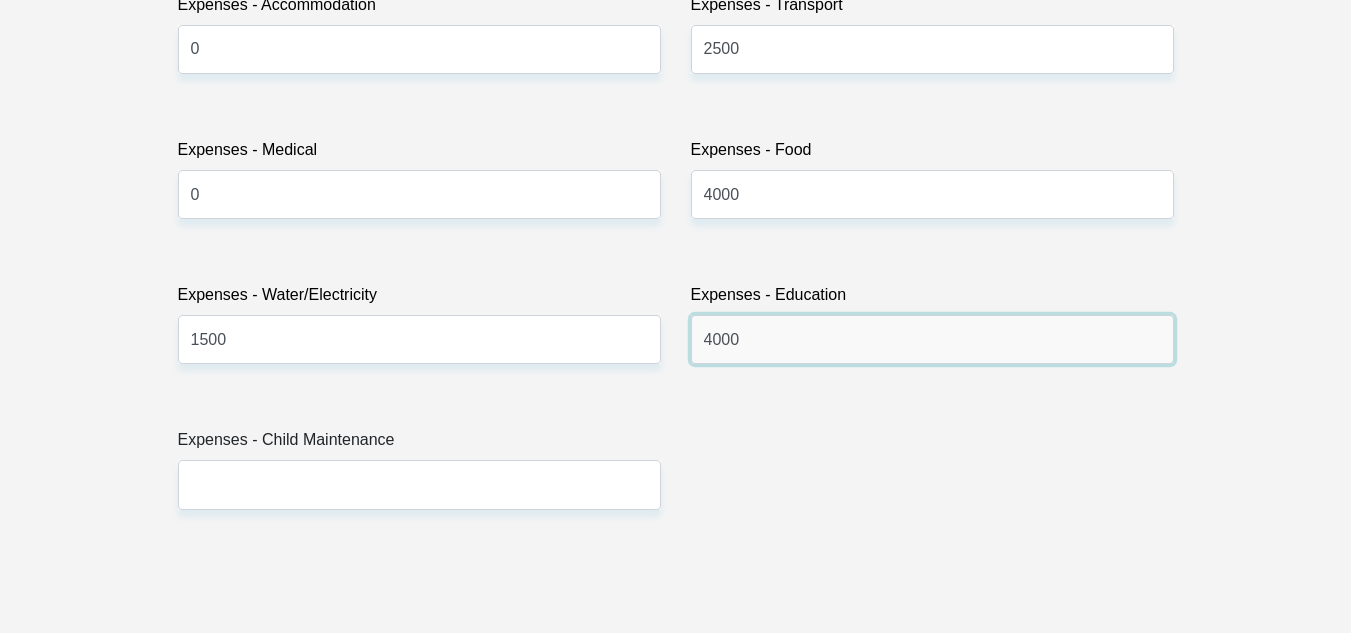 scroll, scrollTop: 2995, scrollLeft: 0, axis: vertical 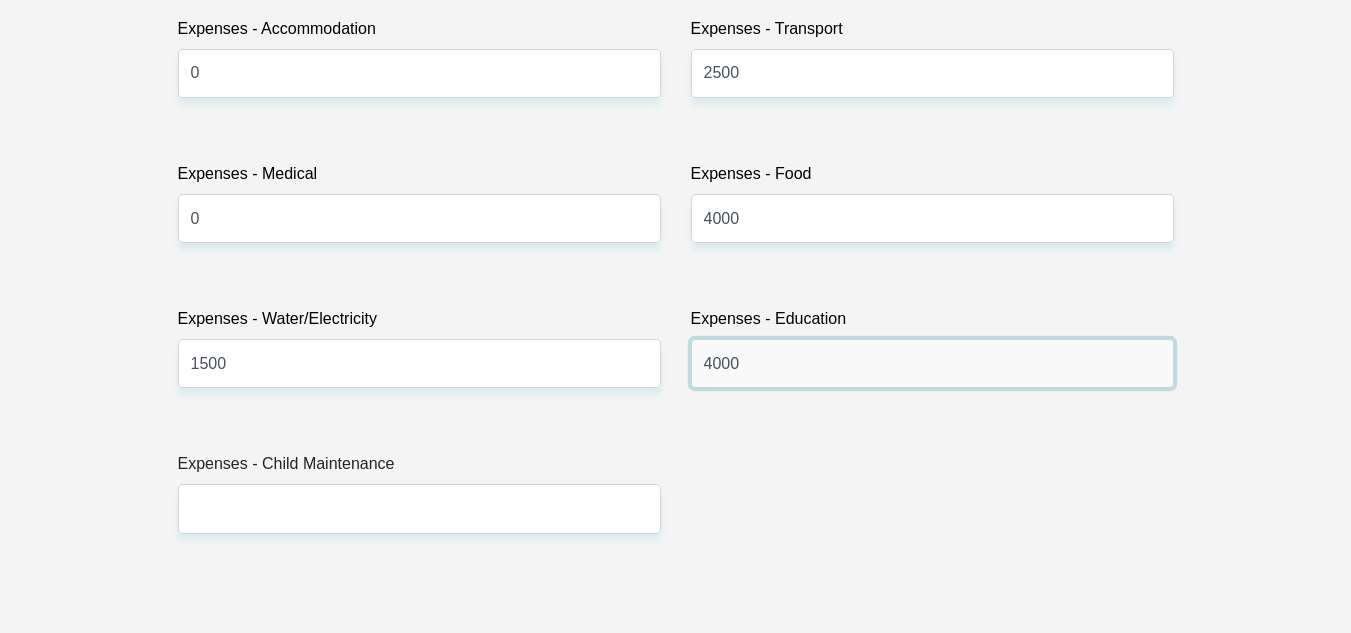 type on "4000" 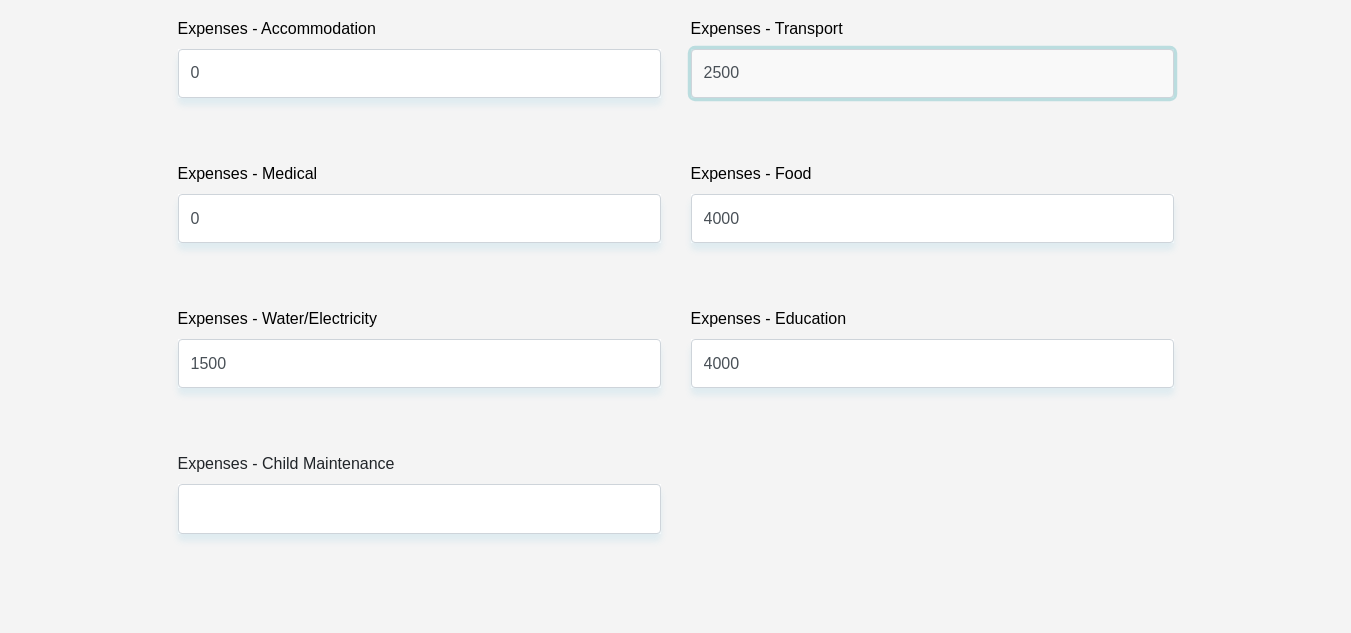 click on "2500" at bounding box center (932, 73) 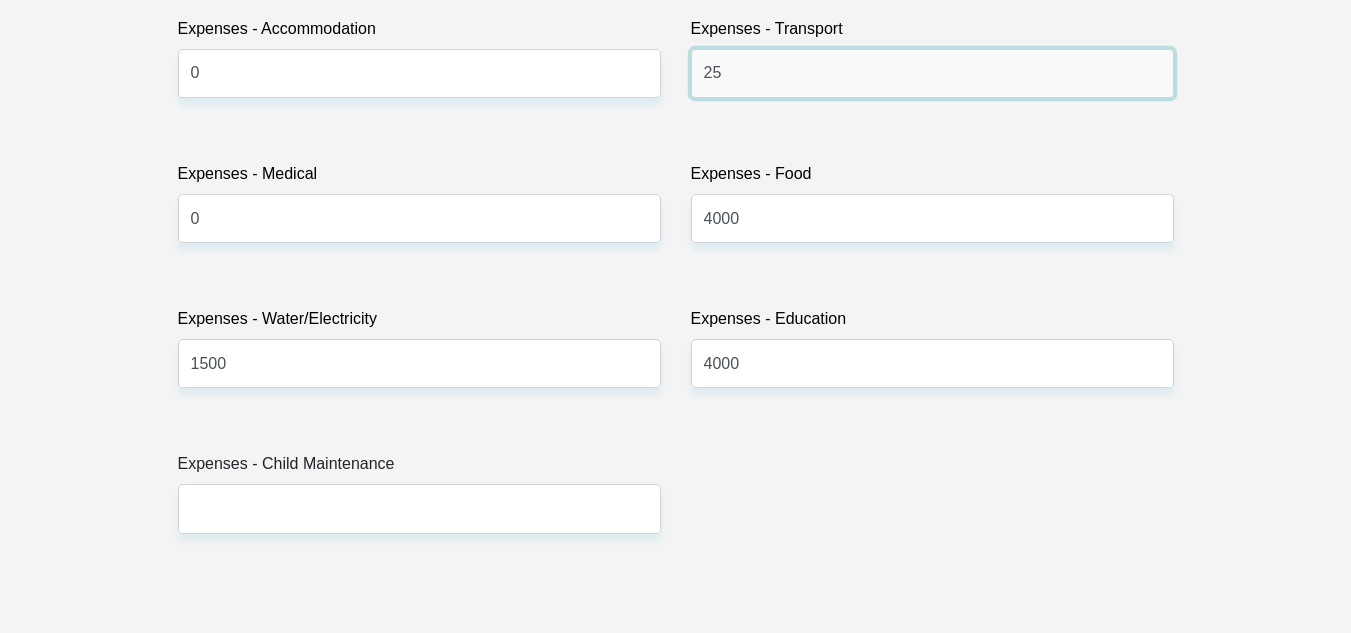 type on "2" 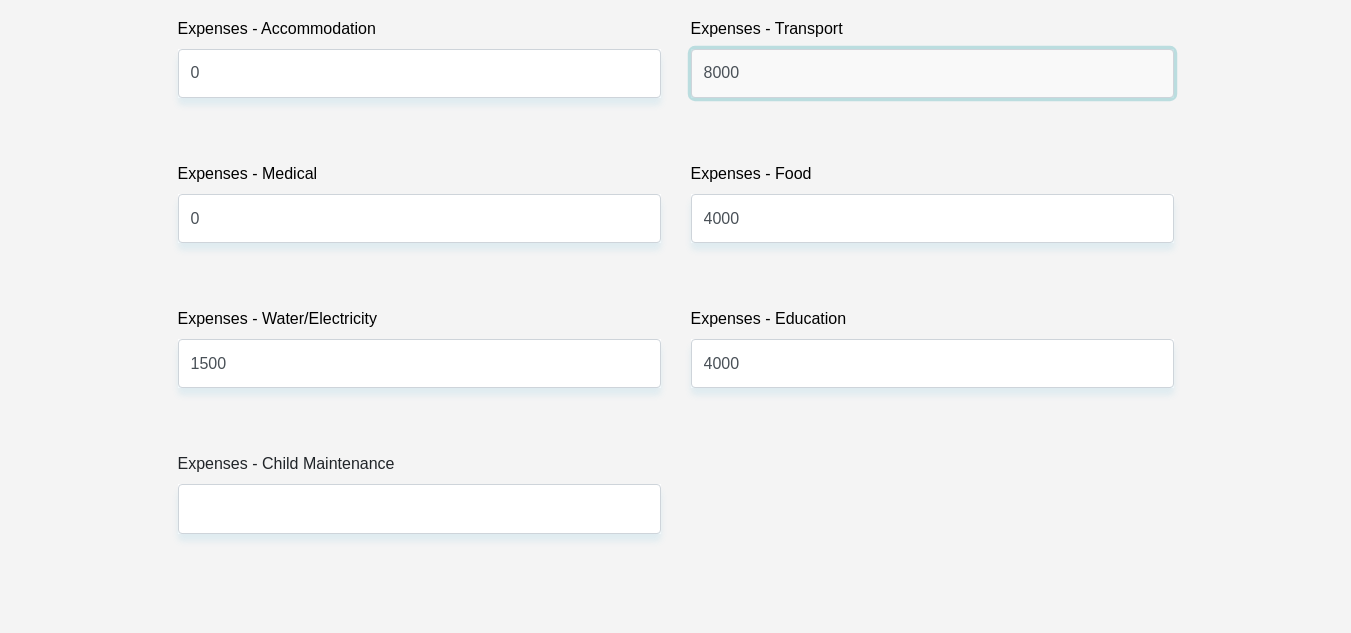 scroll, scrollTop: 2947, scrollLeft: 0, axis: vertical 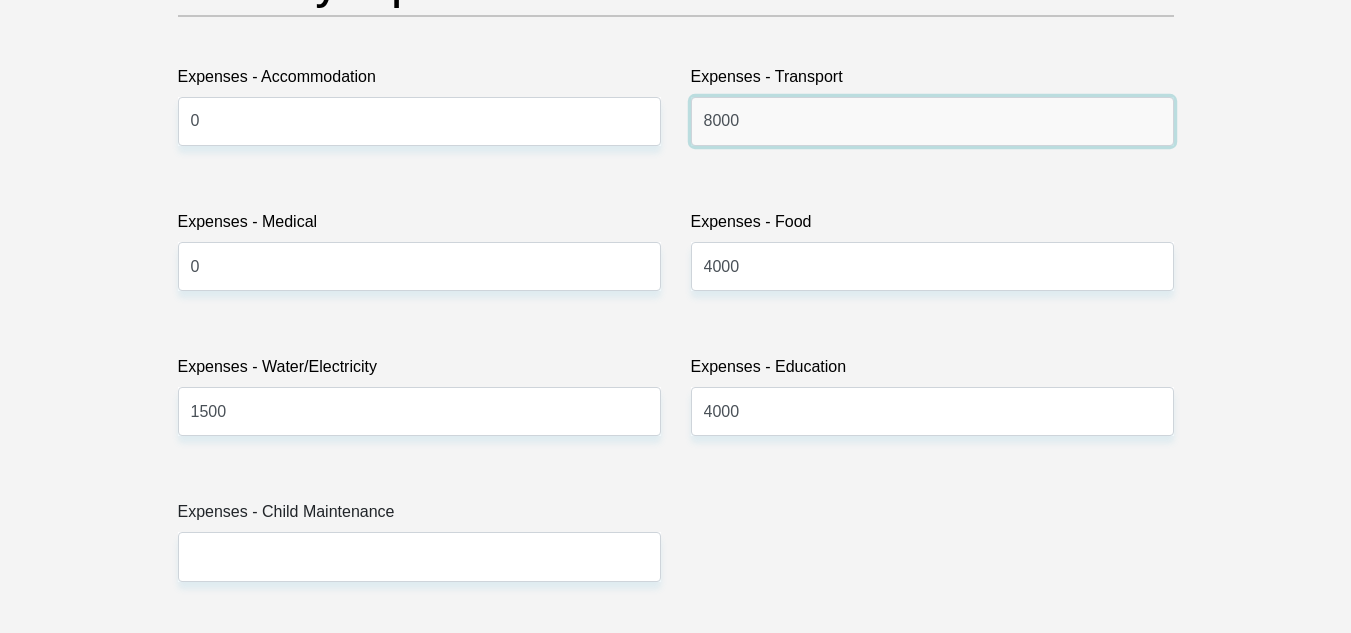 type on "8000" 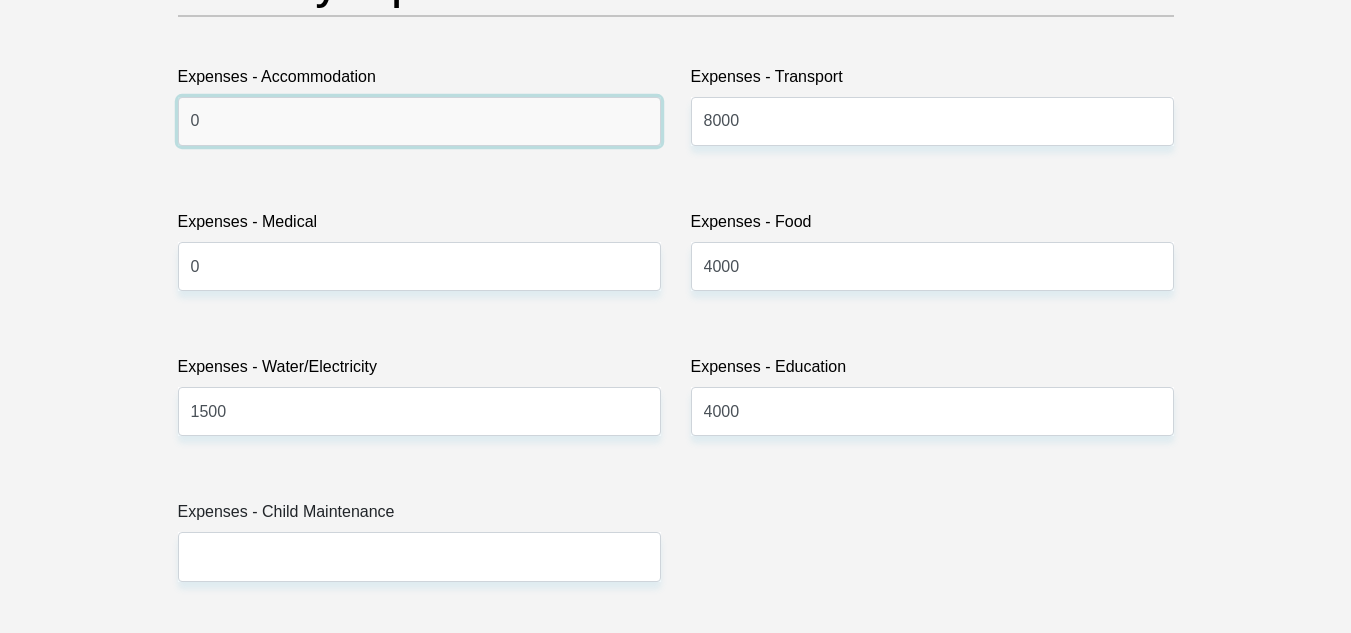 click on "0" at bounding box center [419, 121] 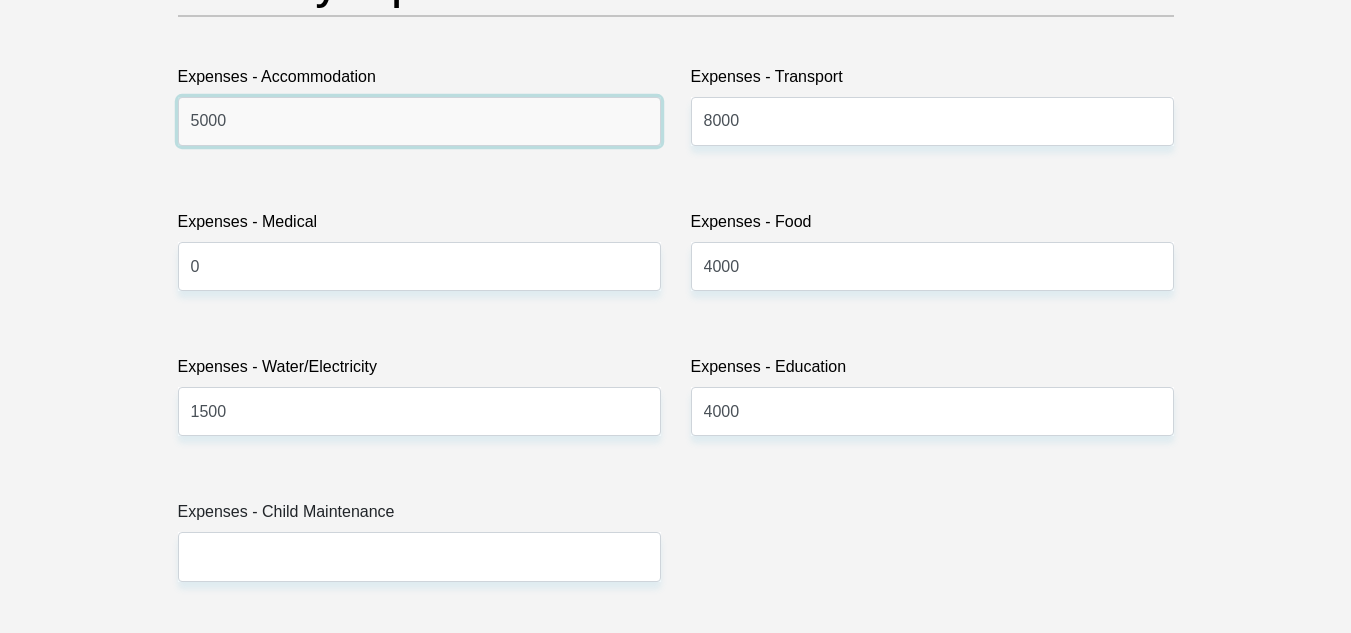 type on "5000" 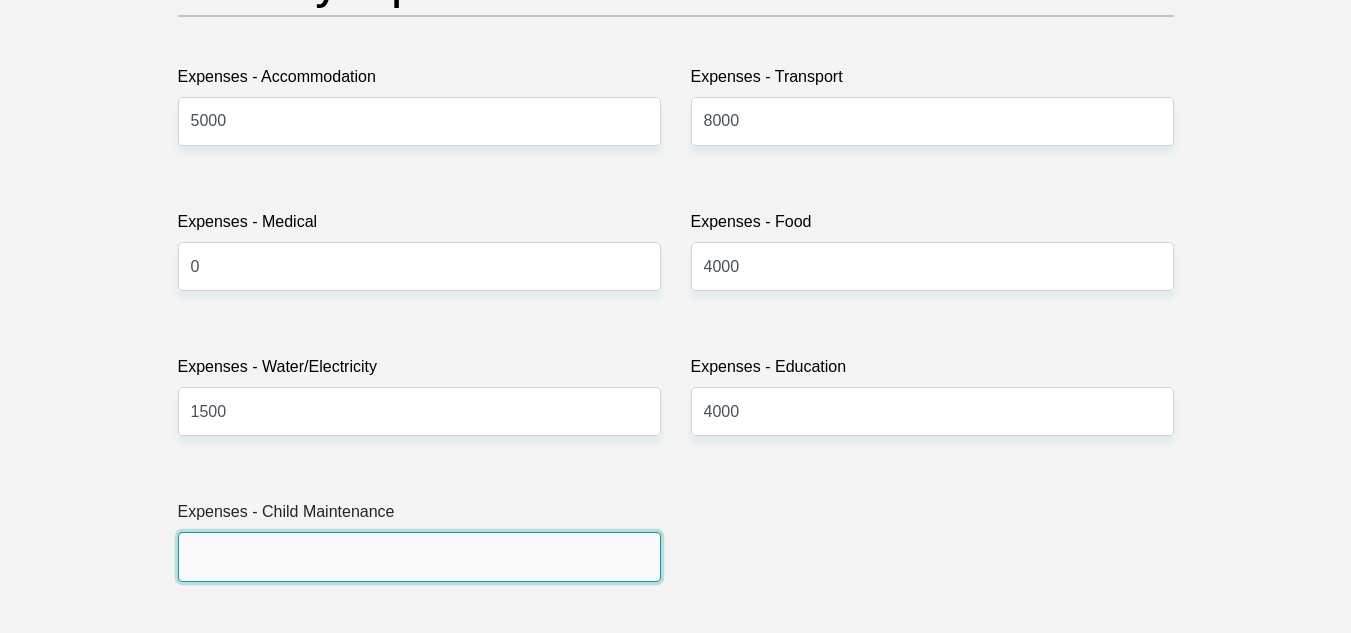 click on "Expenses - Child Maintenance" at bounding box center [419, 556] 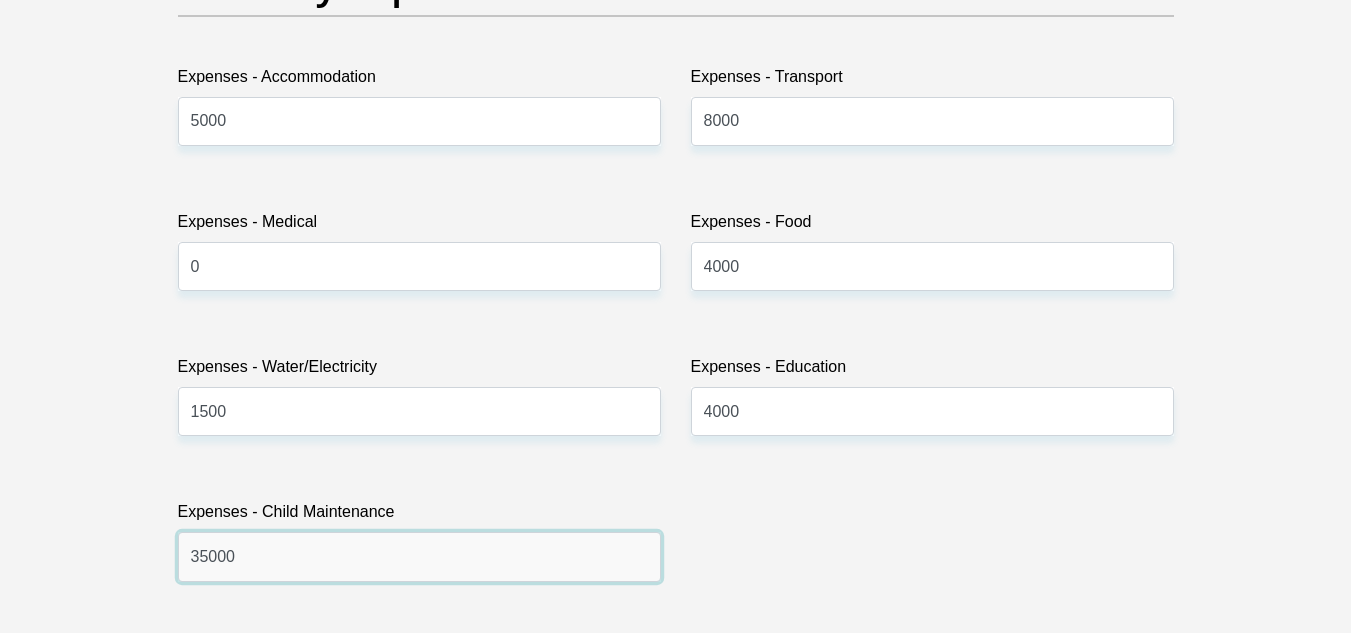 type on "35000" 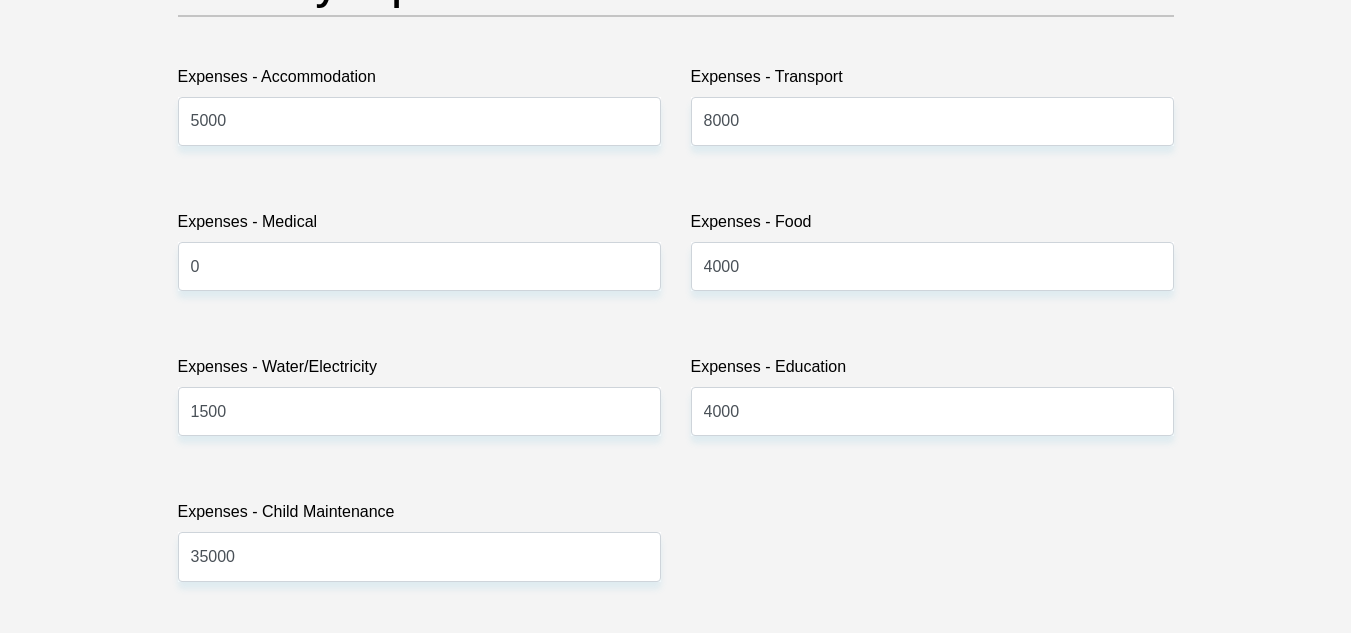 drag, startPoint x: 922, startPoint y: 487, endPoint x: 750, endPoint y: 494, distance: 172.14238 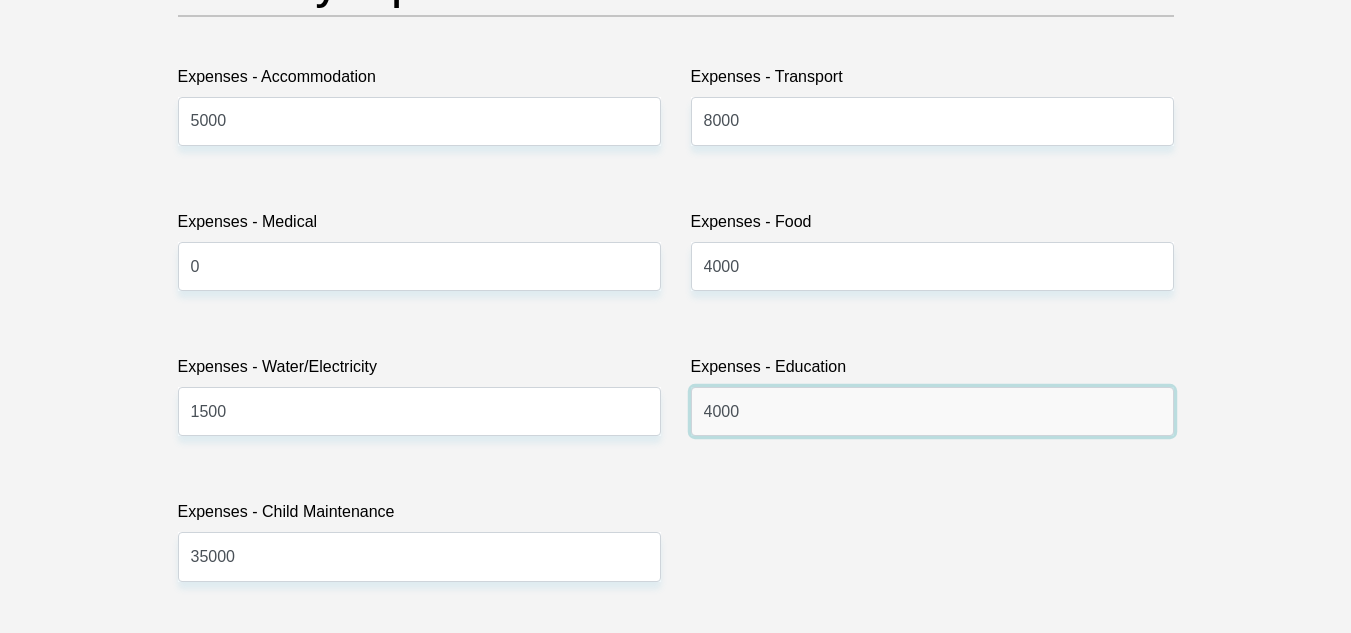 click on "4000" at bounding box center [932, 411] 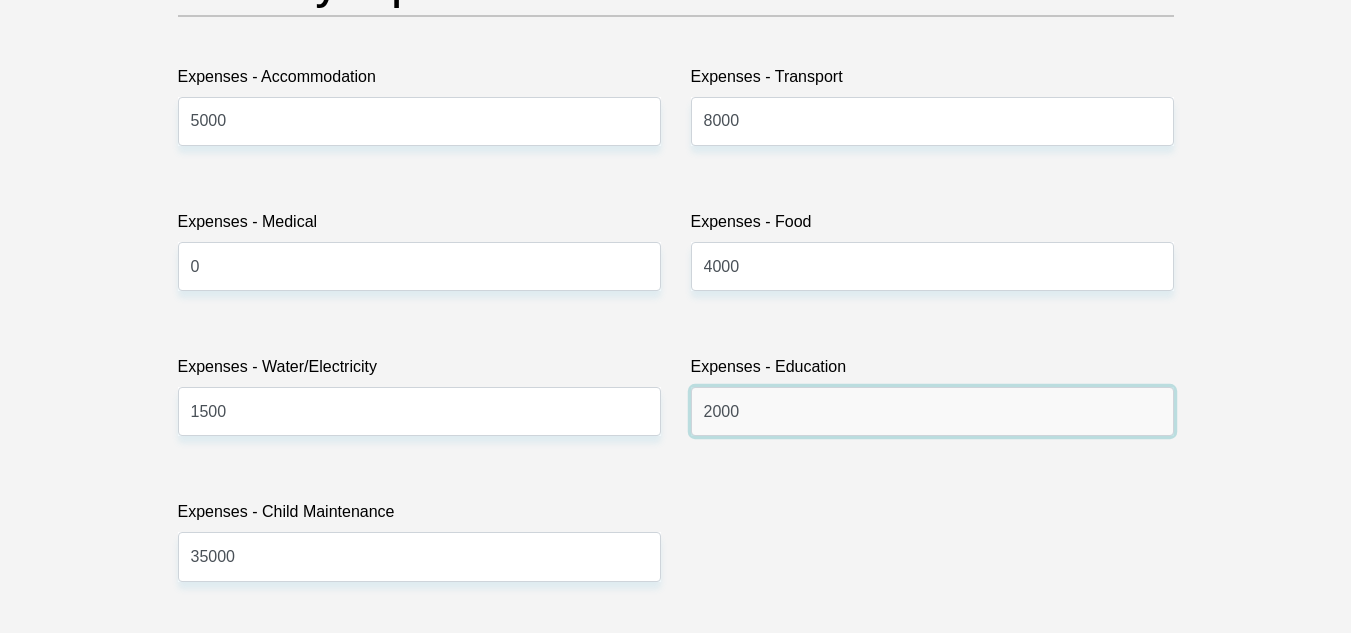 type on "2000" 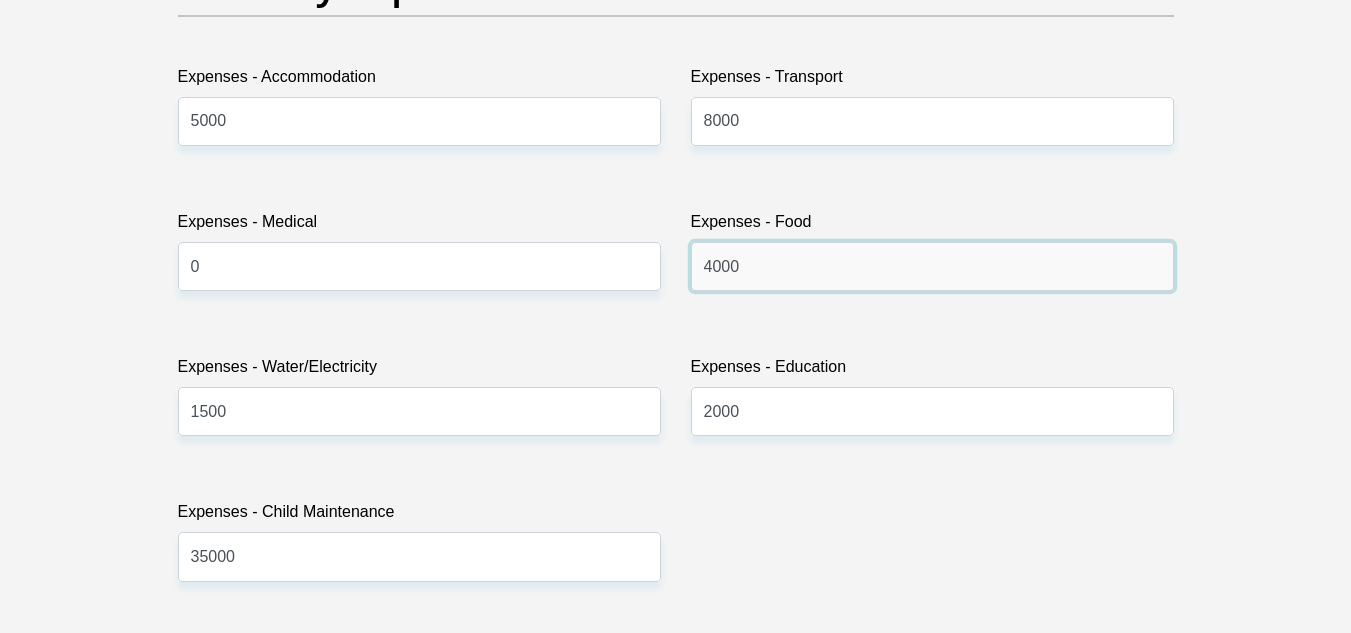 click on "4000" at bounding box center (932, 266) 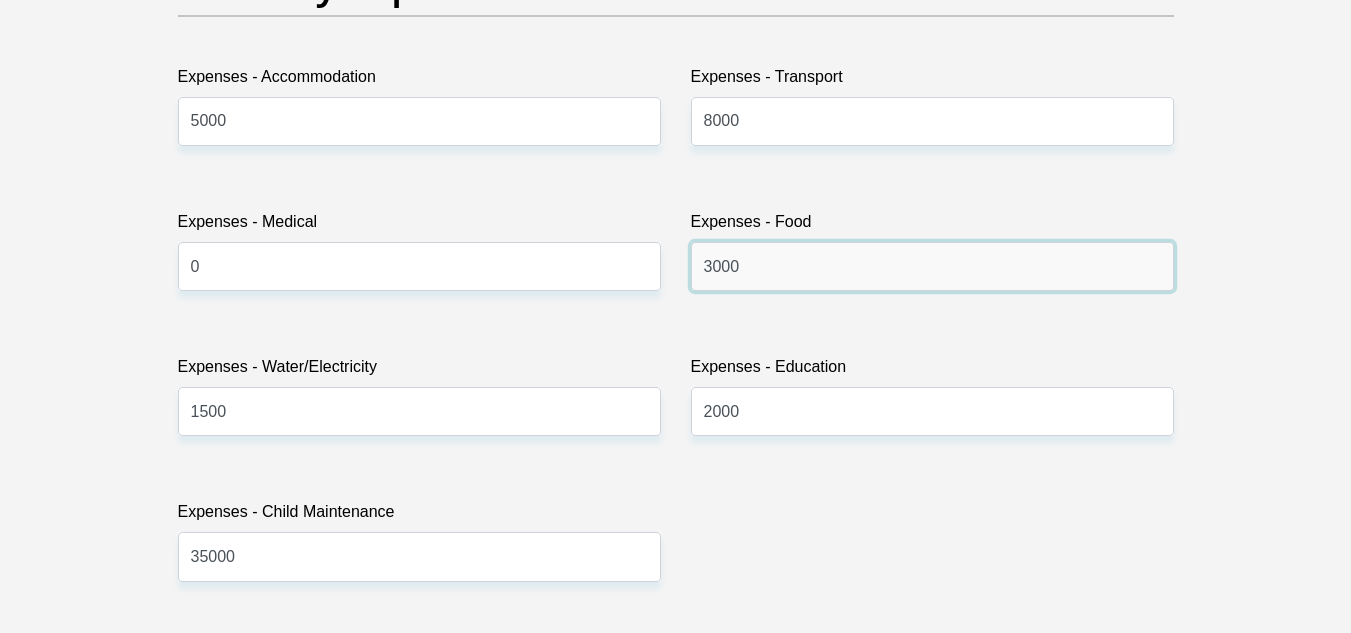 type on "3000" 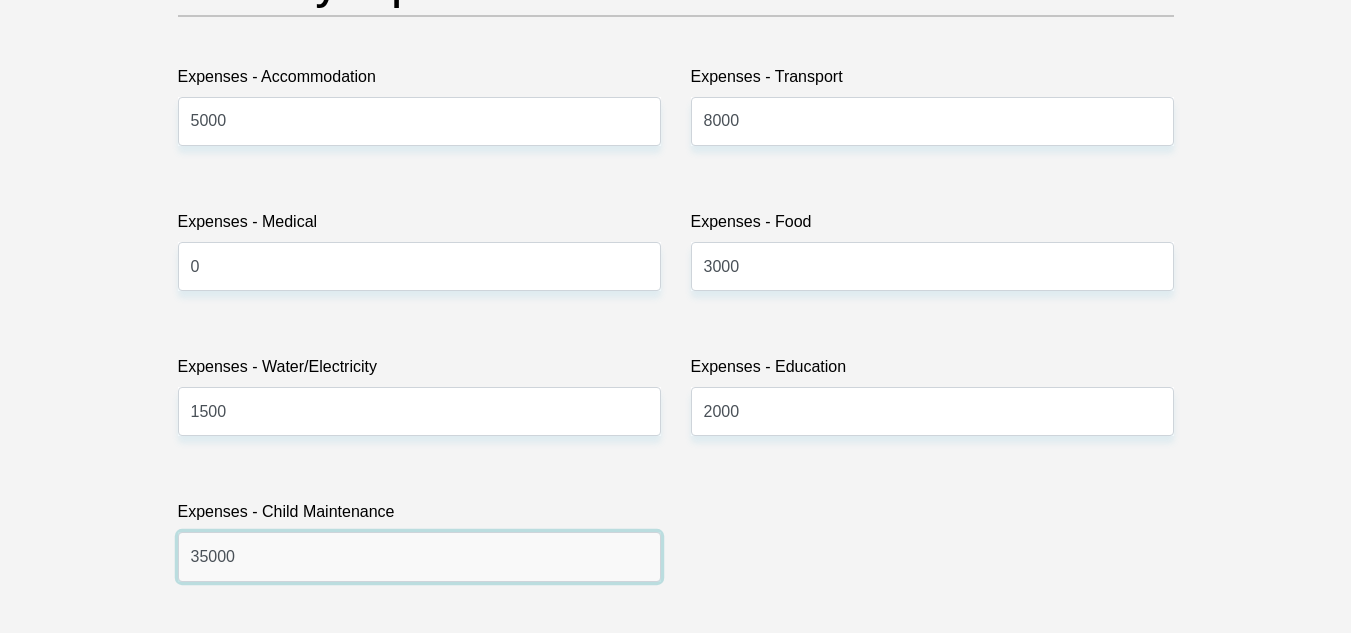 click on "35000" at bounding box center [419, 556] 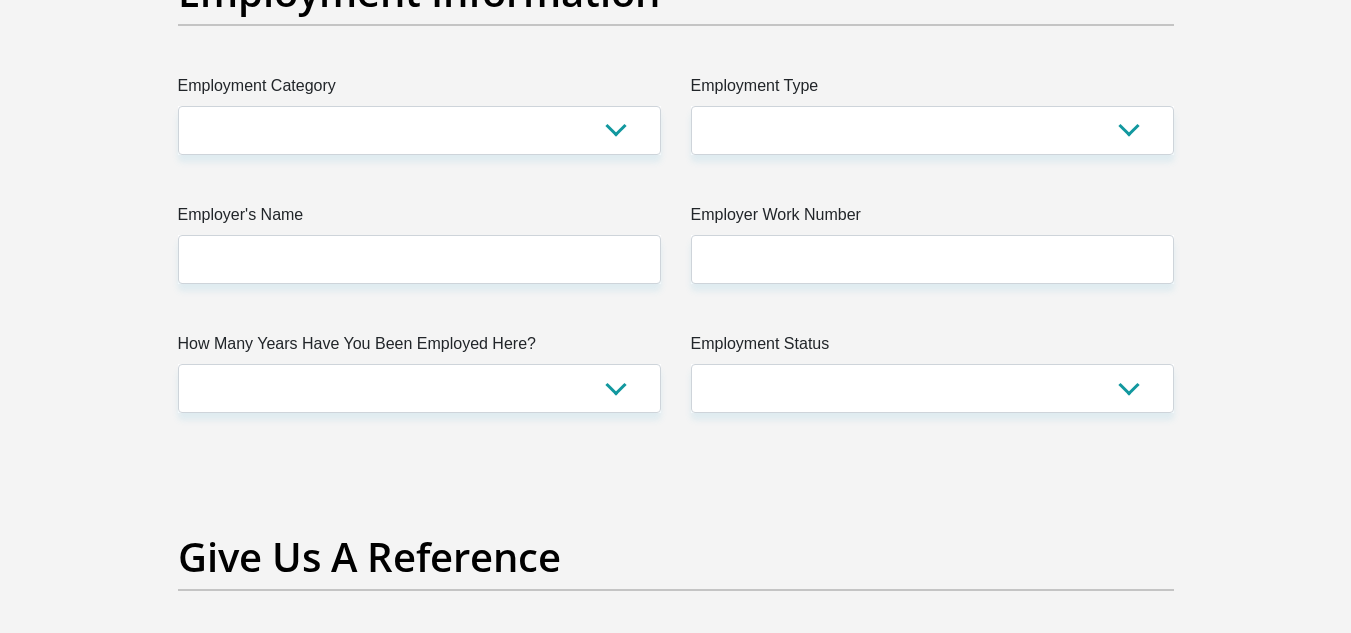 scroll, scrollTop: 3585, scrollLeft: 0, axis: vertical 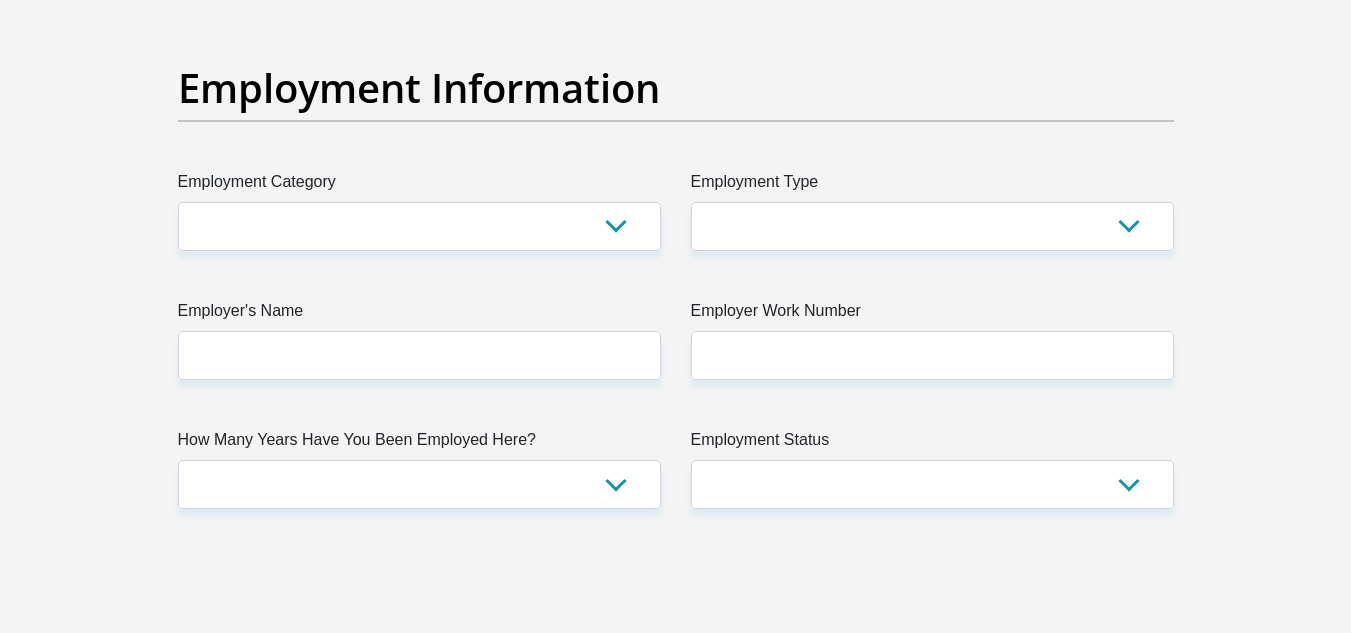 type on "3000" 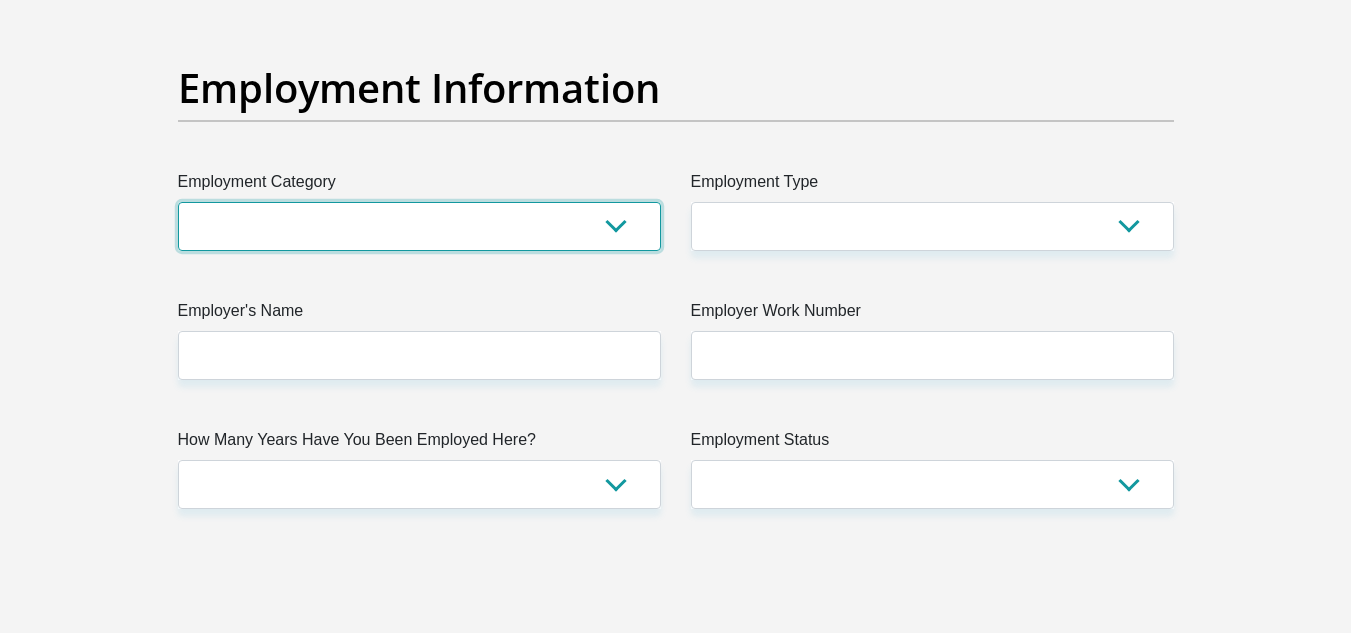 click on "AGRICULTURE
ALCOHOL & TOBACCO
CONSTRUCTION MATERIALS
METALLURGY
EQUIPMENT FOR RENEWABLE ENERGY
SPECIALIZED CONTRACTORS
CAR
GAMING (INCL. INTERNET
OTHER WHOLESALE
UNLICENSED PHARMACEUTICALS
CURRENCY EXCHANGE HOUSES
OTHER FINANCIAL INSTITUTIONS & INSURANCE
REAL ESTATE AGENTS
OIL & GAS
OTHER MATERIALS (E.G. IRON ORE)
PRECIOUS STONES & PRECIOUS METALS
POLITICAL ORGANIZATIONS
RELIGIOUS ORGANIZATIONS(NOT SECTS)
ACTI. HAVING BUSINESS DEAL WITH PUBLIC ADMINISTRATION
LAUNDROMATS" at bounding box center [419, 226] 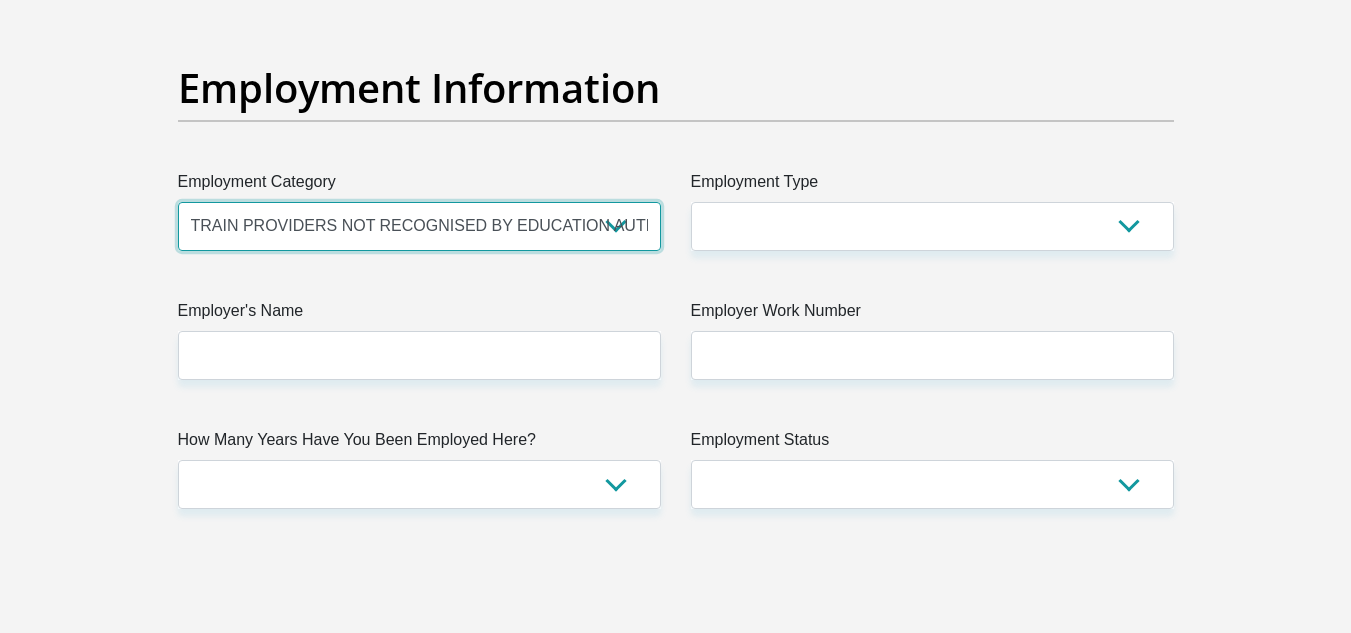 click on "AGRICULTURE
ALCOHOL & TOBACCO
CONSTRUCTION MATERIALS
METALLURGY
EQUIPMENT FOR RENEWABLE ENERGY
SPECIALIZED CONTRACTORS
CAR
GAMING (INCL. INTERNET
OTHER WHOLESALE
UNLICENSED PHARMACEUTICALS
CURRENCY EXCHANGE HOUSES
OTHER FINANCIAL INSTITUTIONS & INSURANCE
REAL ESTATE AGENTS
OIL & GAS
OTHER MATERIALS (E.G. IRON ORE)
PRECIOUS STONES & PRECIOUS METALS
POLITICAL ORGANIZATIONS
RELIGIOUS ORGANIZATIONS(NOT SECTS)
ACTI. HAVING BUSINESS DEAL WITH PUBLIC ADMINISTRATION
LAUNDROMATS" at bounding box center [419, 226] 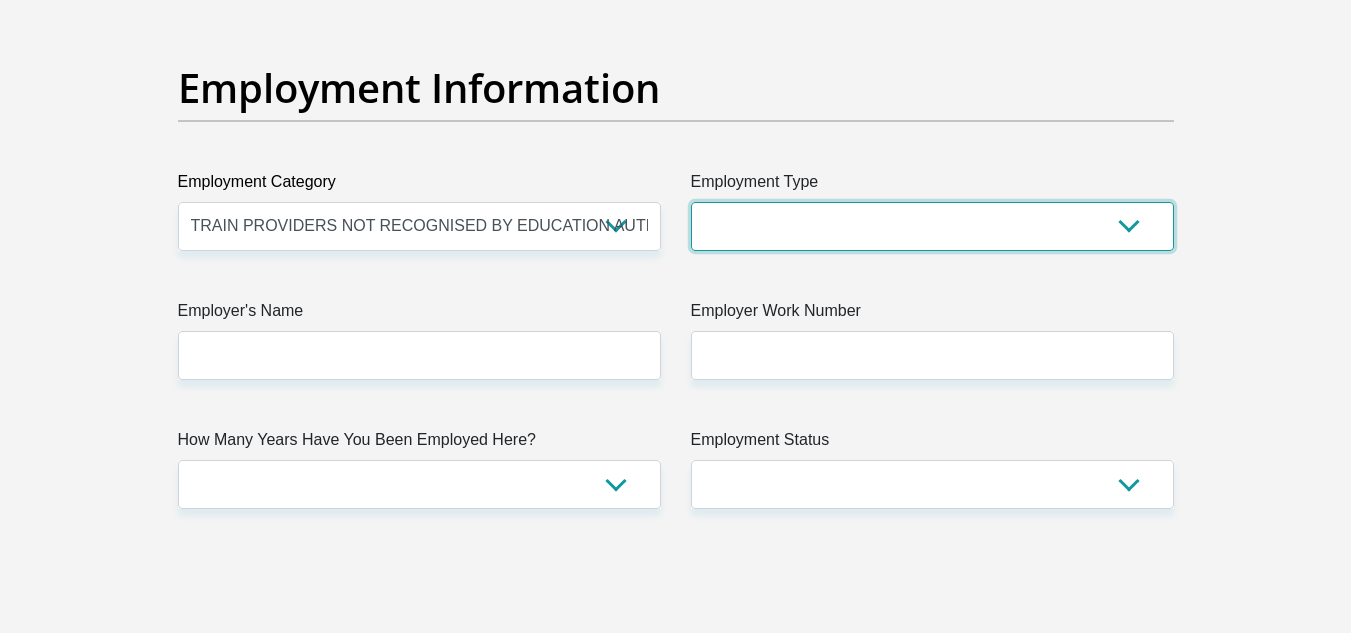 click on "College/Lecturer
Craft Seller
Creative
Driver
Executive
Farmer
Forces - Non Commissioned
Forces - Officer
Hawker
Housewife
Labourer
Licenced Professional
Manager
Miner
Non Licenced Professional
Office Staff/Clerk
Outside Worker
Pensioner
Permanent Teacher
Production/Manufacturing
Sales
Self-Employed
Semi-Professional Worker
Service Industry  Social Worker  Student" at bounding box center [932, 226] 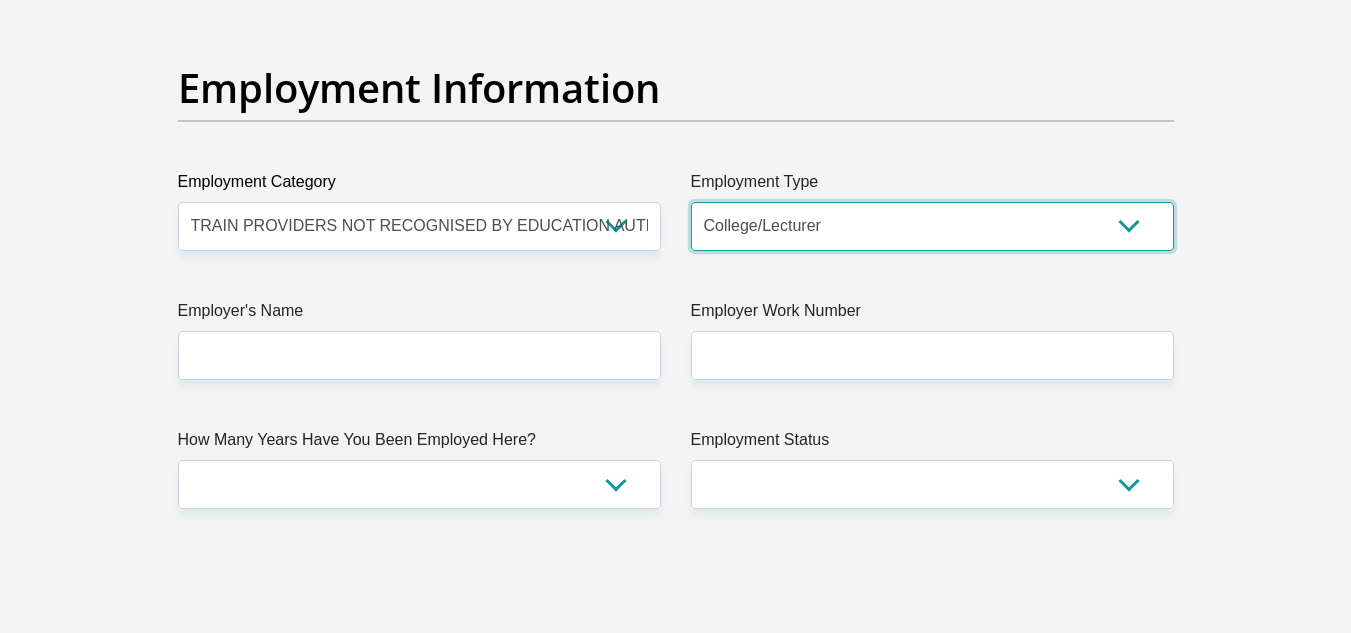 click on "College/Lecturer
Craft Seller
Creative
Driver
Executive
Farmer
Forces - Non Commissioned
Forces - Officer
Hawker
Housewife
Labourer
Licenced Professional
Manager
Miner
Non Licenced Professional
Office Staff/Clerk
Outside Worker
Pensioner
Permanent Teacher
Production/Manufacturing
Sales
Self-Employed
Semi-Professional Worker
Service Industry  Social Worker  Student" at bounding box center [932, 226] 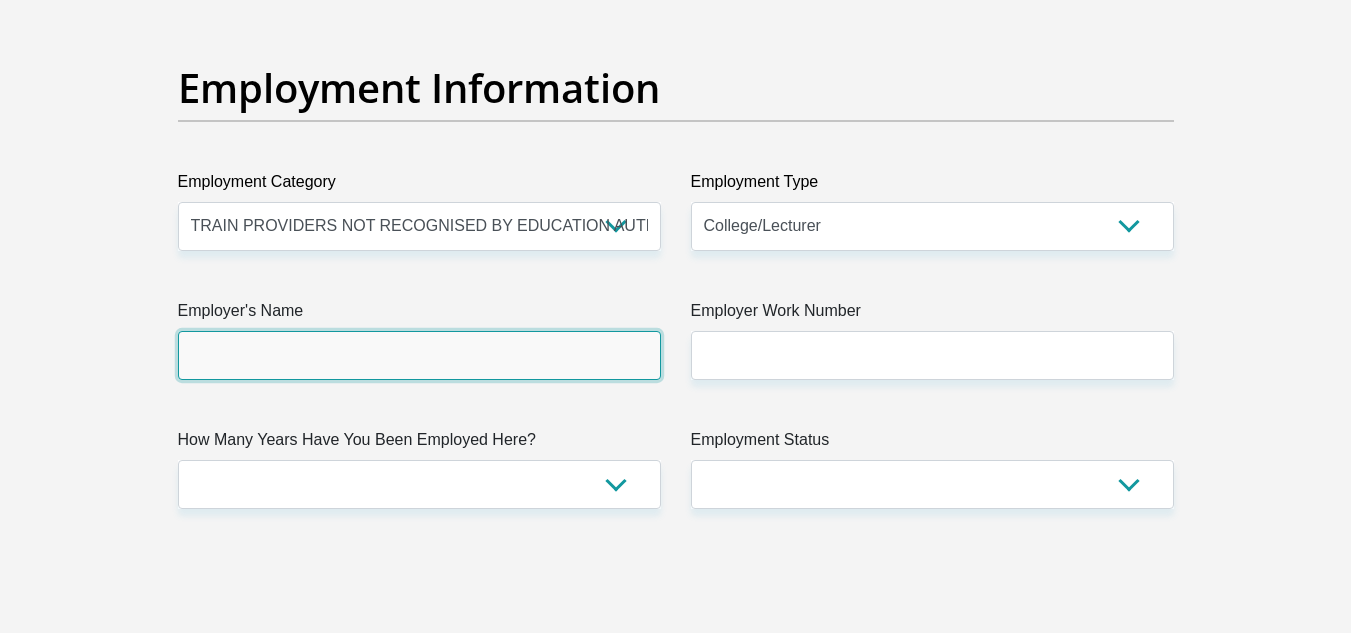 click on "Employer's Name" at bounding box center (419, 355) 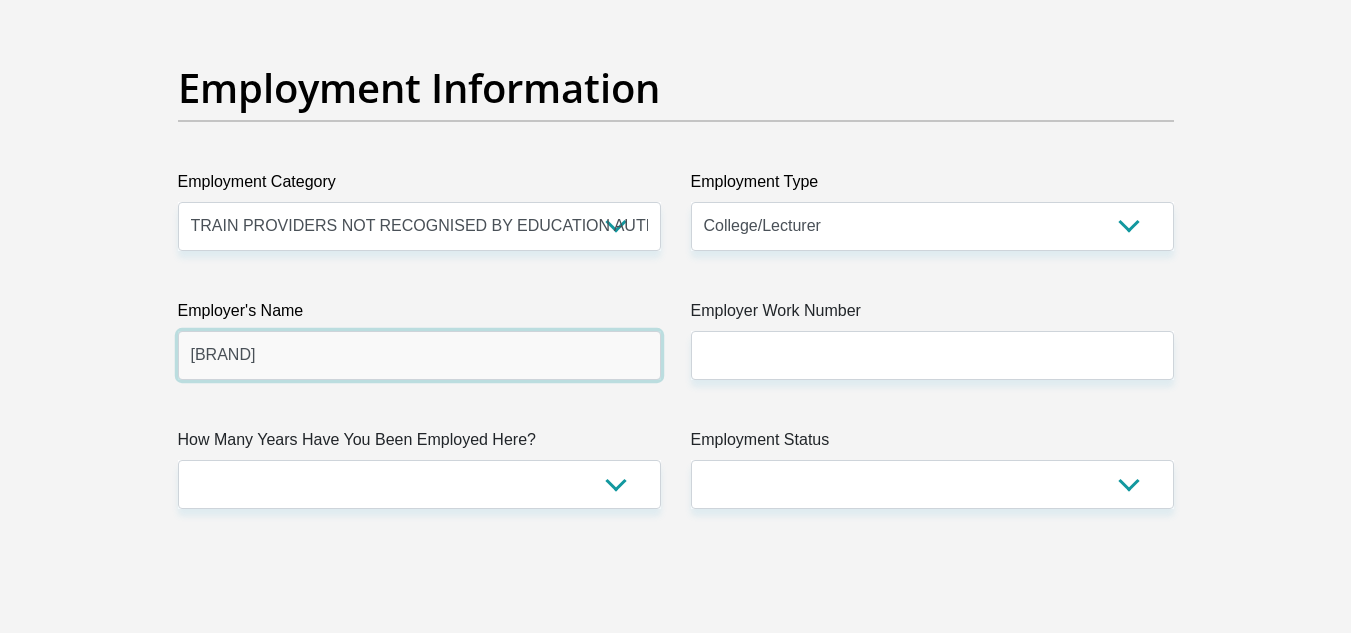type on "Magnacorp" 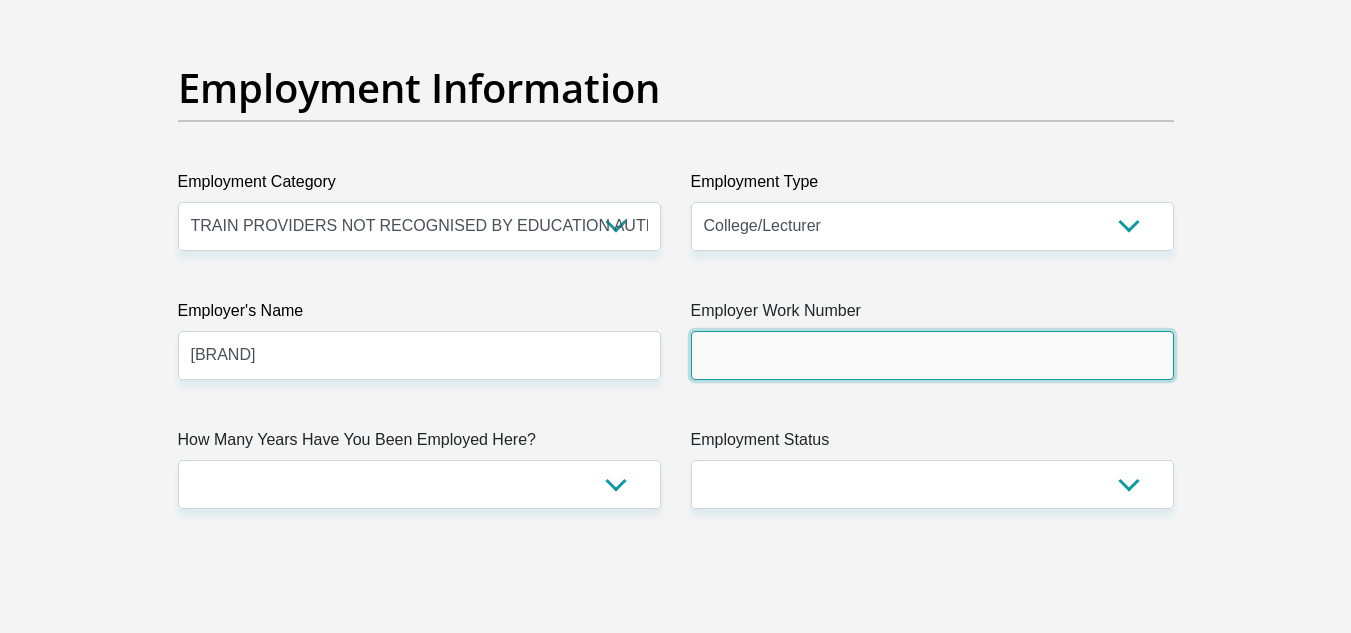 click on "Employer Work Number" at bounding box center [932, 355] 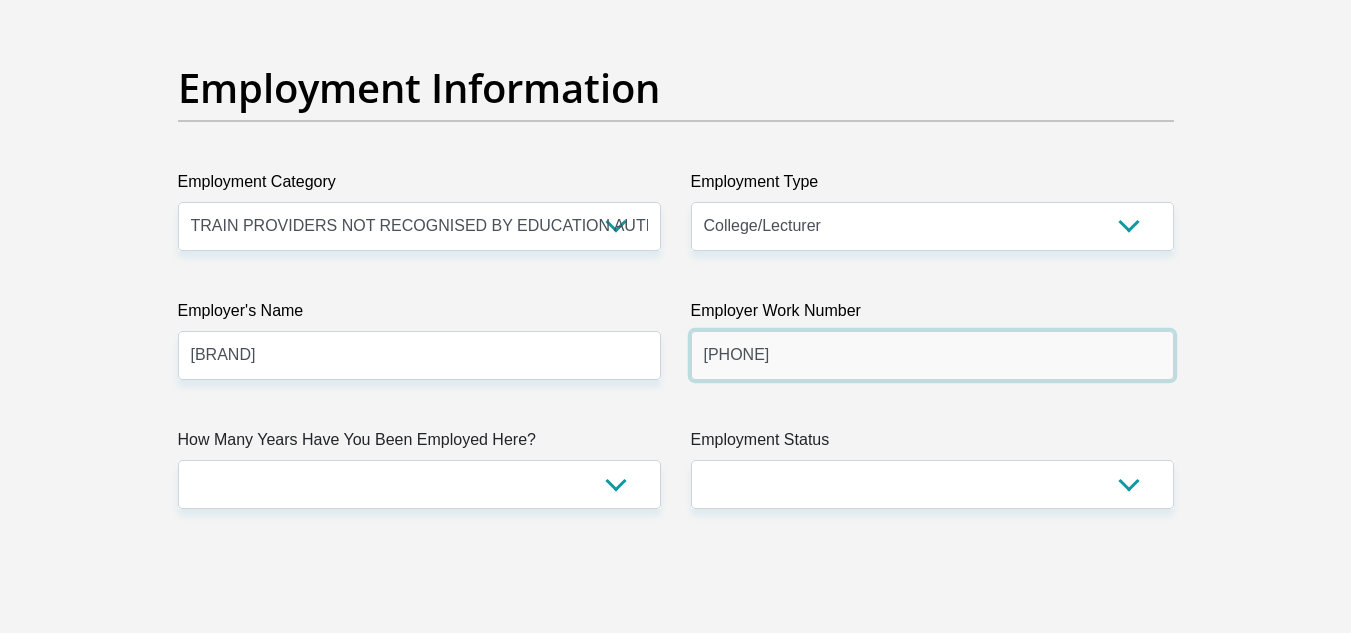 type on "0312661841" 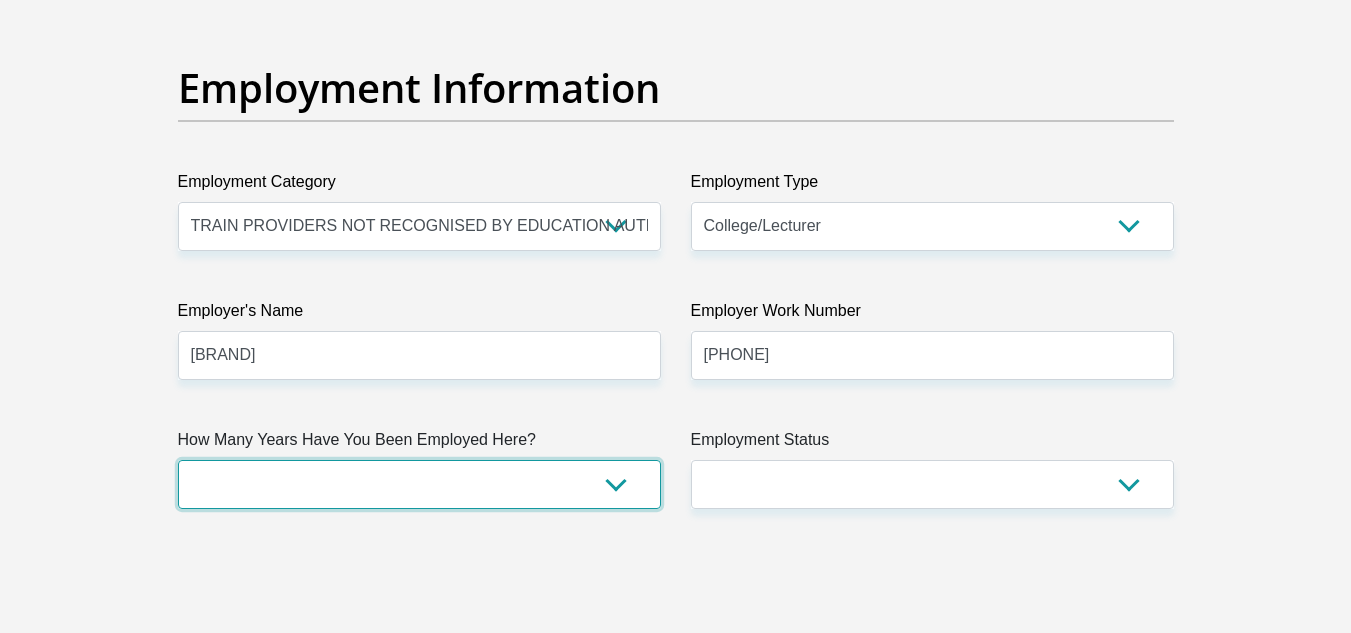 click on "less than 1 year
1-3 years
3-5 years
5+ years" at bounding box center [419, 484] 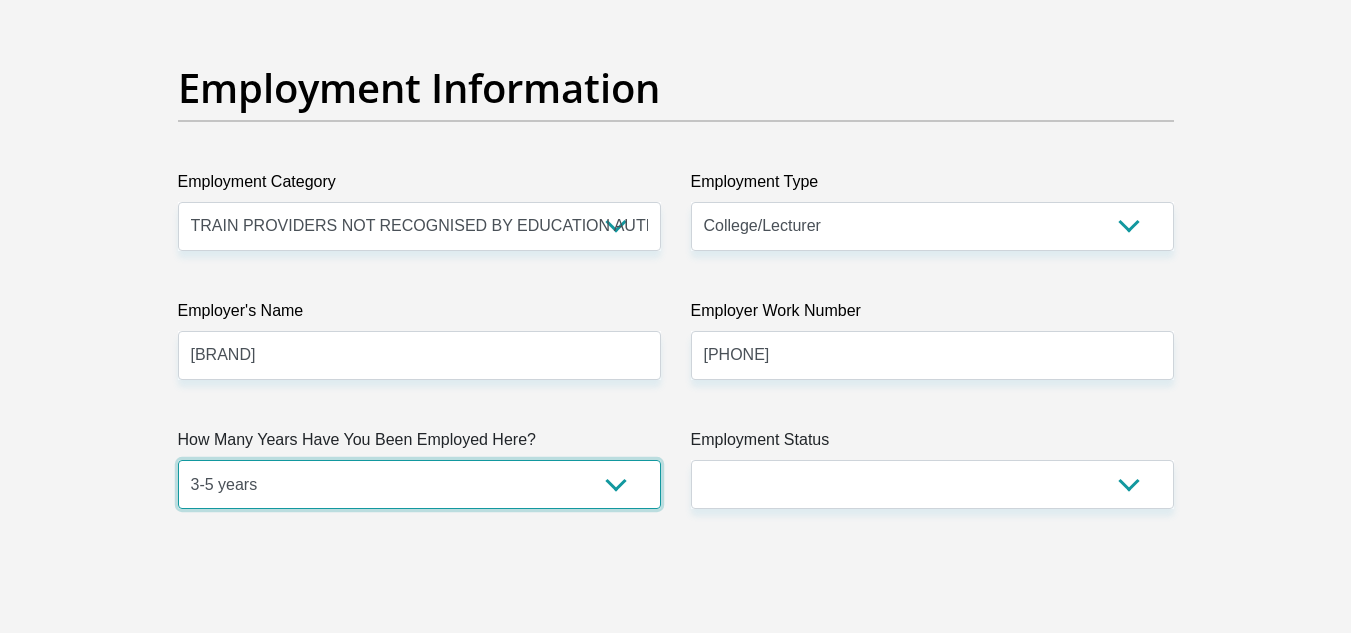 click on "less than 1 year
1-3 years
3-5 years
5+ years" at bounding box center (419, 484) 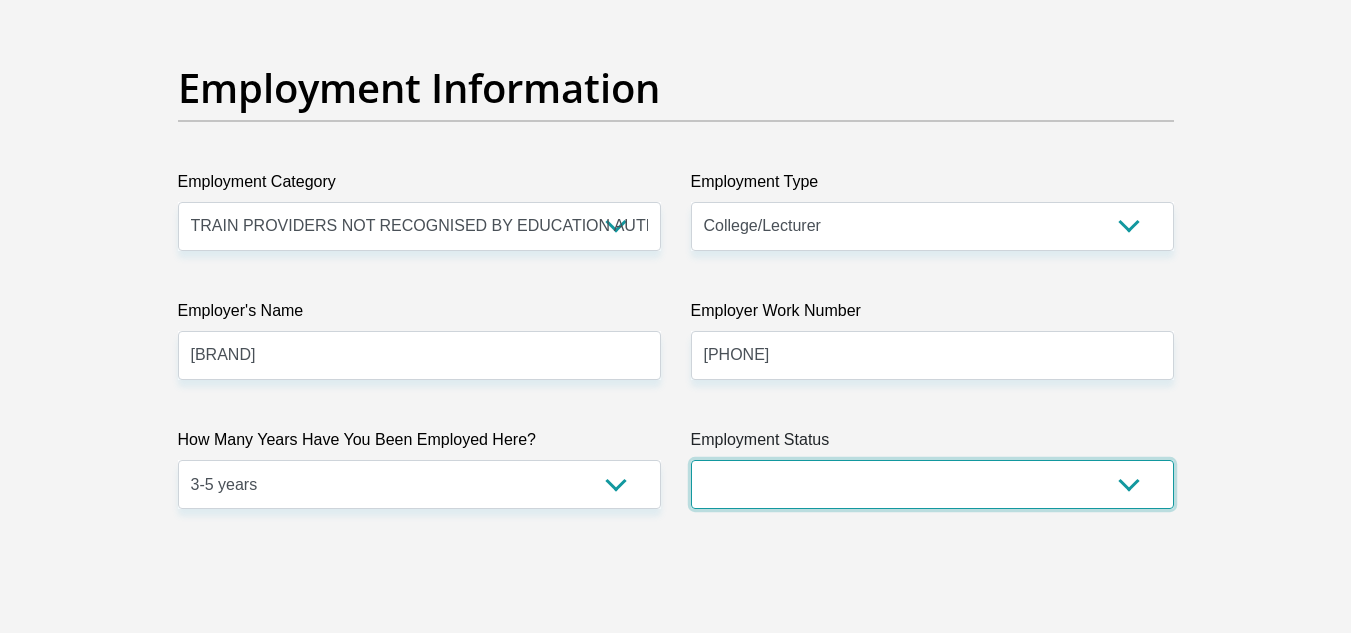 click on "Permanent/Full-time
Part-time/Casual
Contract Worker
Self-Employed
Housewife
Retired
Student
Medically Boarded
Disability
Unemployed" at bounding box center (932, 484) 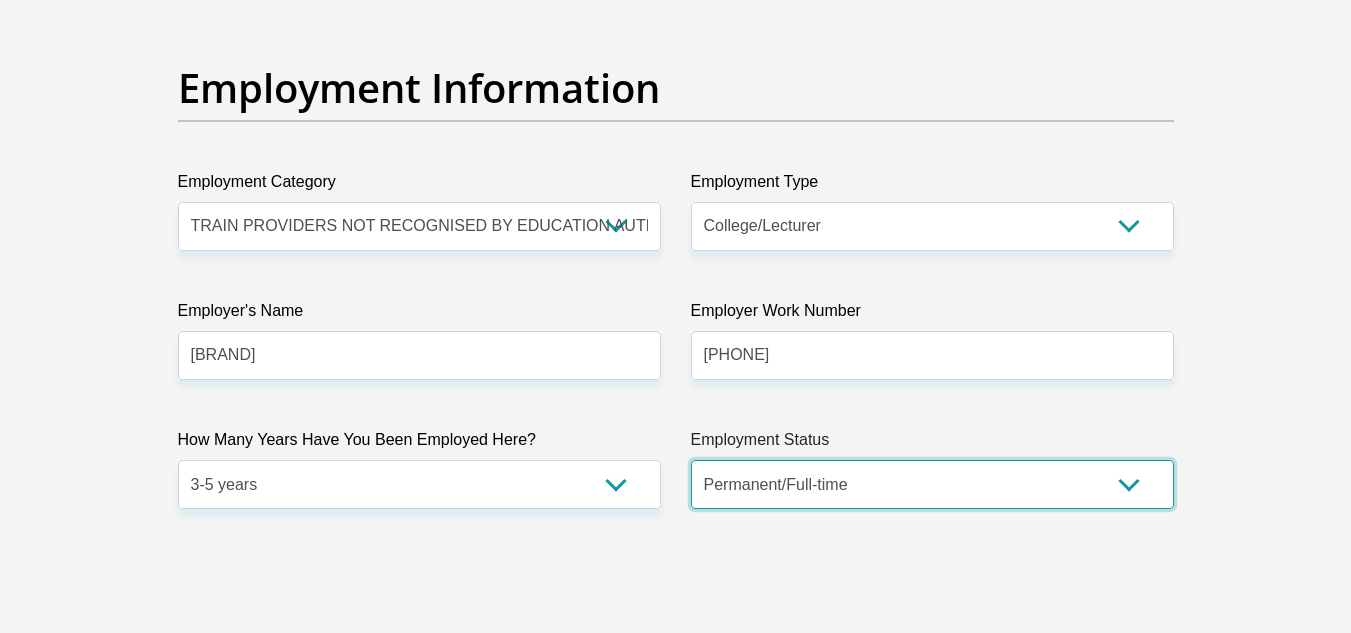 click on "Permanent/Full-time
Part-time/Casual
Contract Worker
Self-Employed
Housewife
Retired
Student
Medically Boarded
Disability
Unemployed" at bounding box center (932, 484) 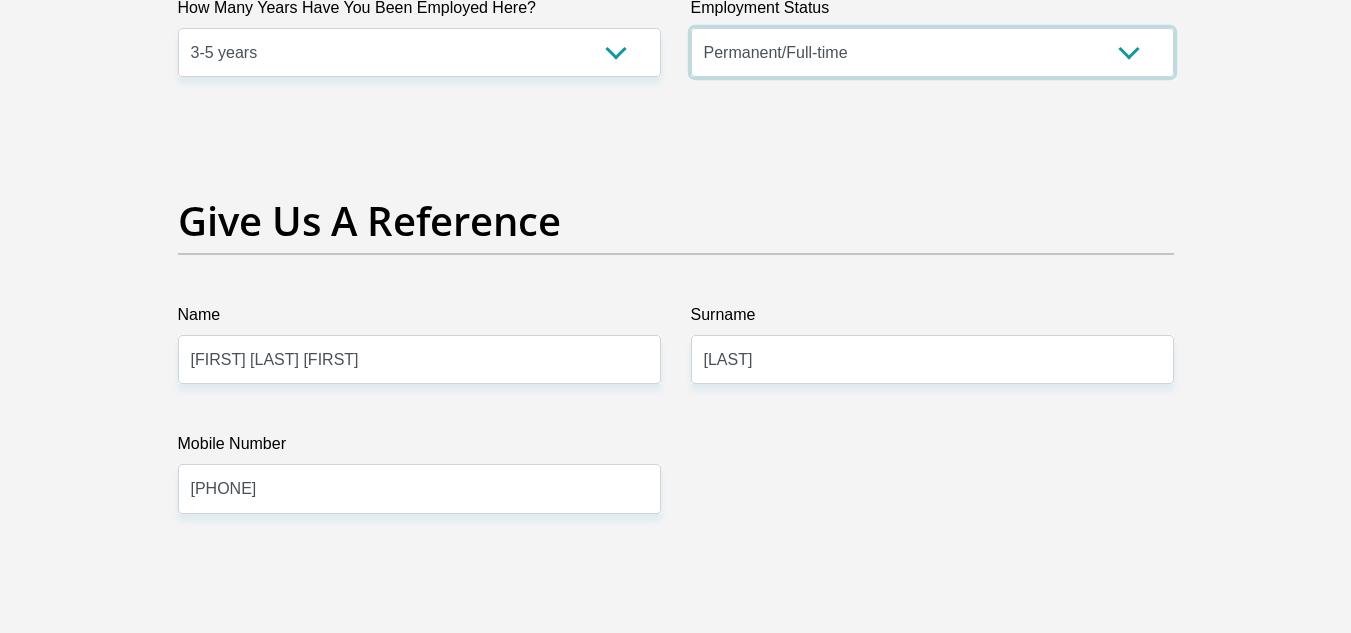 scroll, scrollTop: 4029, scrollLeft: 0, axis: vertical 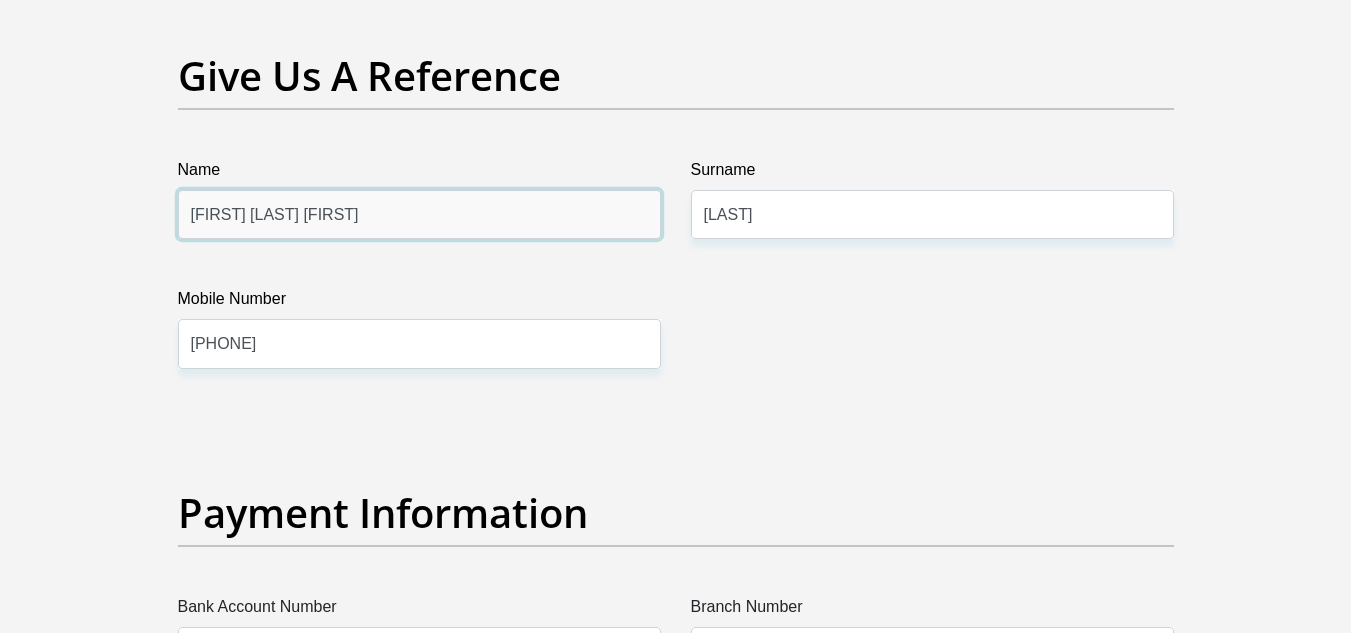 click on "Khethiwe Nonjabulo Happyness" at bounding box center (419, 214) 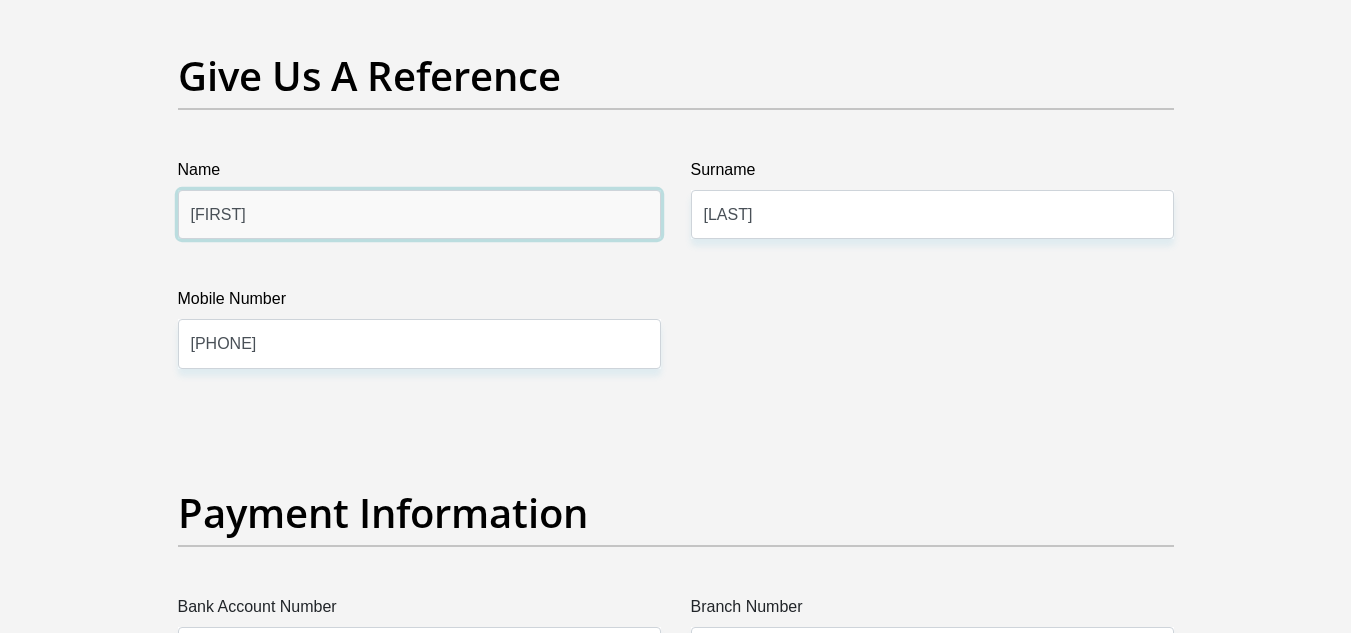 type on "Nokwazi" 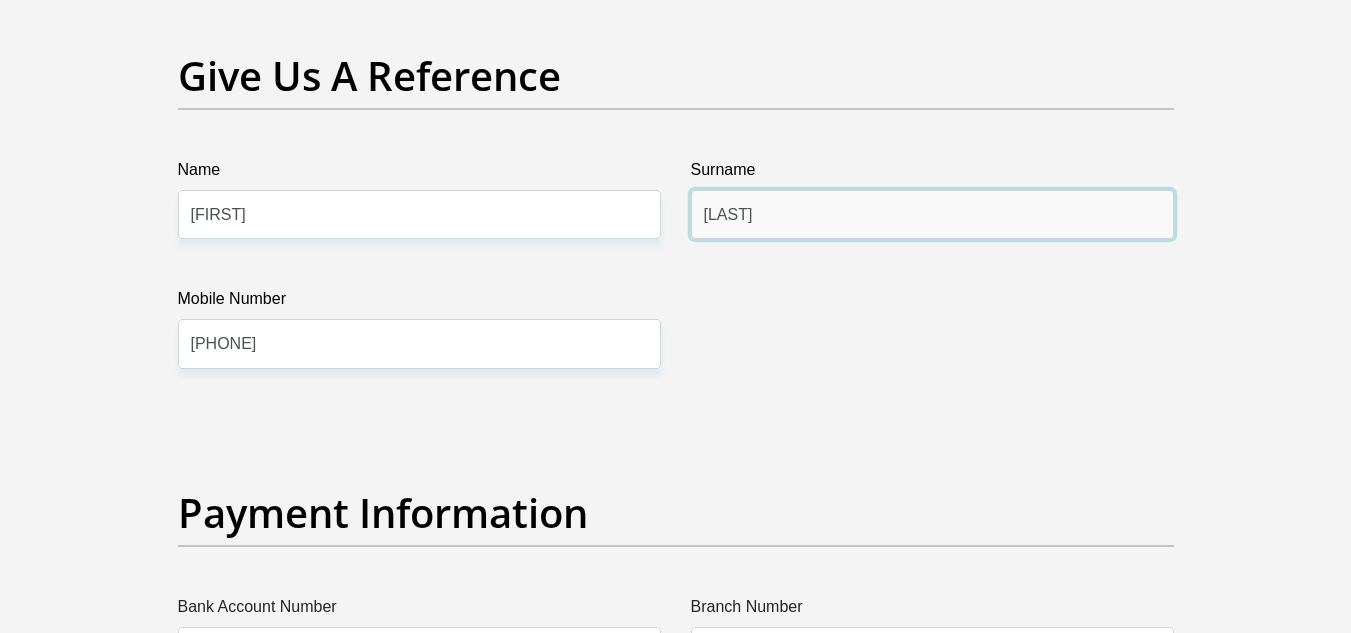 drag, startPoint x: 798, startPoint y: 217, endPoint x: 697, endPoint y: 219, distance: 101.0198 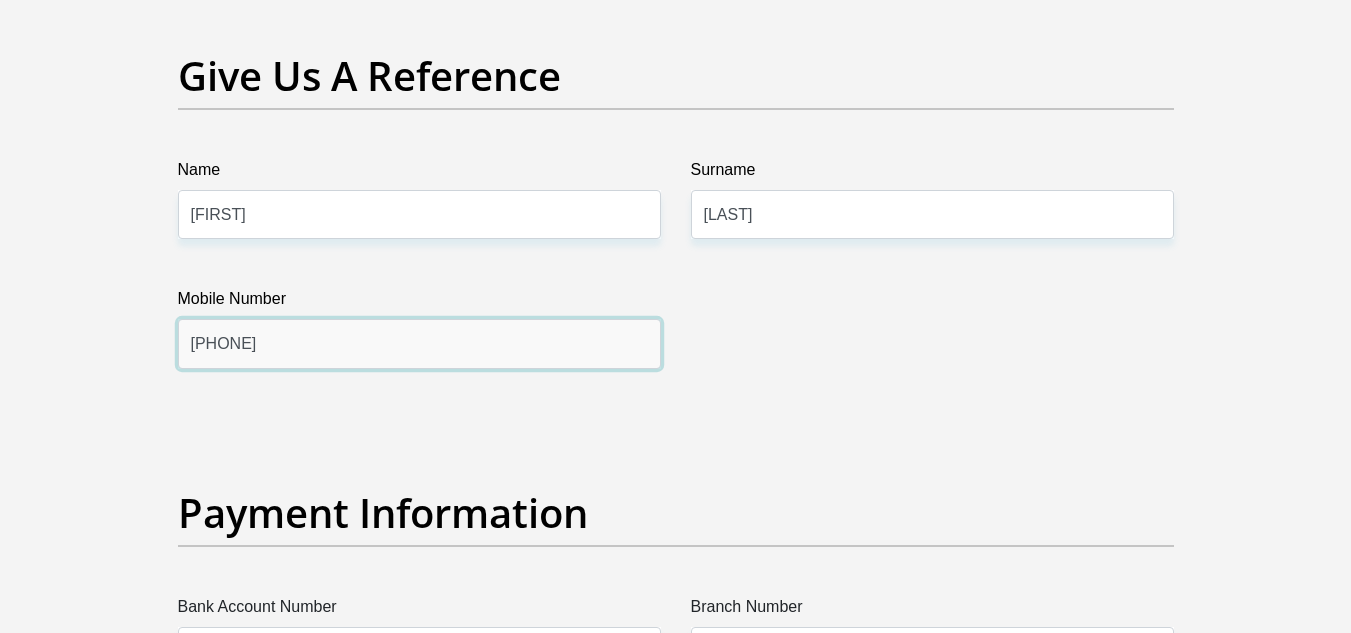 drag, startPoint x: 300, startPoint y: 340, endPoint x: 185, endPoint y: 339, distance: 115.00435 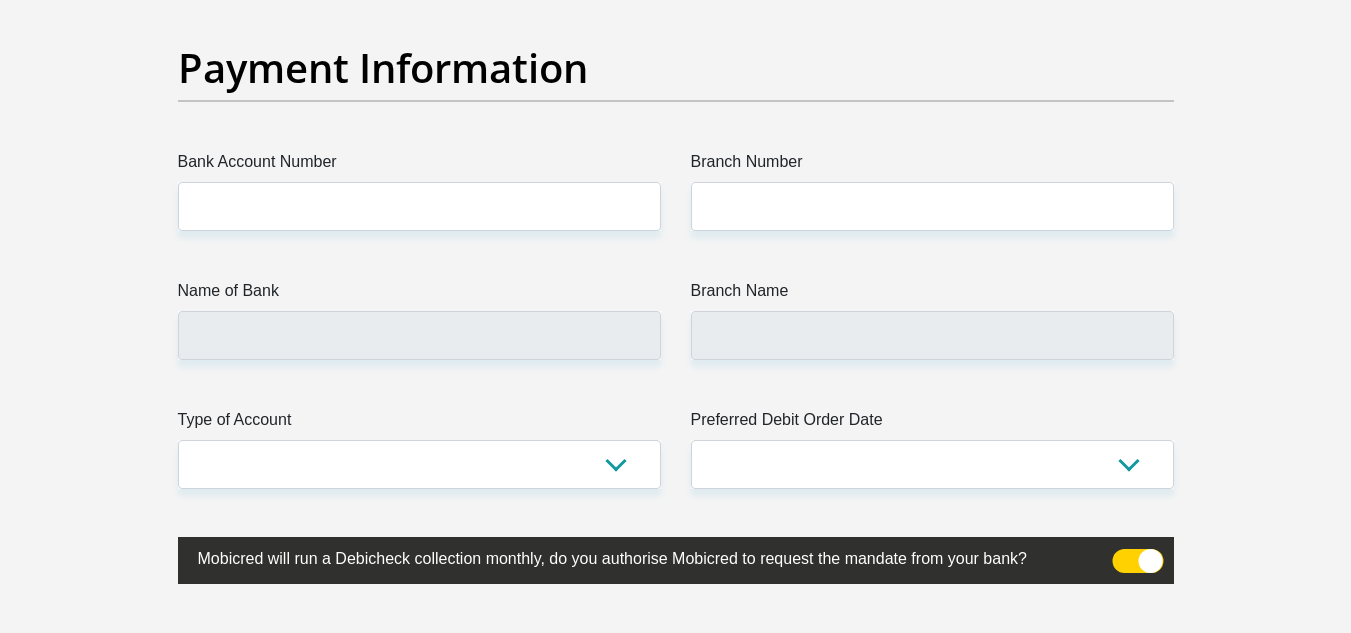 scroll, scrollTop: 4619, scrollLeft: 0, axis: vertical 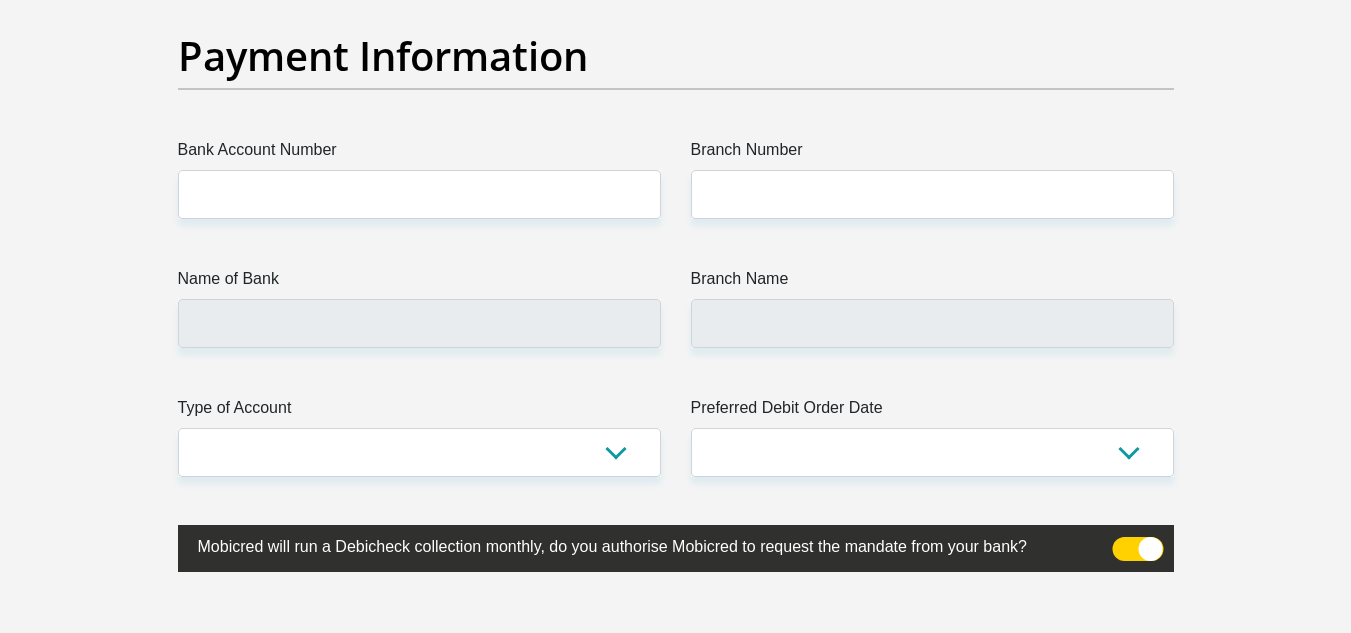 type on "0312661841" 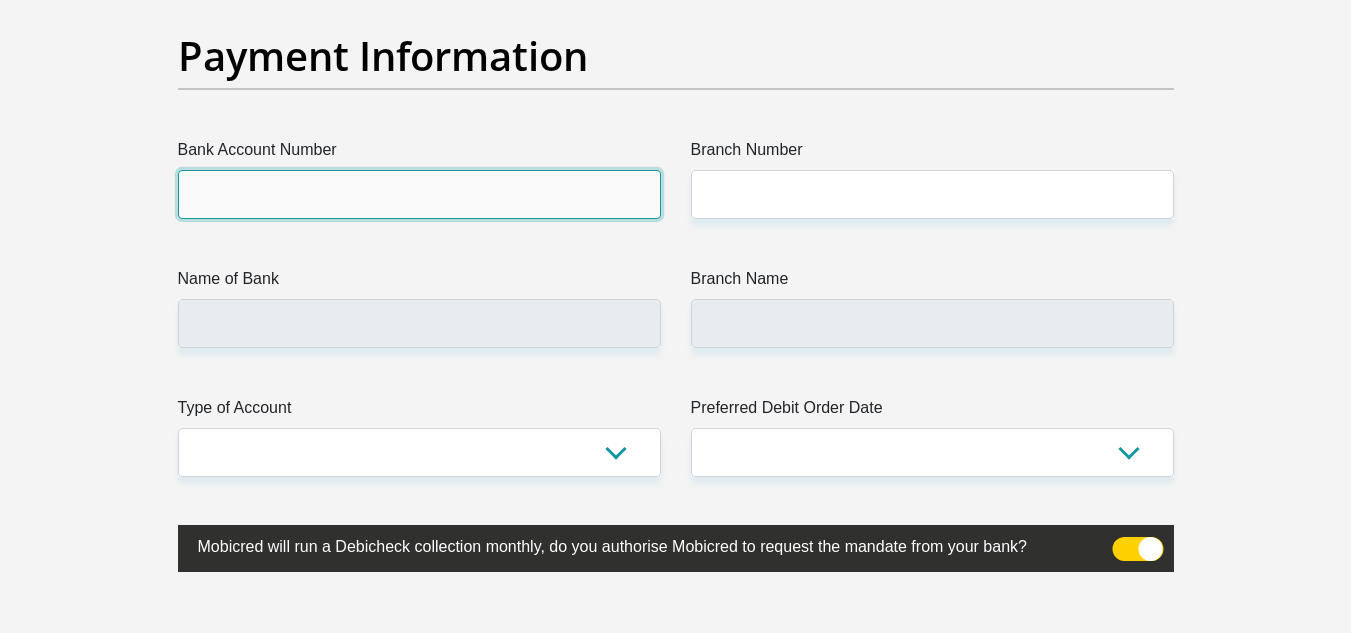 click on "Bank Account Number" at bounding box center [419, 194] 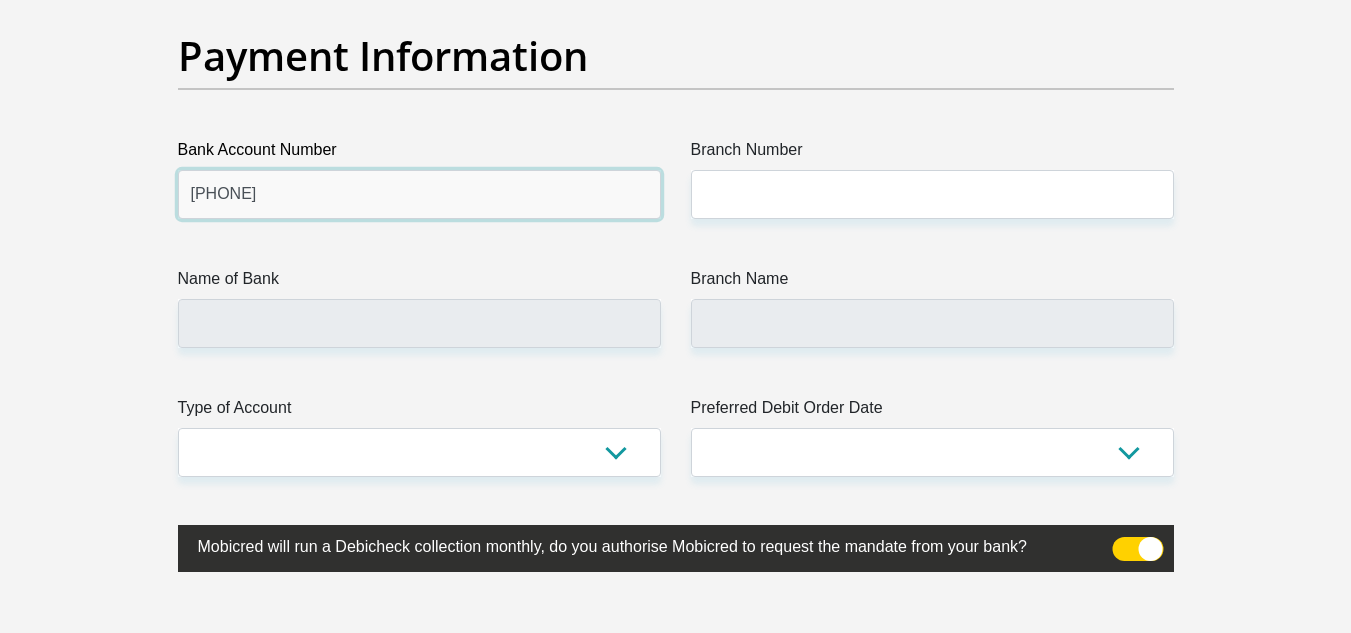type on "1233271481" 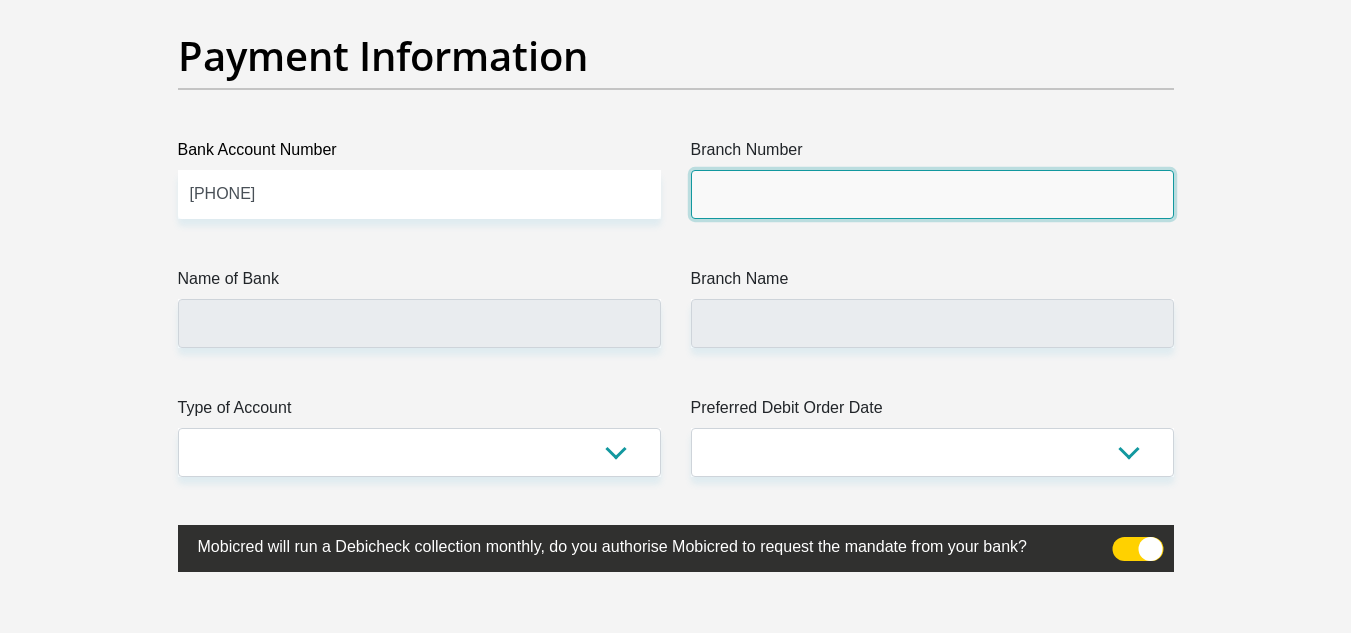 click on "Branch Number" at bounding box center [932, 194] 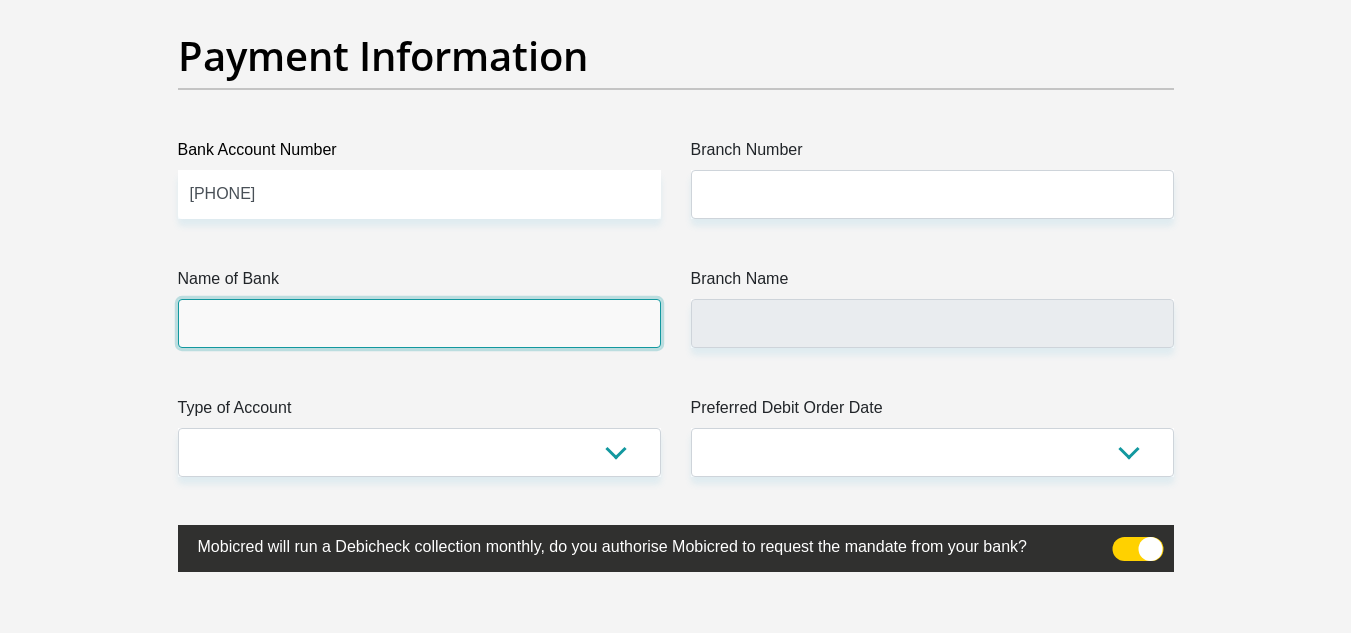click on "Name of Bank" at bounding box center (419, 323) 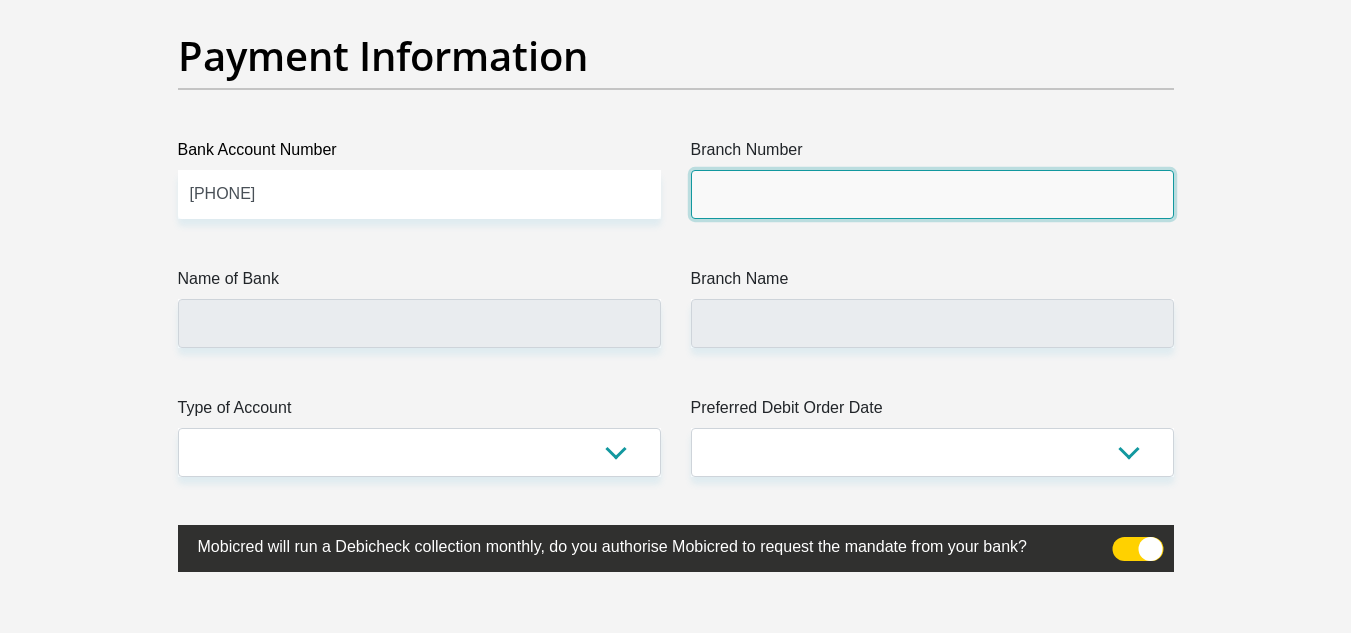 click on "Branch Number" at bounding box center (932, 194) 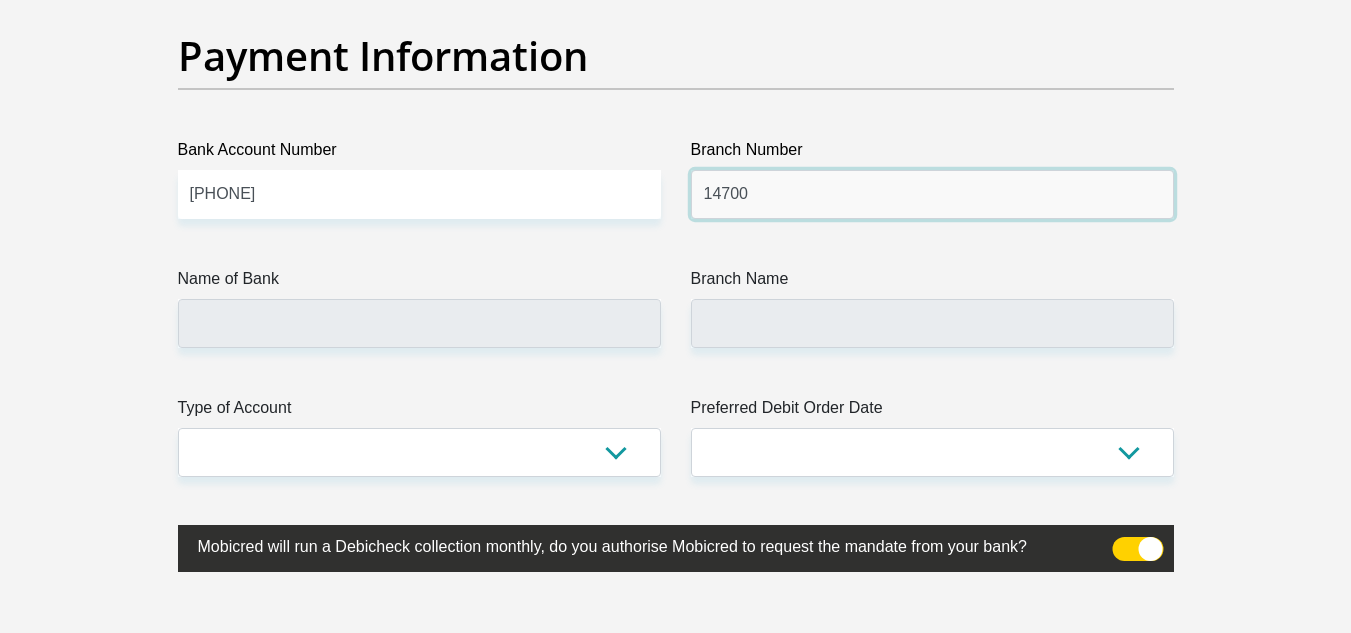click on "14700" at bounding box center (932, 194) 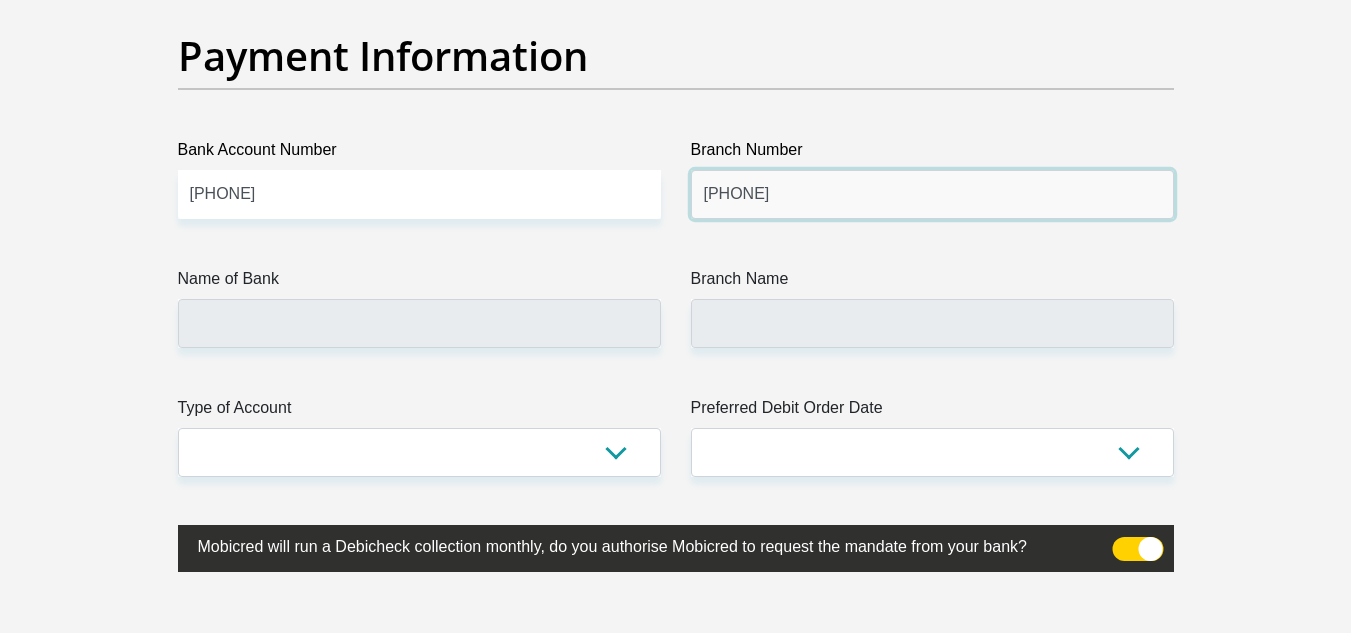 type on "147100" 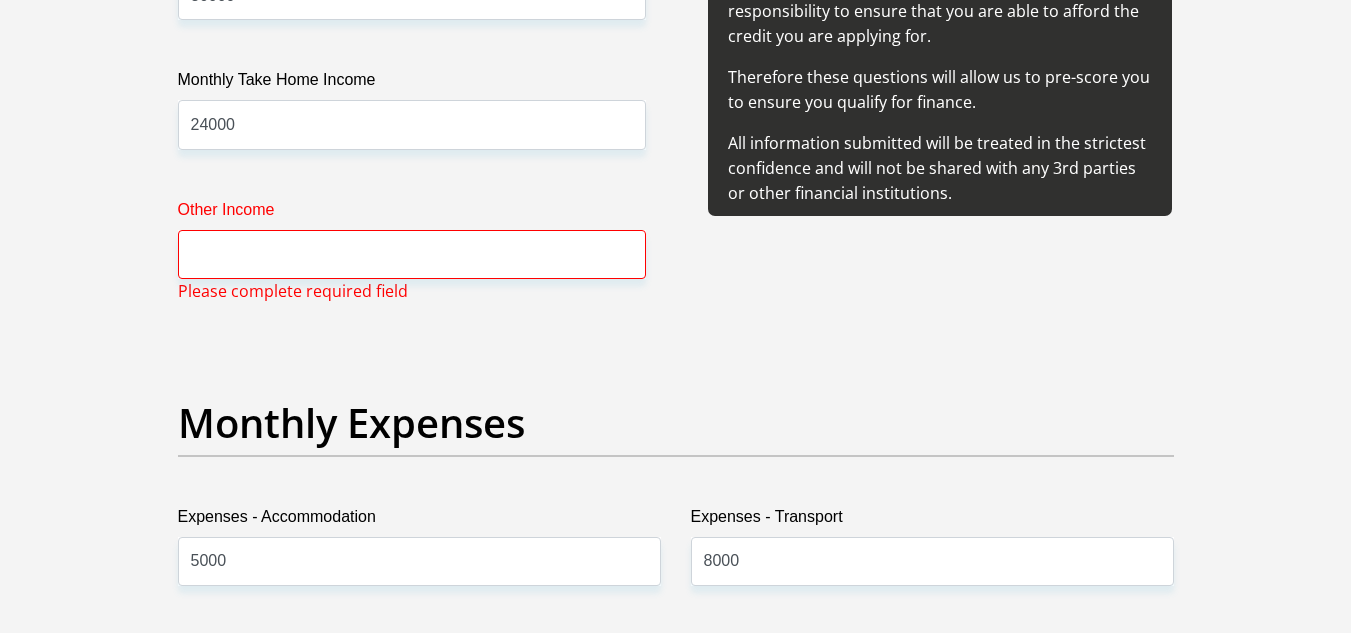scroll, scrollTop: 2486, scrollLeft: 0, axis: vertical 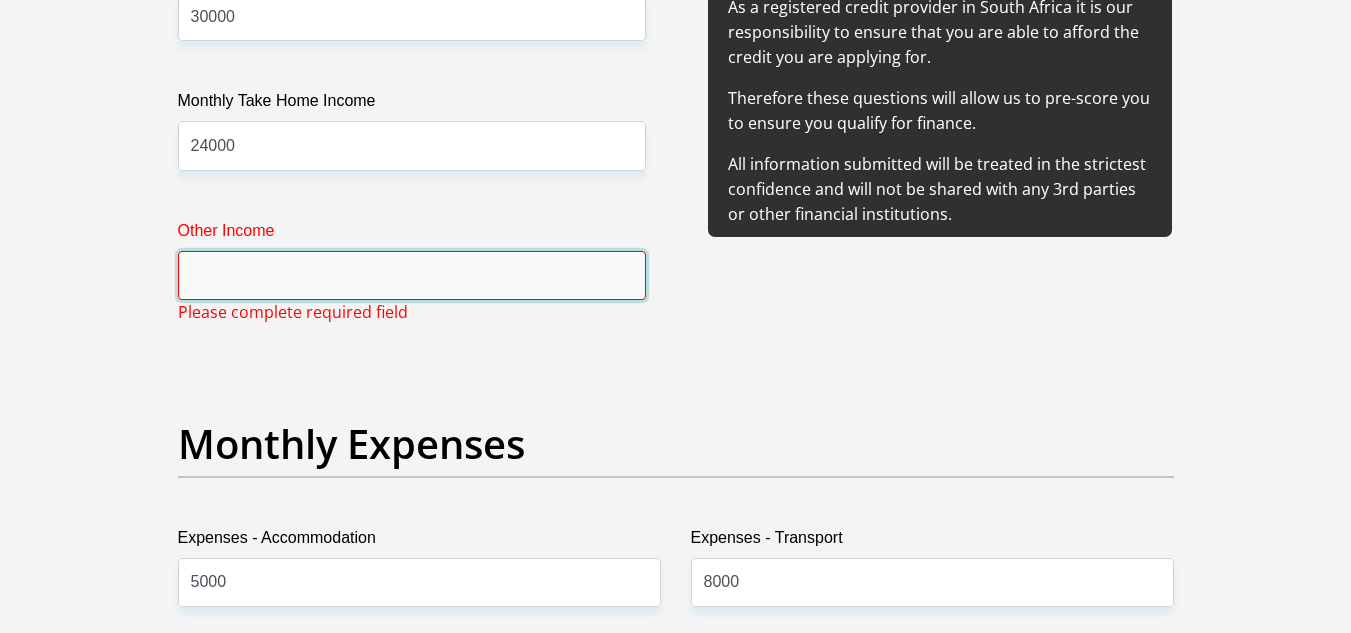 click on "Other Income" at bounding box center [412, 275] 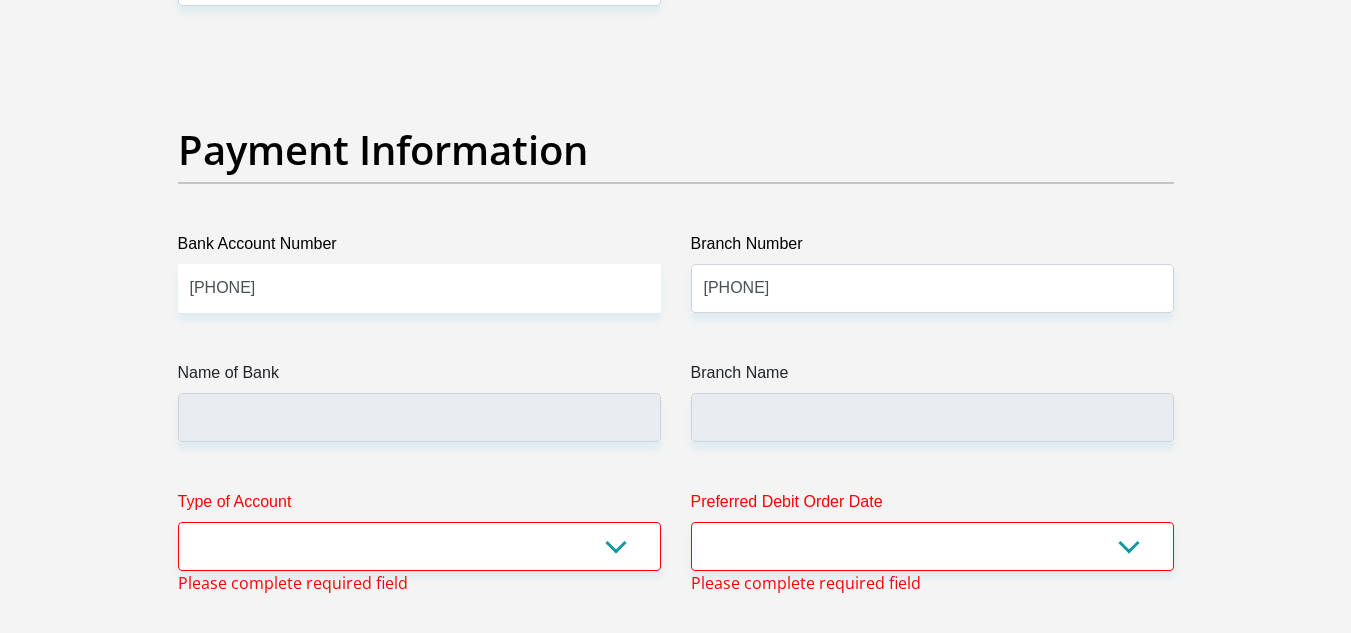 scroll, scrollTop: 4707, scrollLeft: 0, axis: vertical 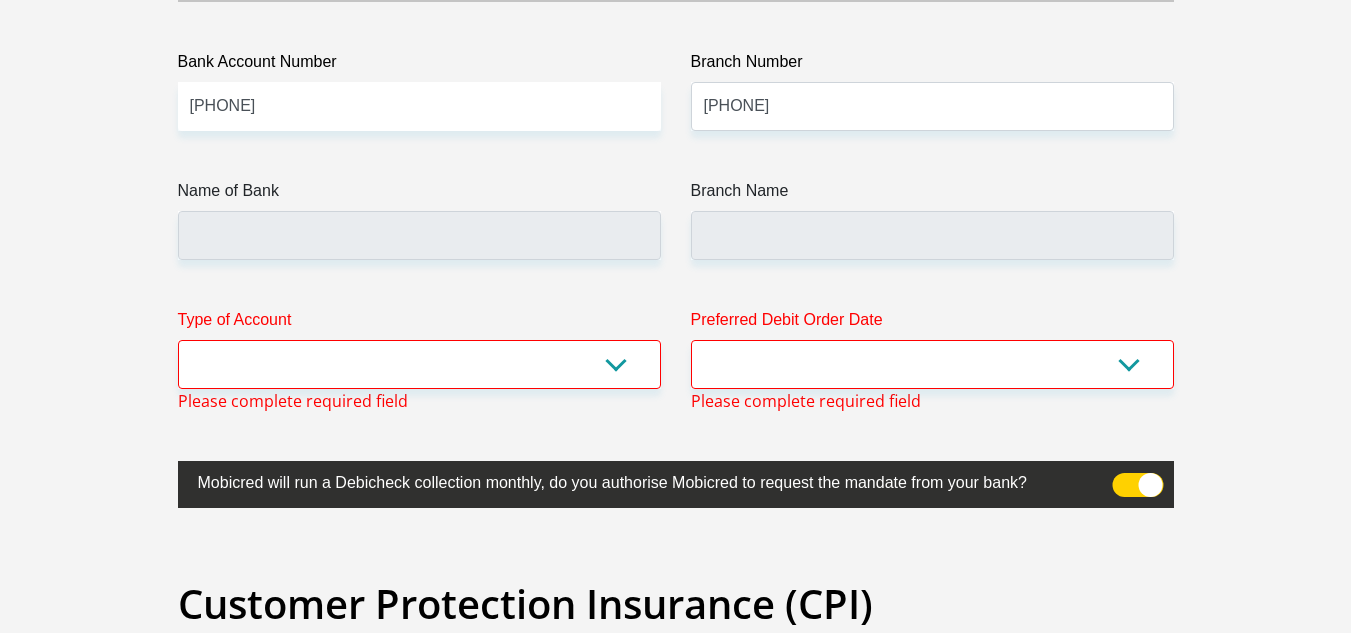 type on "0" 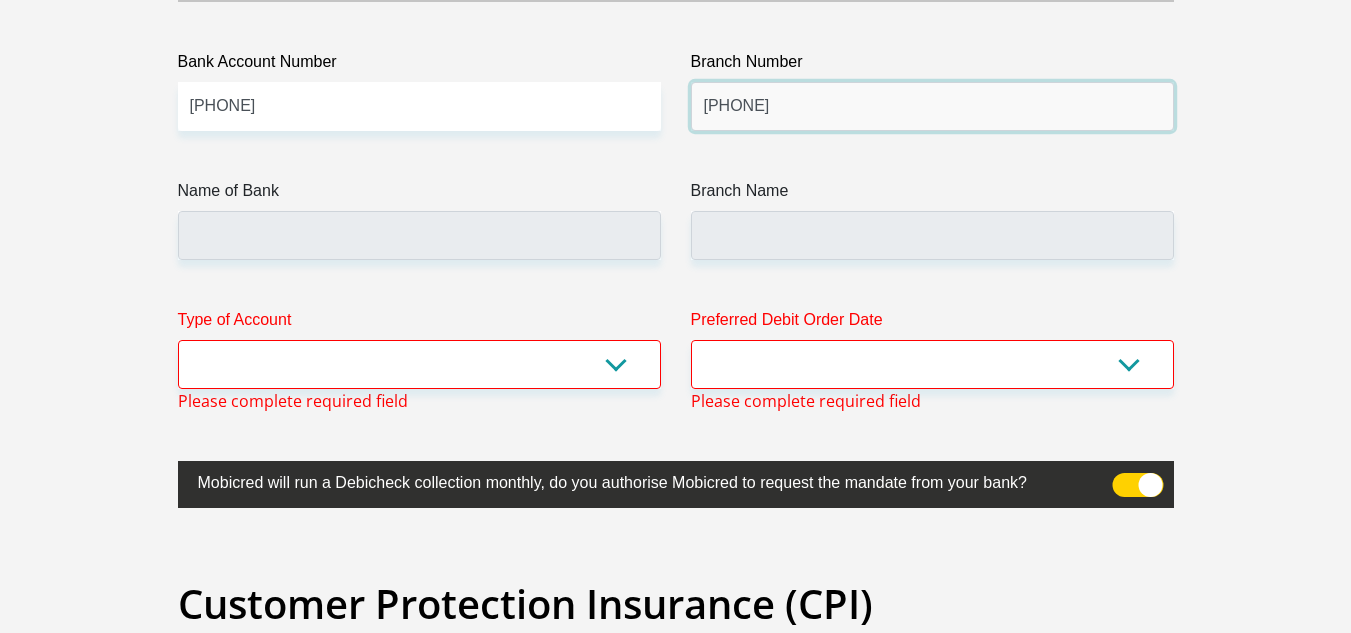 click on "147100" at bounding box center [932, 106] 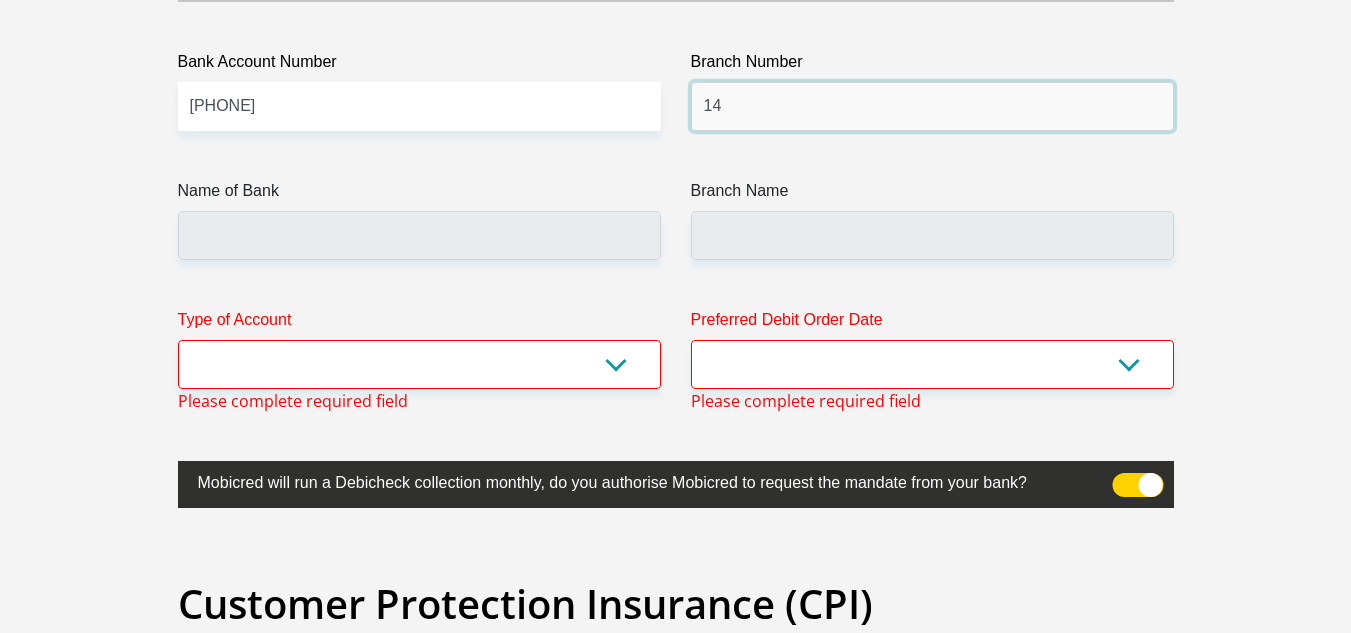 type on "1" 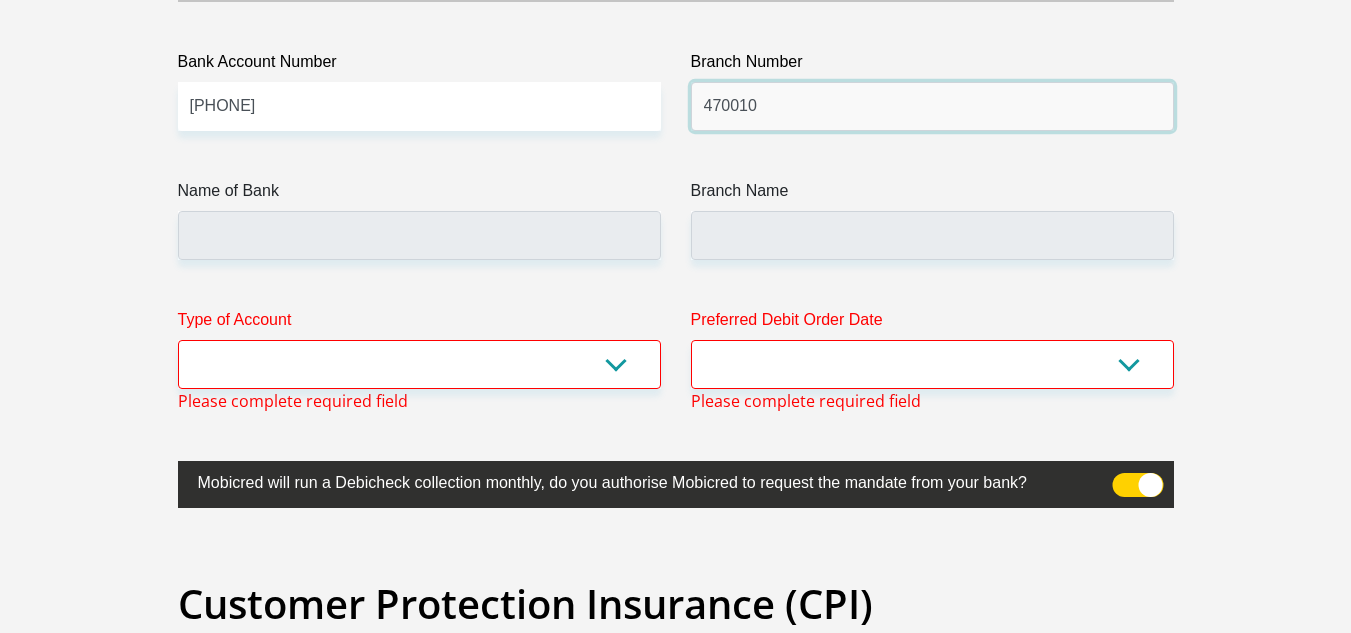 type on "470010" 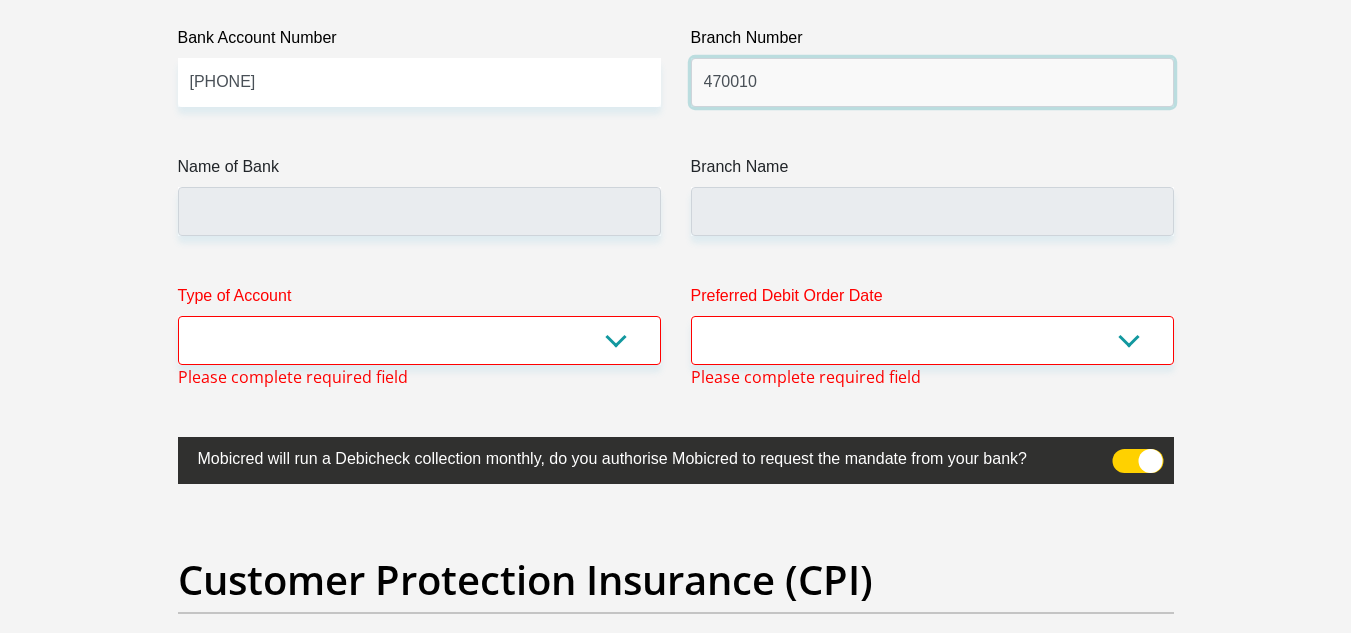 type on "CAPITEC BANK LIMITED" 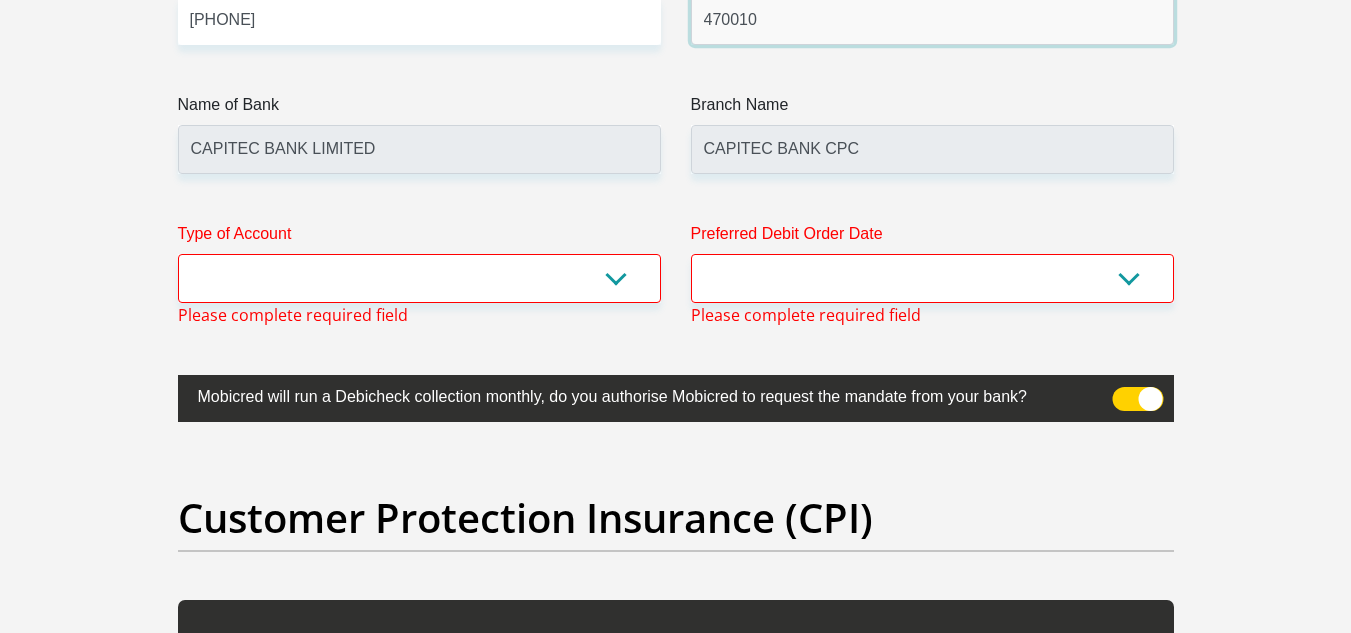 scroll, scrollTop: 4796, scrollLeft: 0, axis: vertical 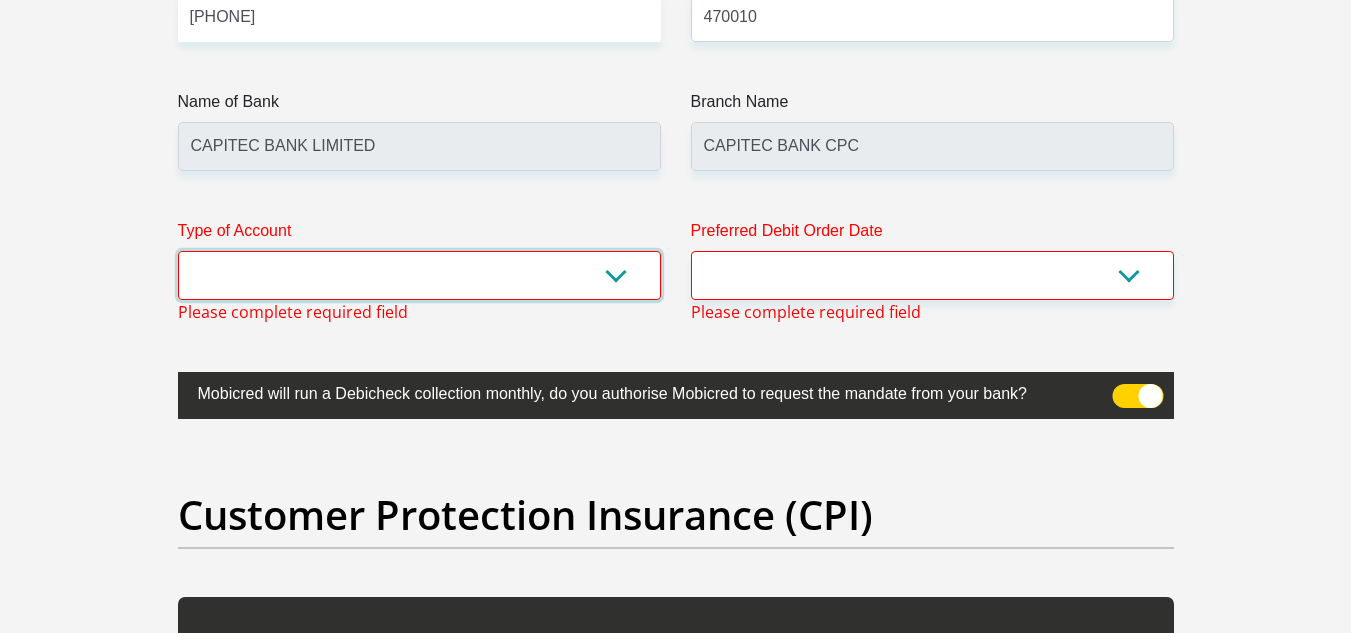 click on "Cheque
Savings" at bounding box center [419, 275] 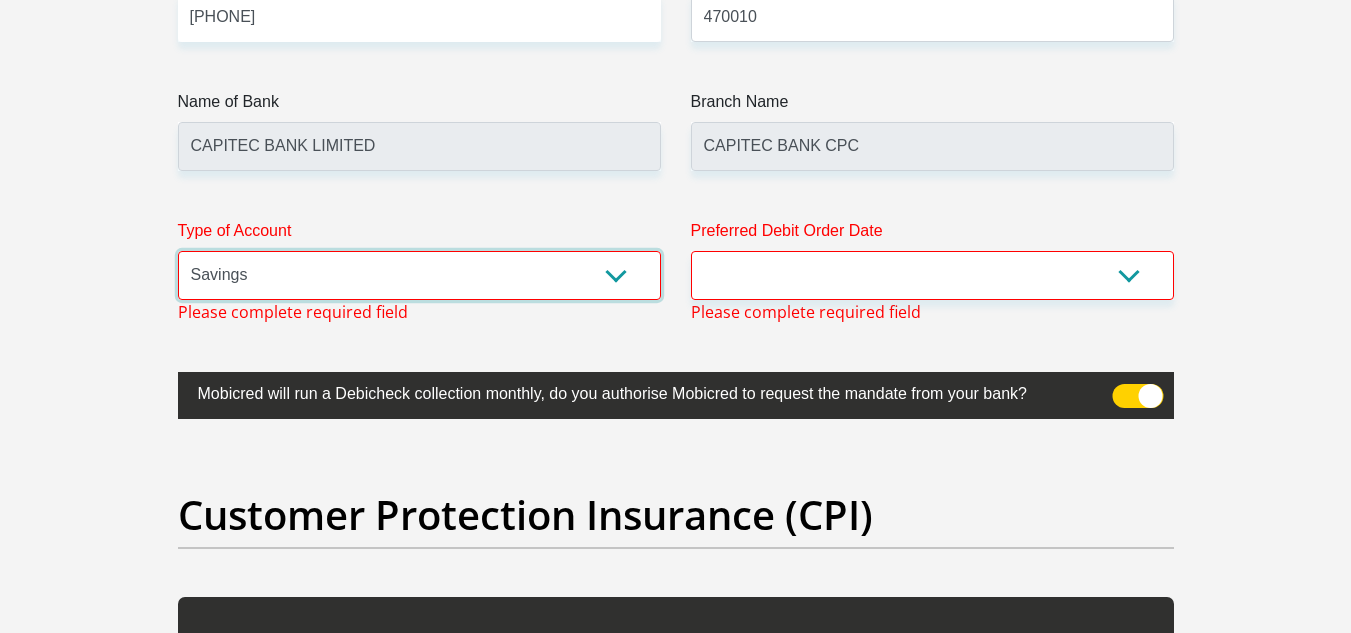 click on "Cheque
Savings" at bounding box center [419, 275] 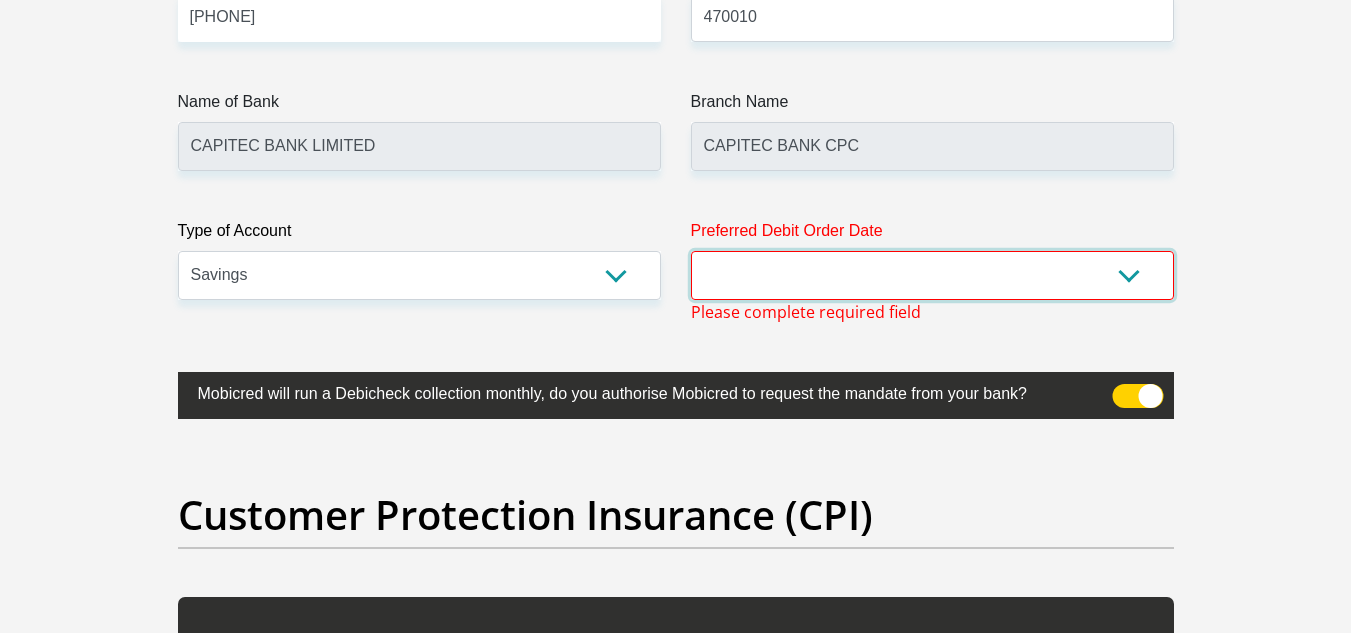 click on "1st
2nd
3rd
4th
5th
7th
18th
19th
20th
21st
22nd
23rd
24th
25th
26th
27th
28th
29th
30th" at bounding box center (932, 275) 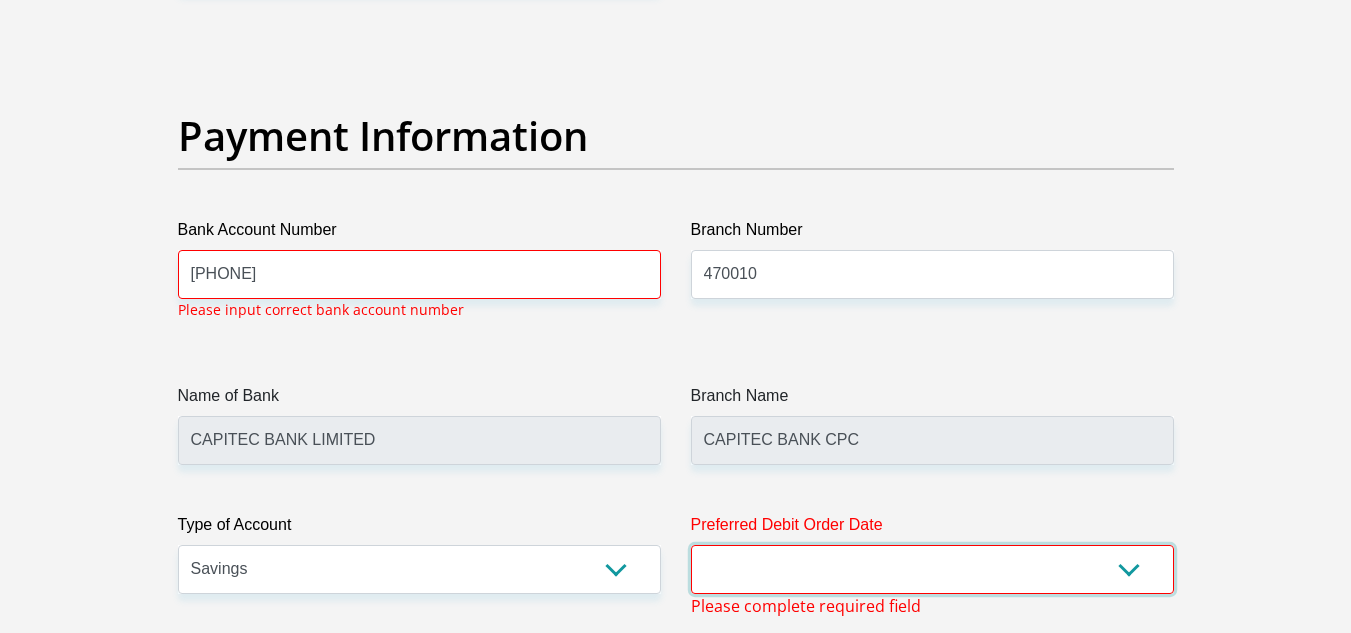 scroll, scrollTop: 4538, scrollLeft: 0, axis: vertical 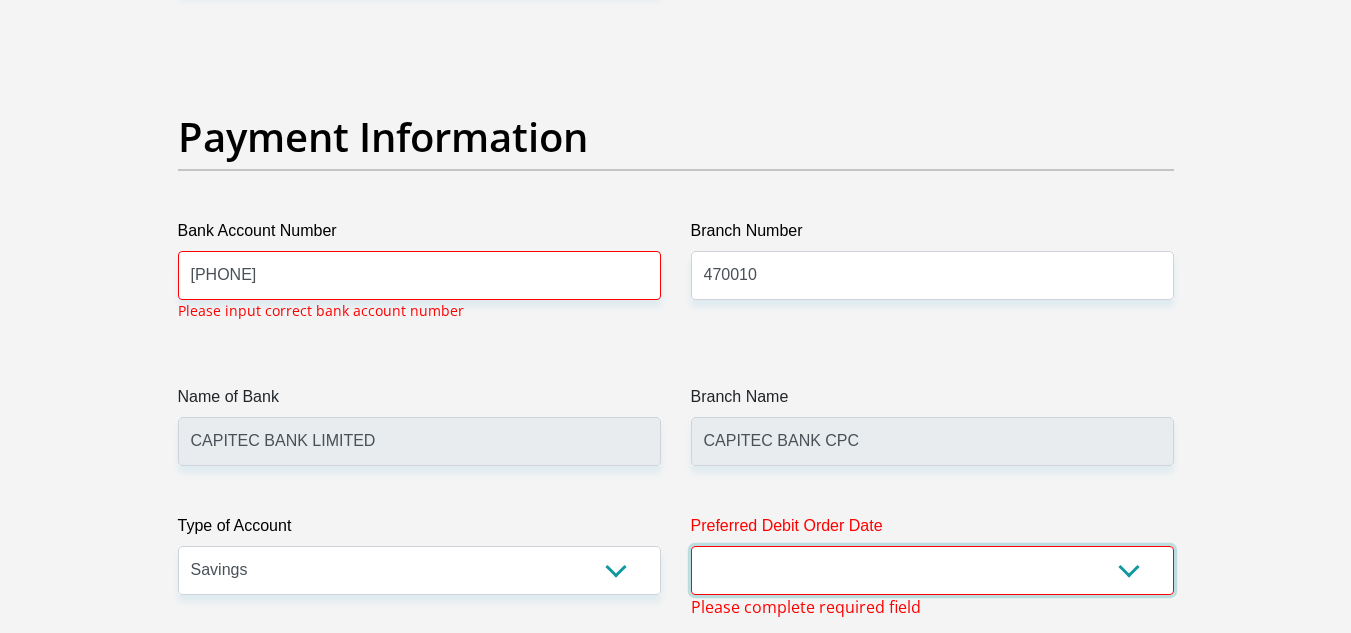 select on "1" 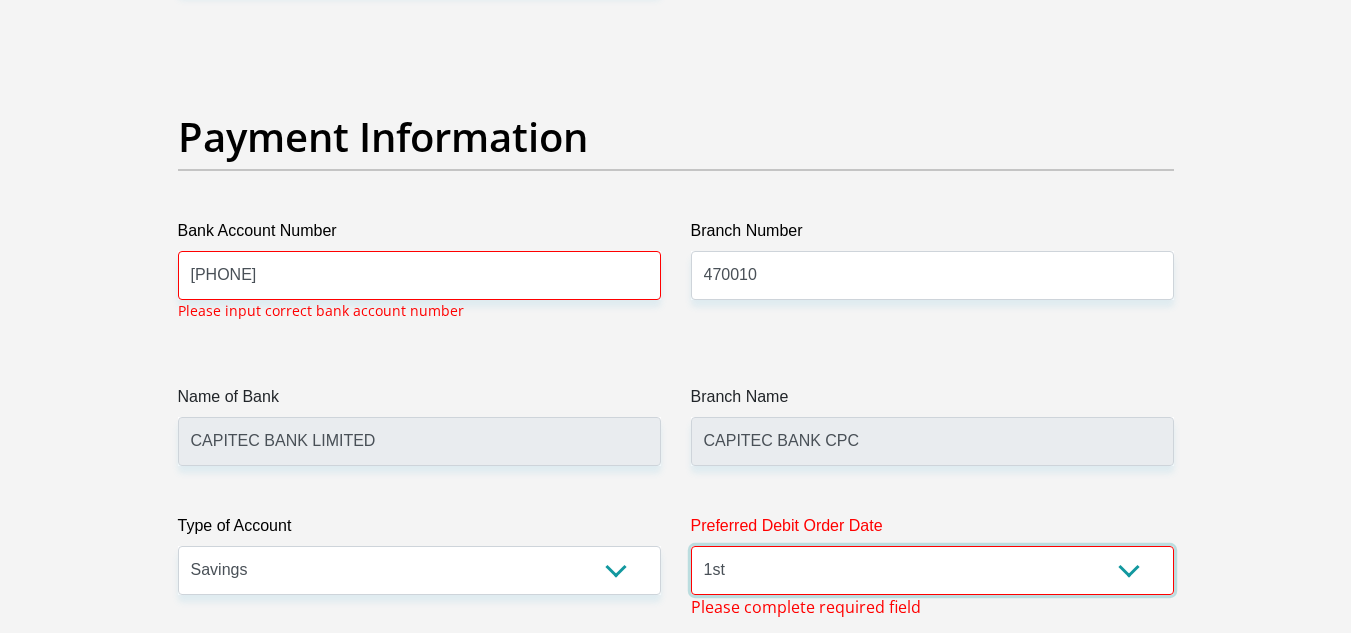 click on "1st
2nd
3rd
4th
5th
7th
18th
19th
20th
21st
22nd
23rd
24th
25th
26th
27th
28th
29th
30th" at bounding box center (932, 570) 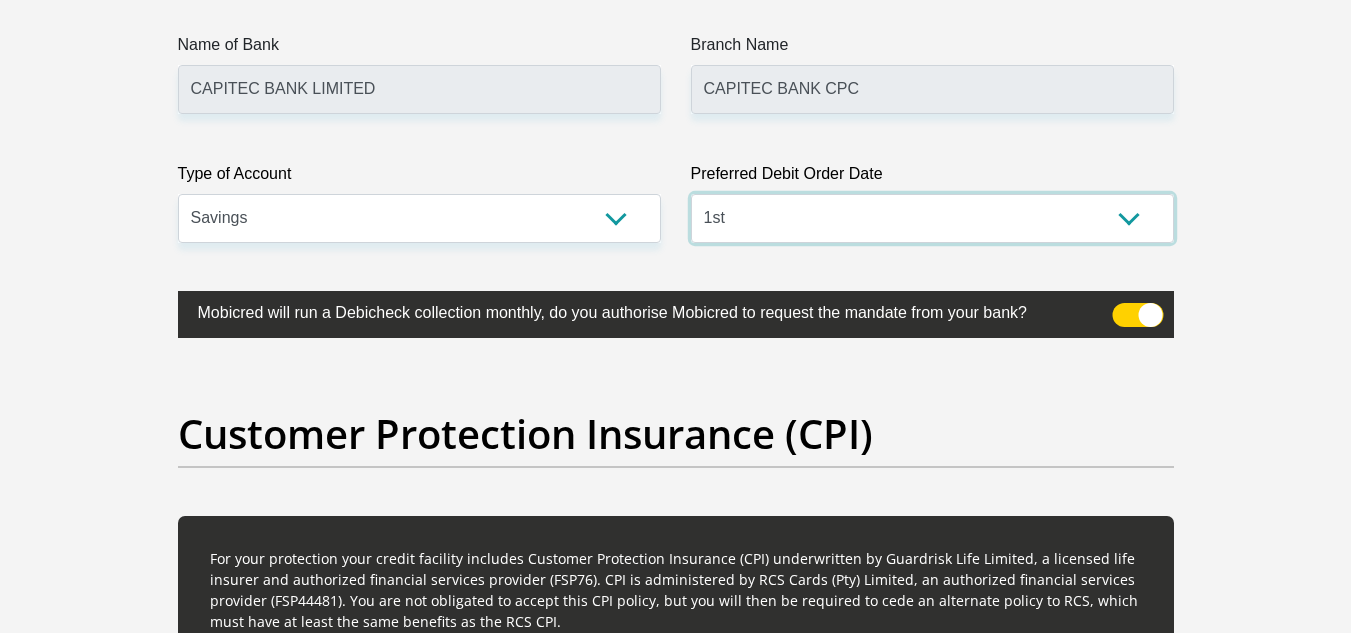 scroll, scrollTop: 4963, scrollLeft: 0, axis: vertical 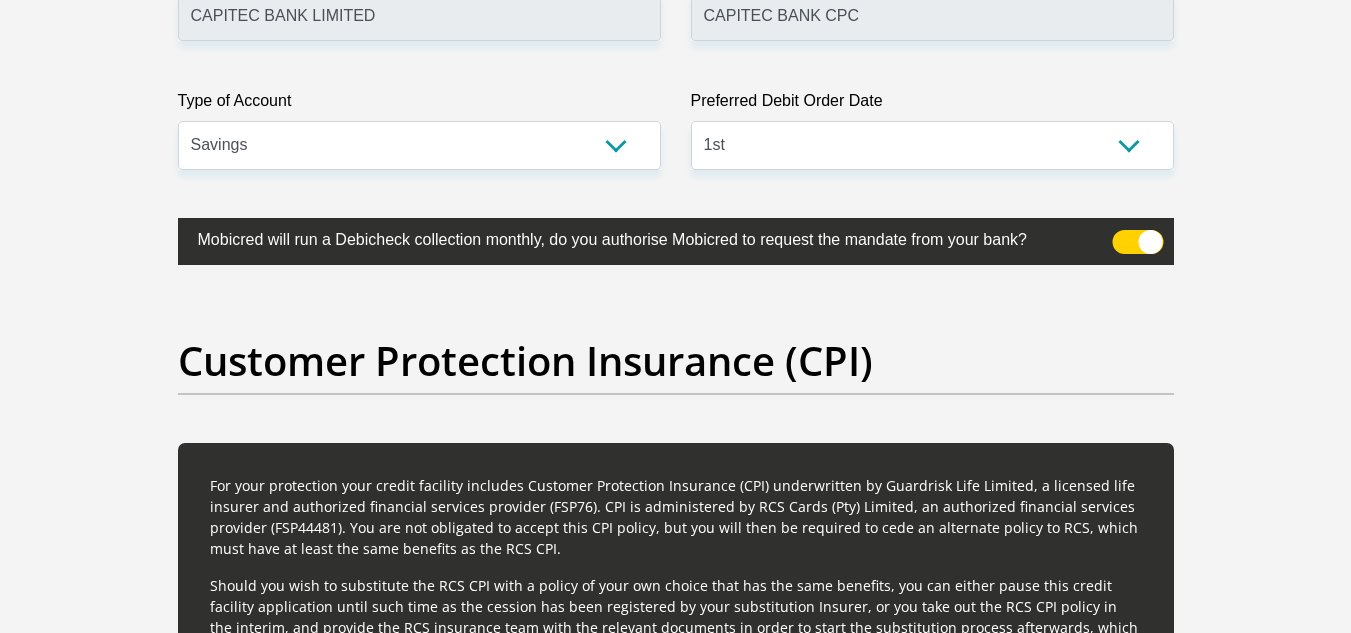 click at bounding box center [1137, 242] 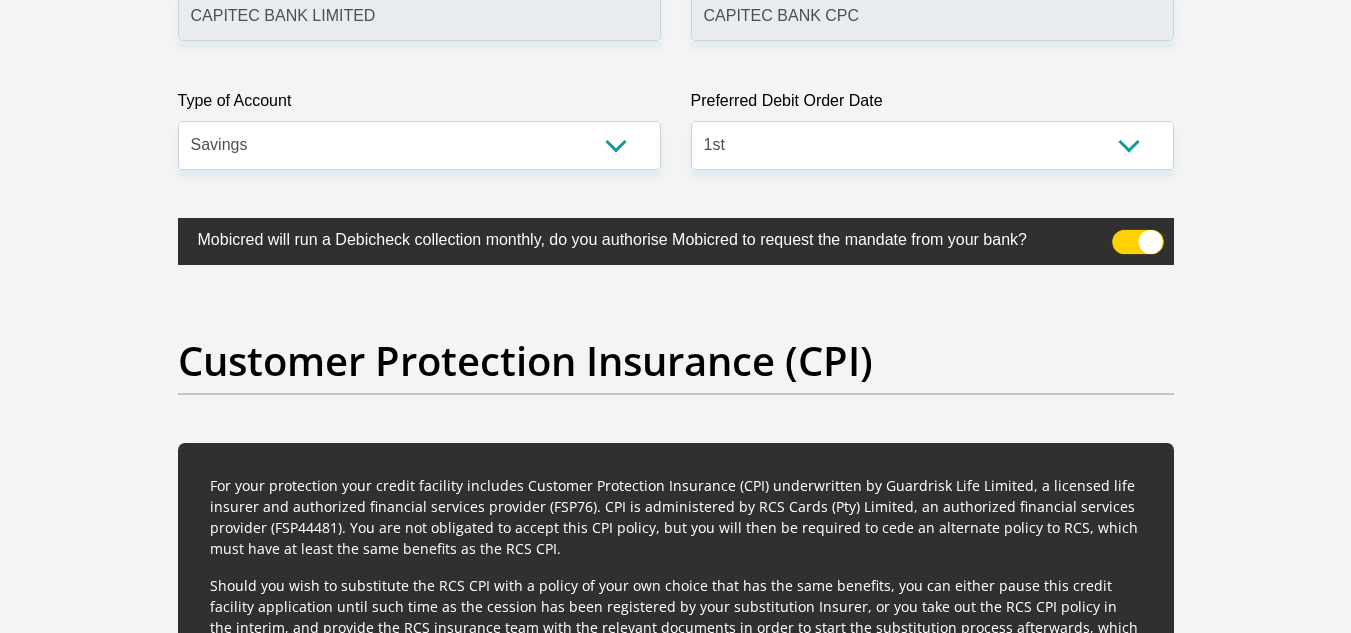 click at bounding box center [1124, 235] 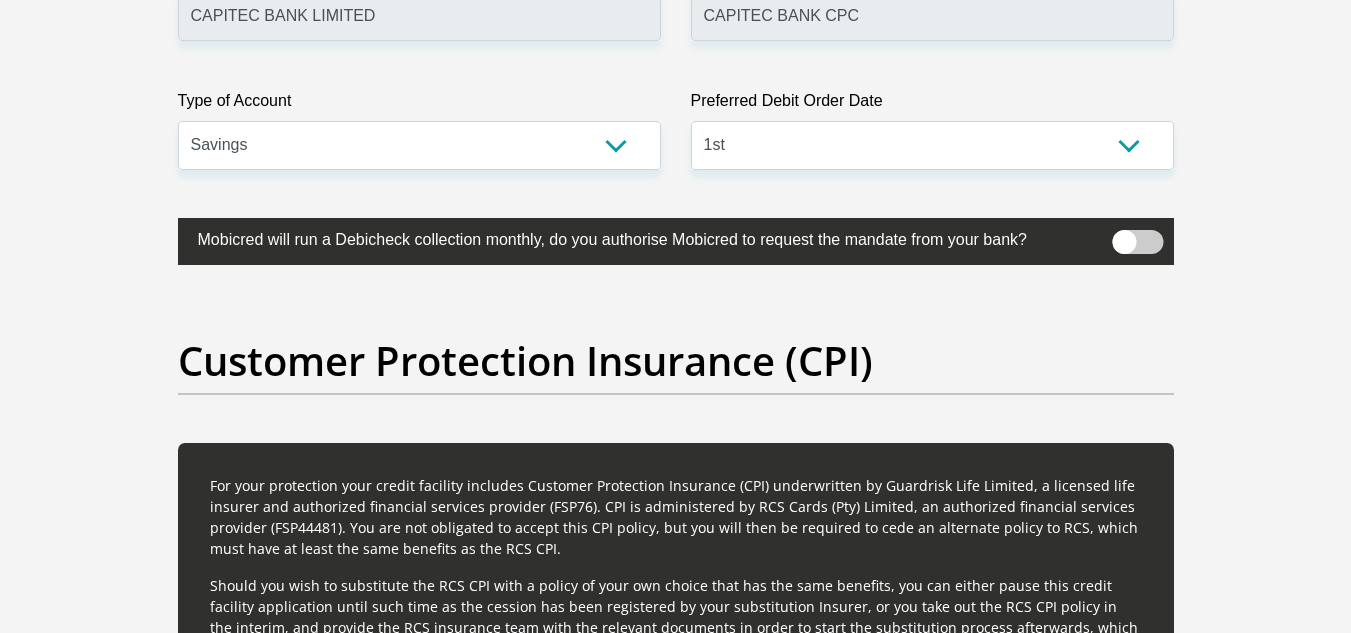 click at bounding box center [1137, 242] 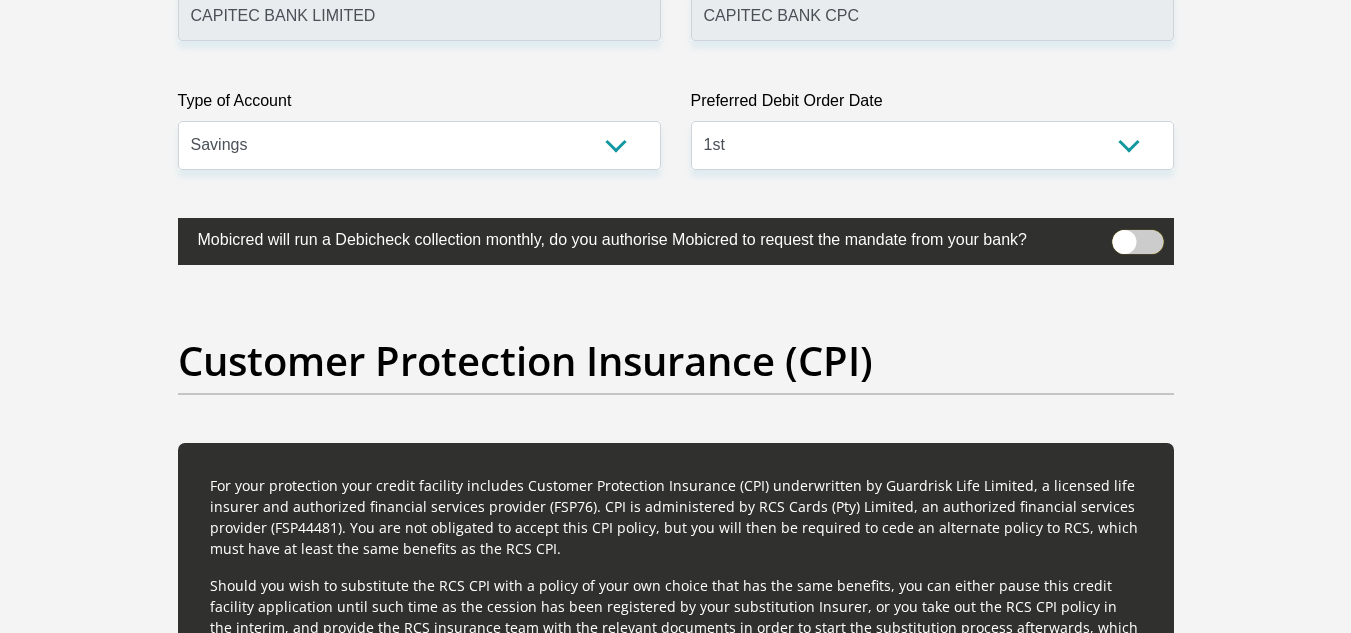 click at bounding box center [1124, 235] 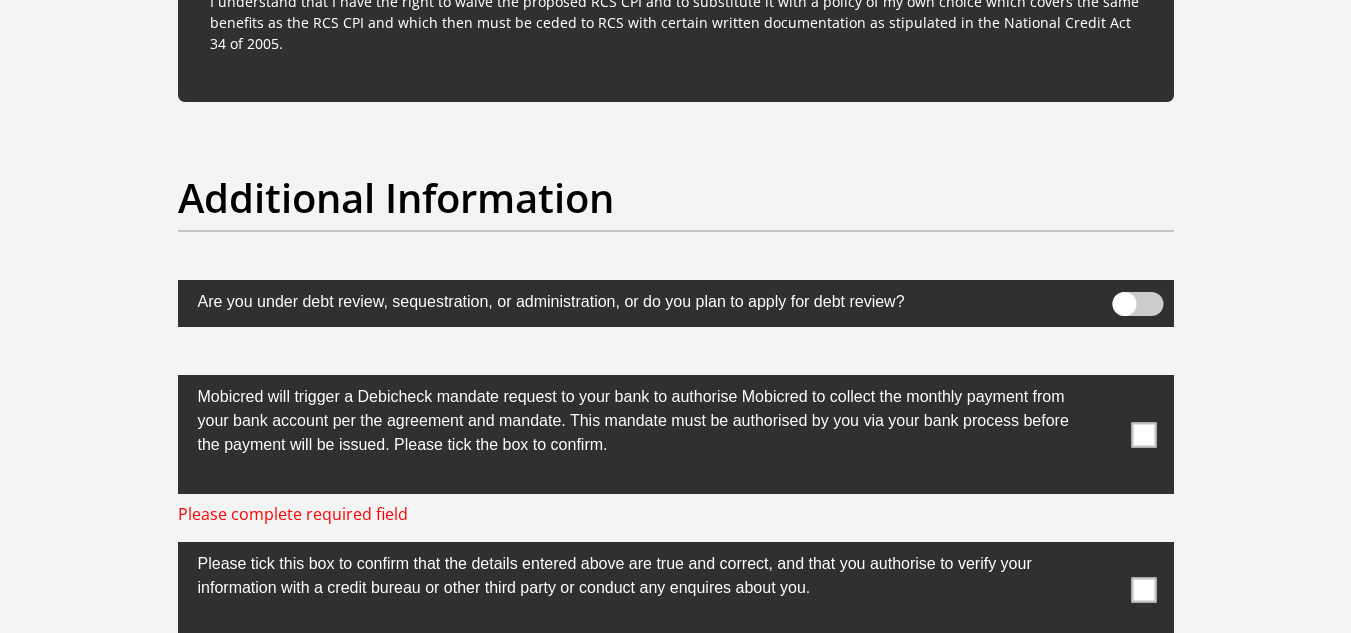 scroll, scrollTop: 6155, scrollLeft: 0, axis: vertical 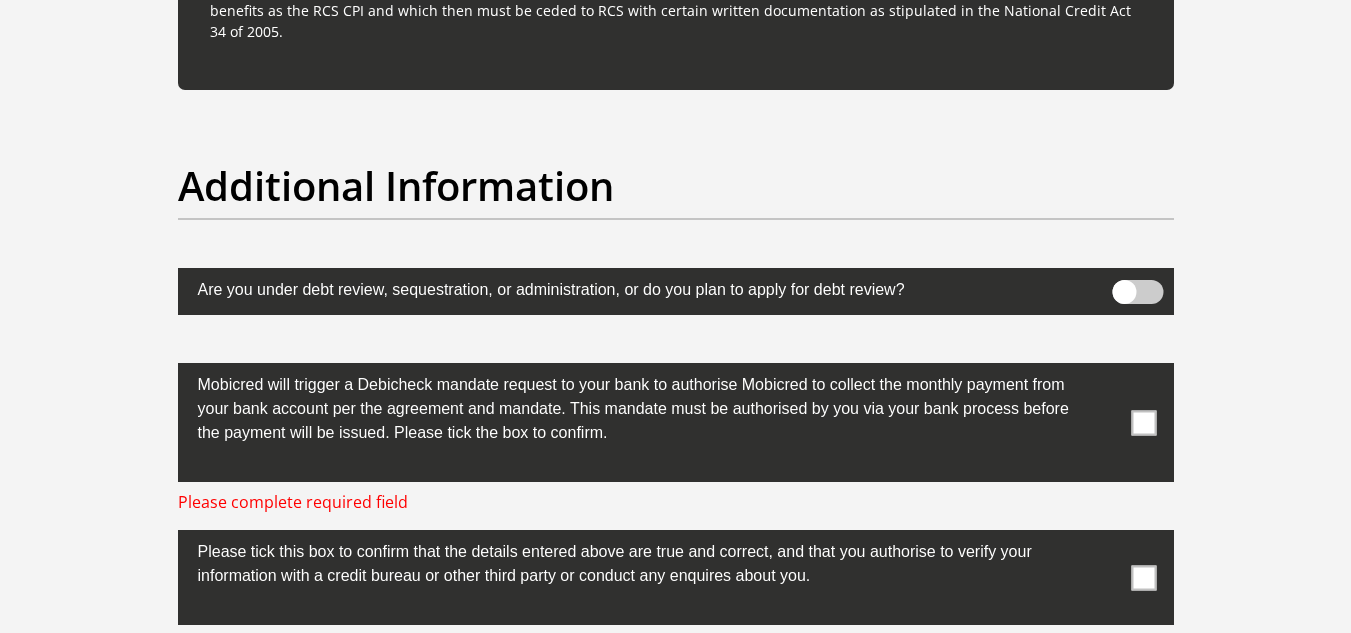 click at bounding box center [1143, 422] 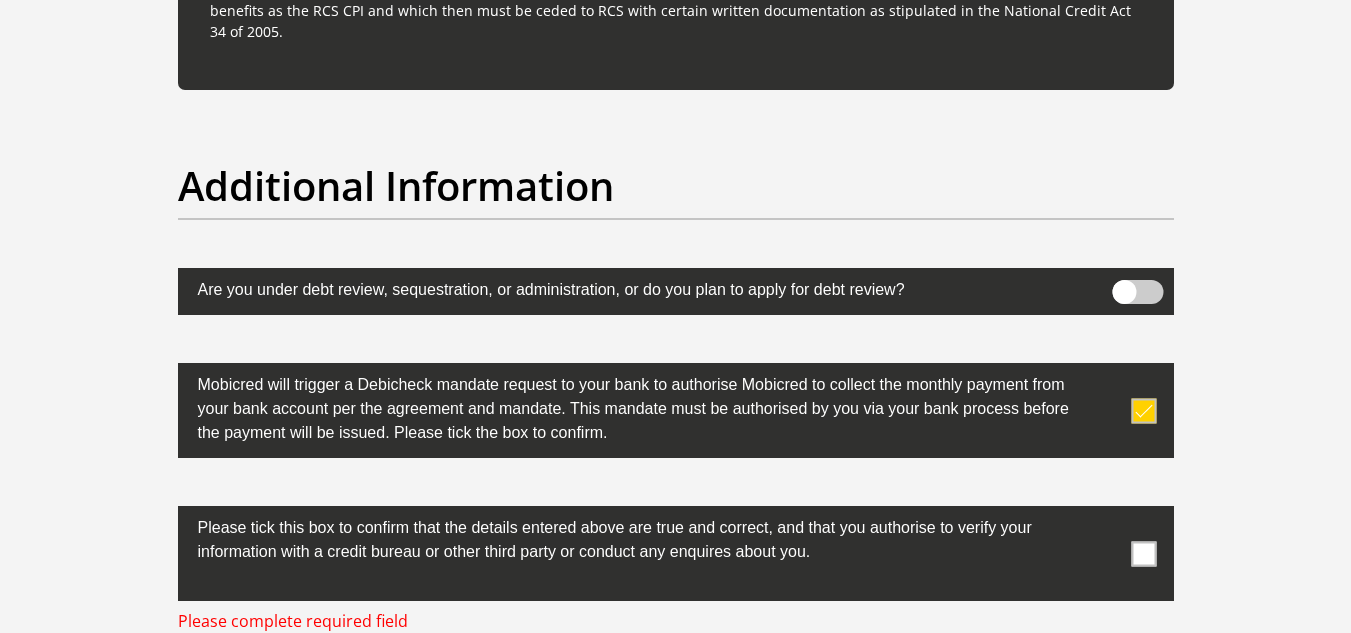 scroll, scrollTop: 5602, scrollLeft: 0, axis: vertical 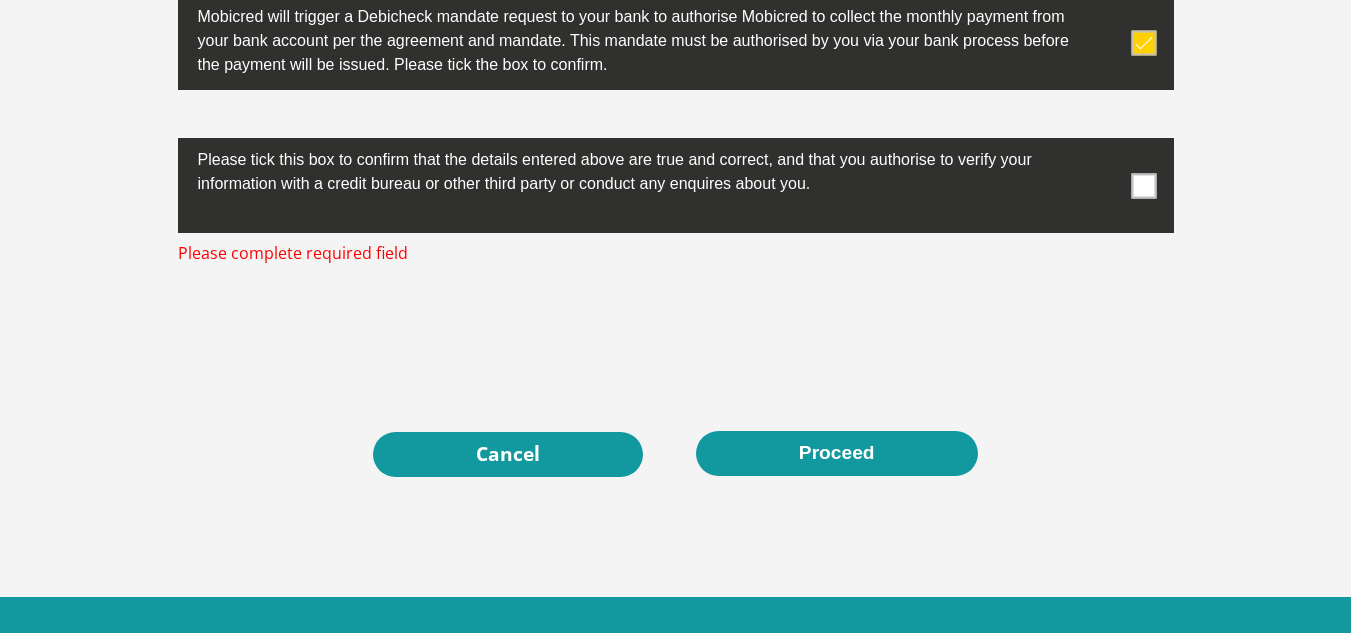 click at bounding box center [1143, 185] 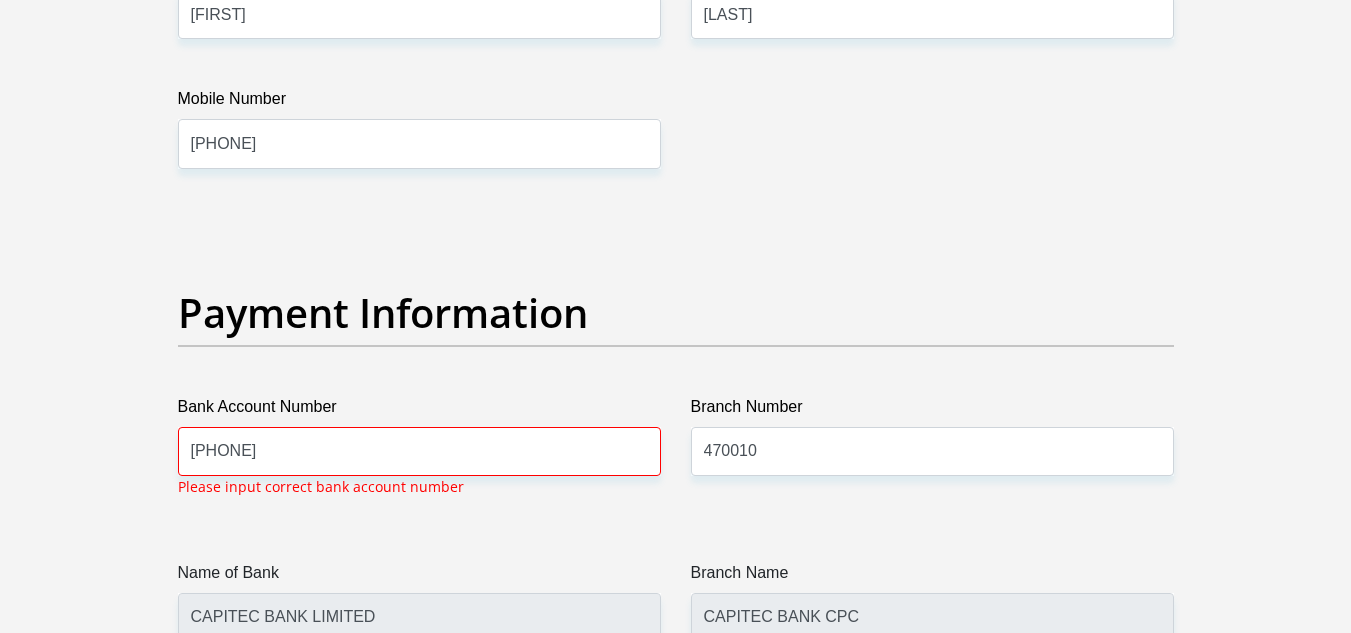 scroll, scrollTop: 4374, scrollLeft: 0, axis: vertical 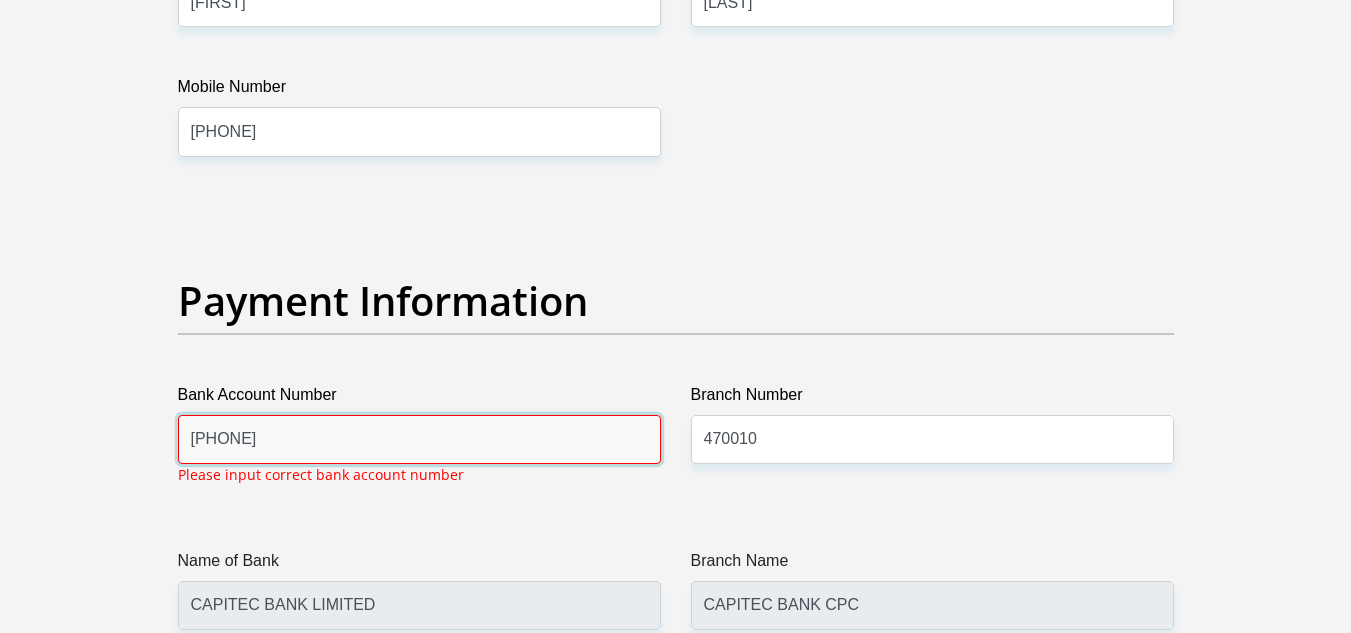 click on "1233271481" at bounding box center [419, 439] 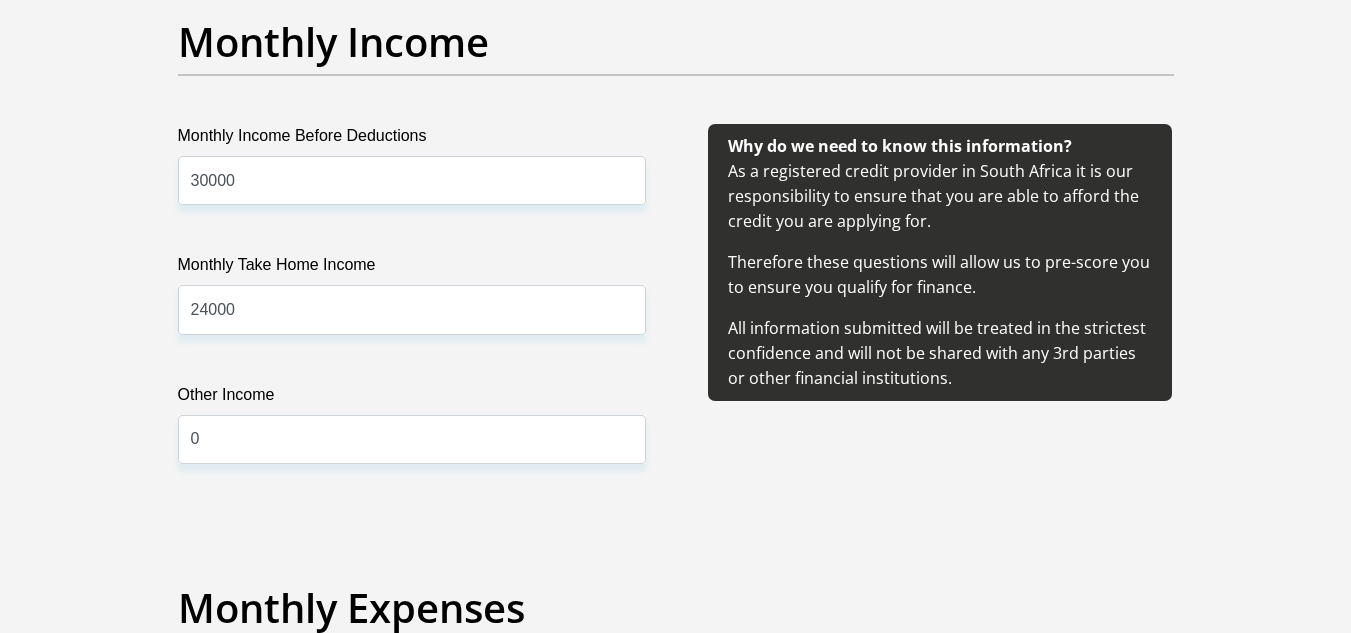 type on "1233271820" 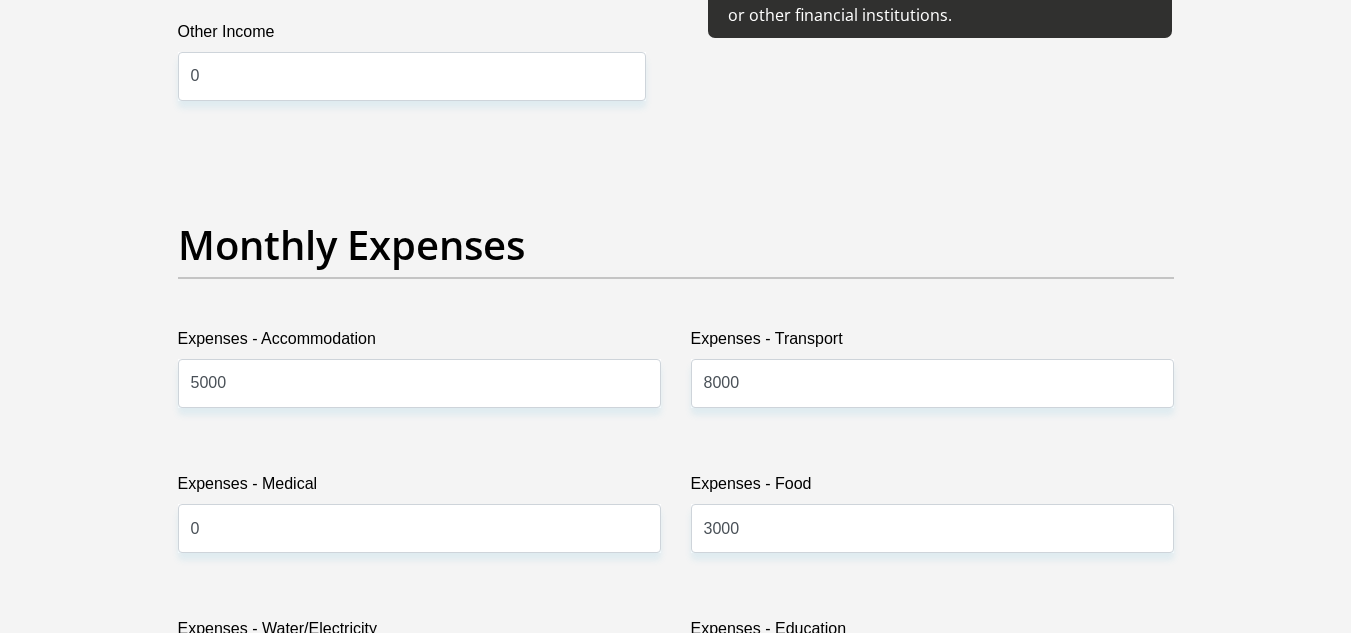 scroll, scrollTop: 2540, scrollLeft: 0, axis: vertical 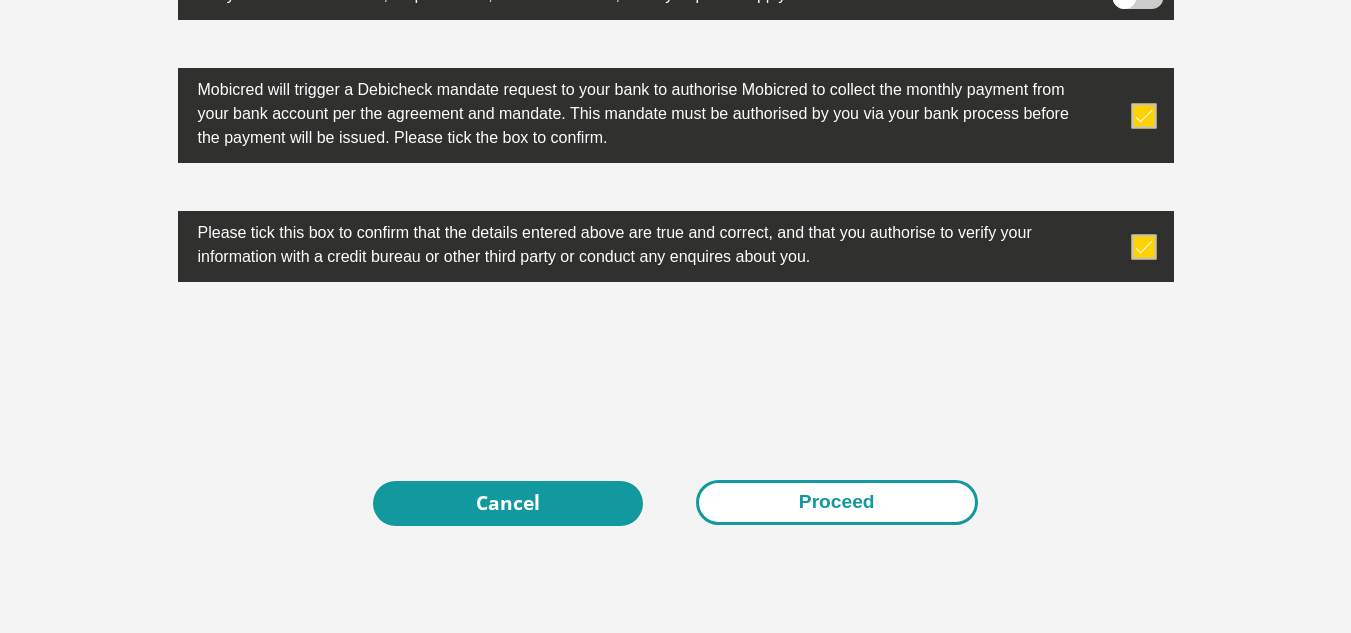 click on "Proceed" at bounding box center [837, 502] 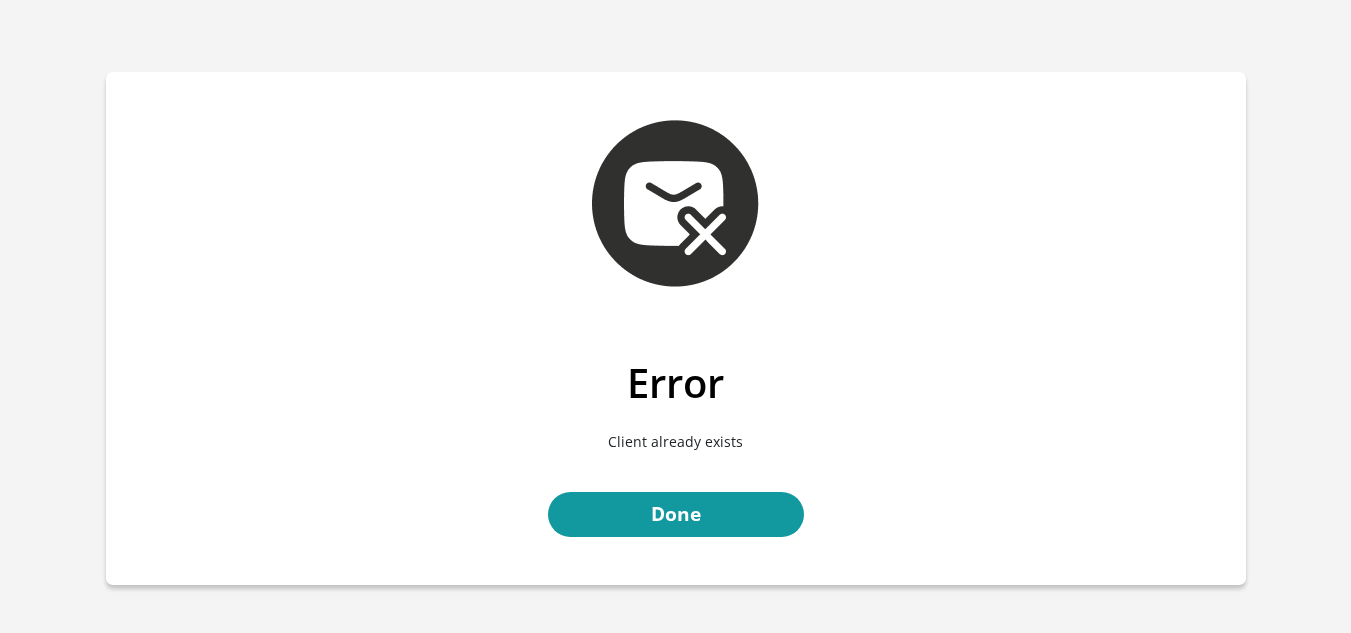 scroll, scrollTop: 0, scrollLeft: 0, axis: both 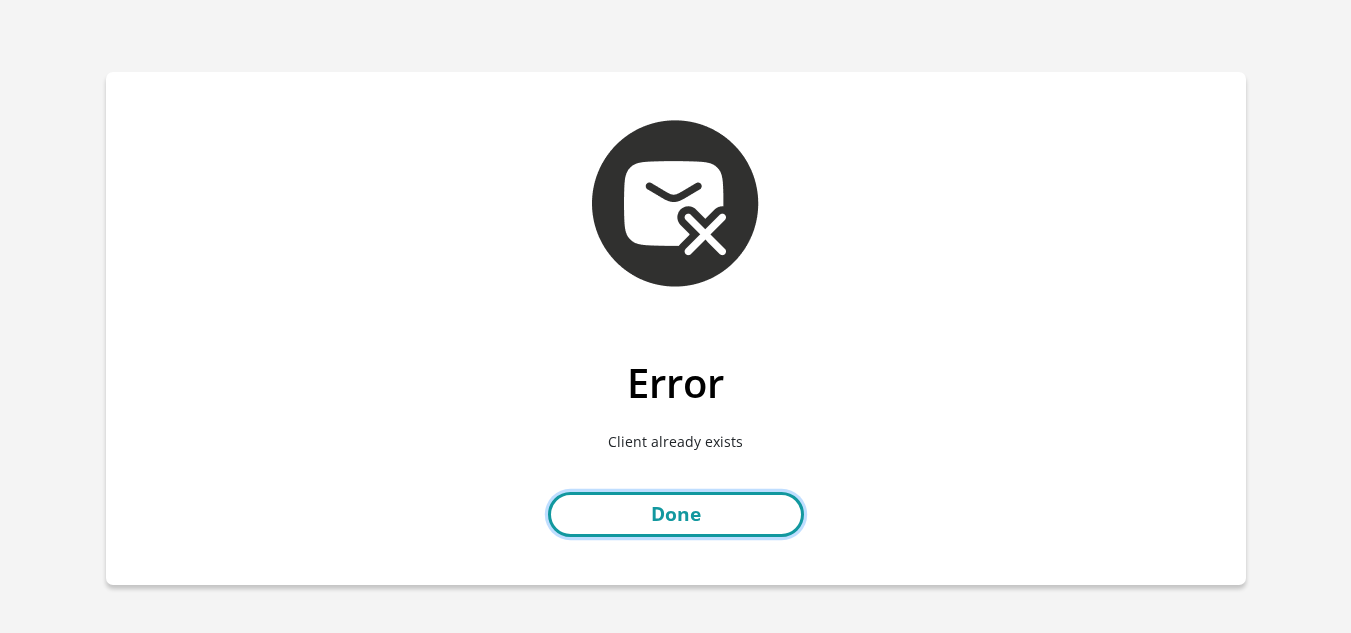 click on "Done" at bounding box center [676, 514] 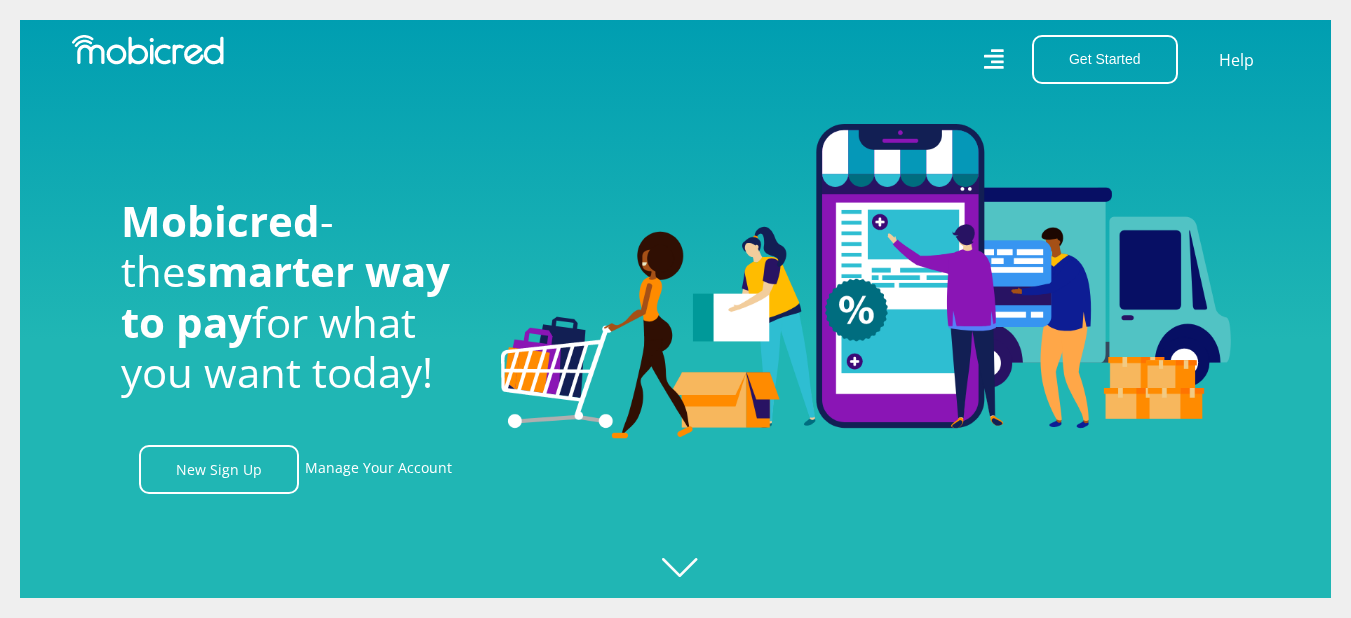 scroll, scrollTop: 0, scrollLeft: 0, axis: both 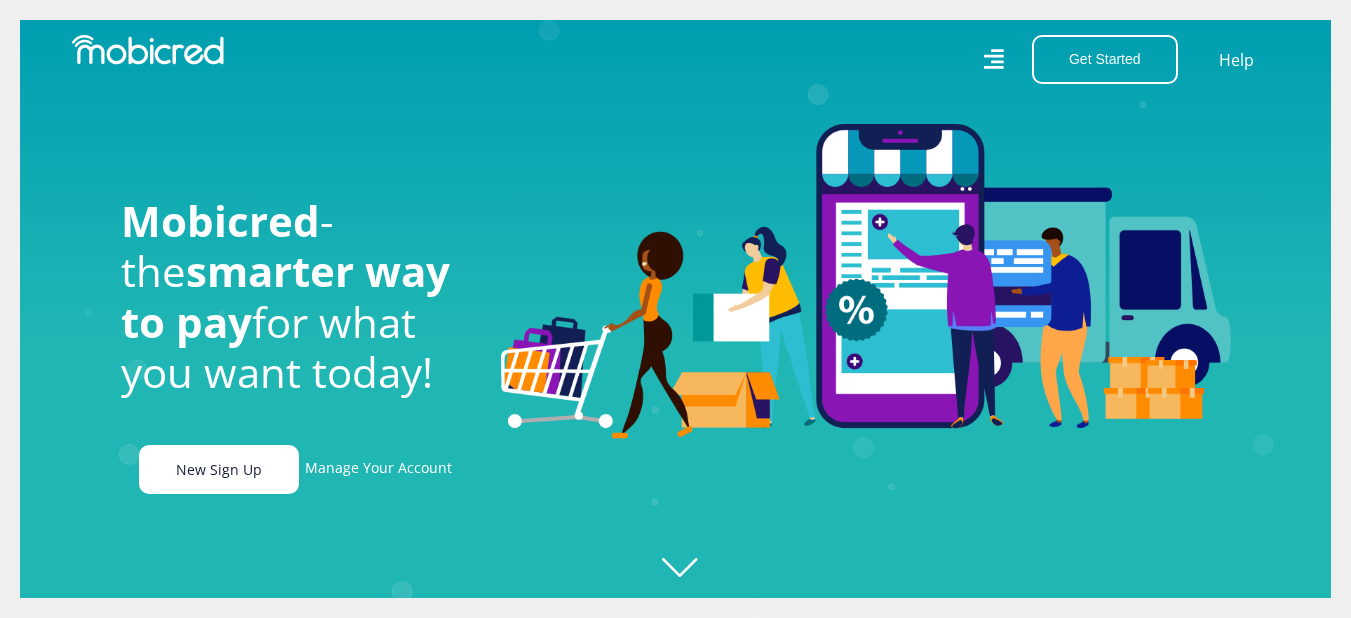 click on "New Sign Up" at bounding box center (219, 469) 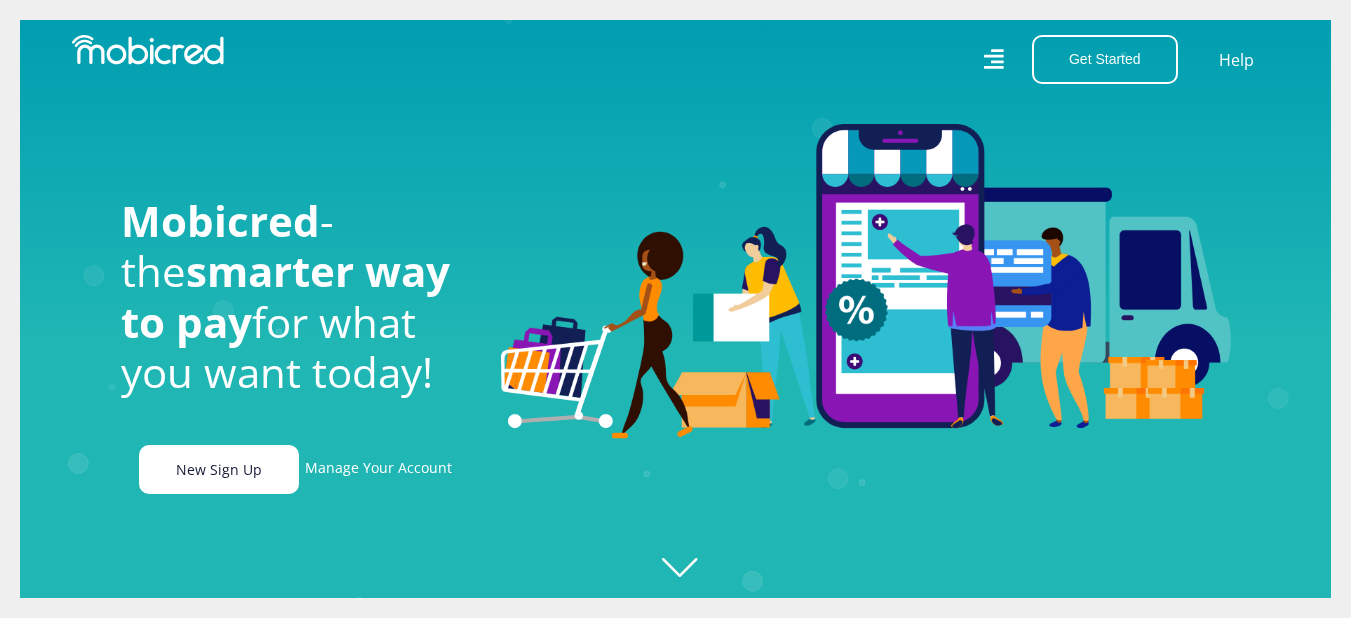 scroll, scrollTop: 0, scrollLeft: 4560, axis: horizontal 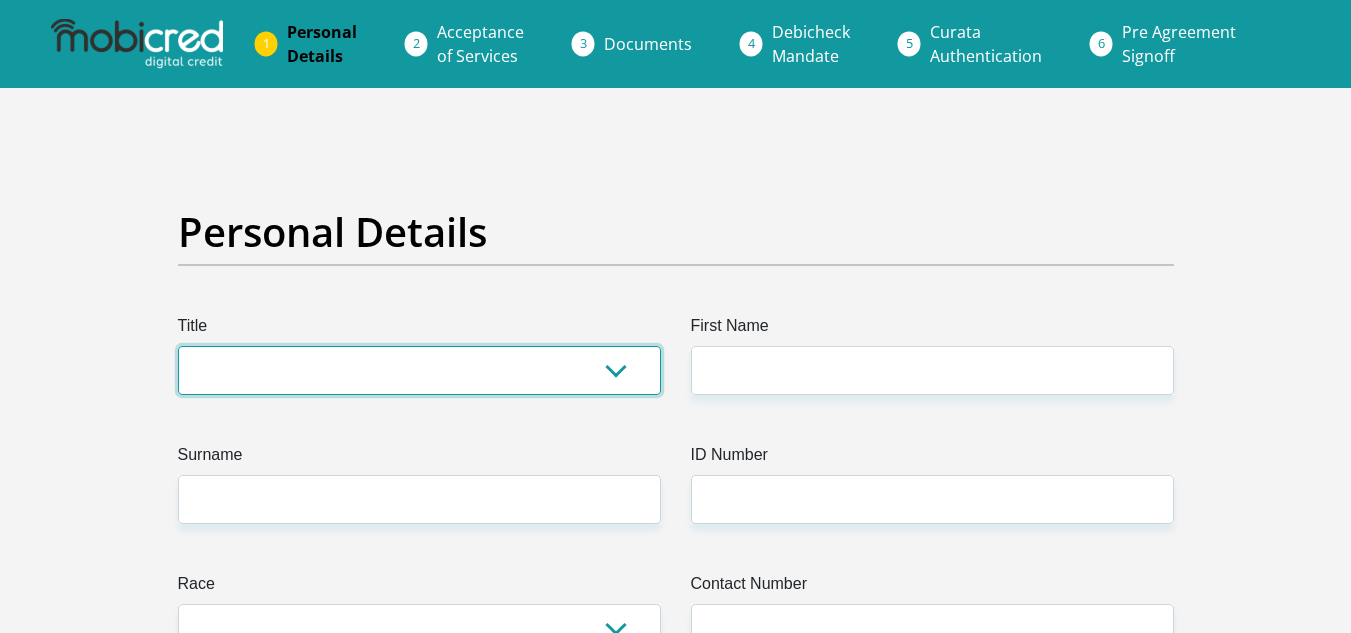 click on "Mr
Ms
Mrs
Dr
Other" at bounding box center [419, 370] 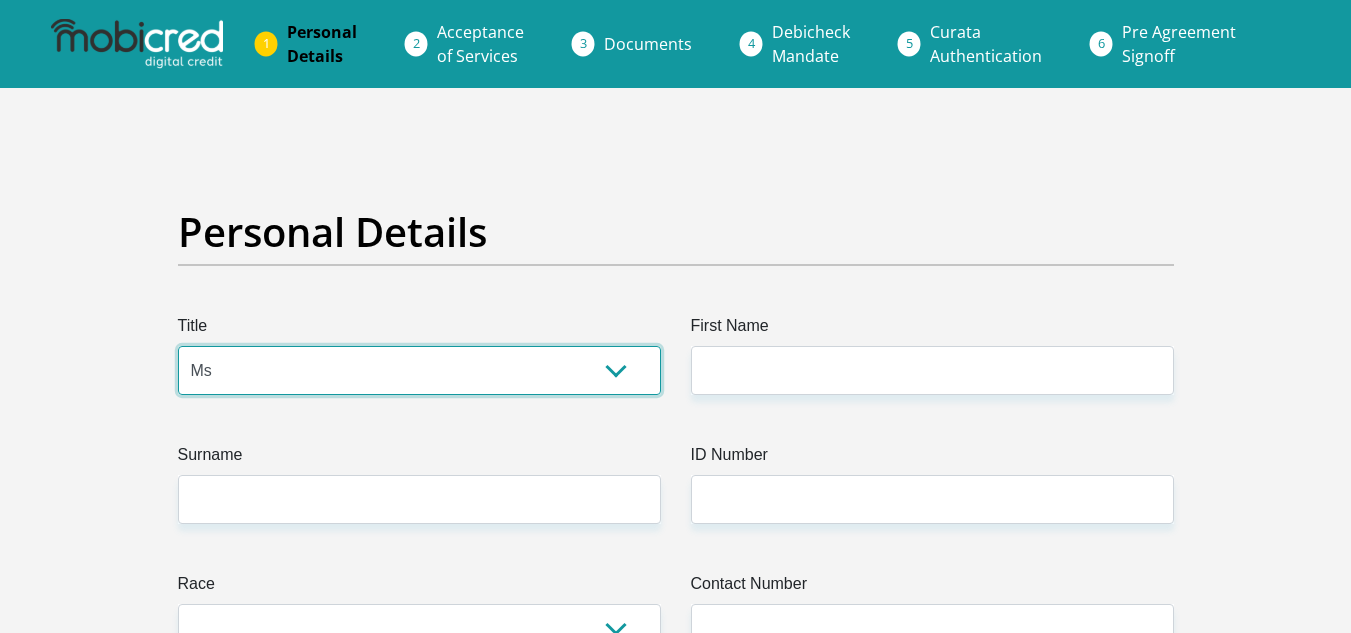 click on "Mr
Ms
Mrs
Dr
Other" at bounding box center [419, 370] 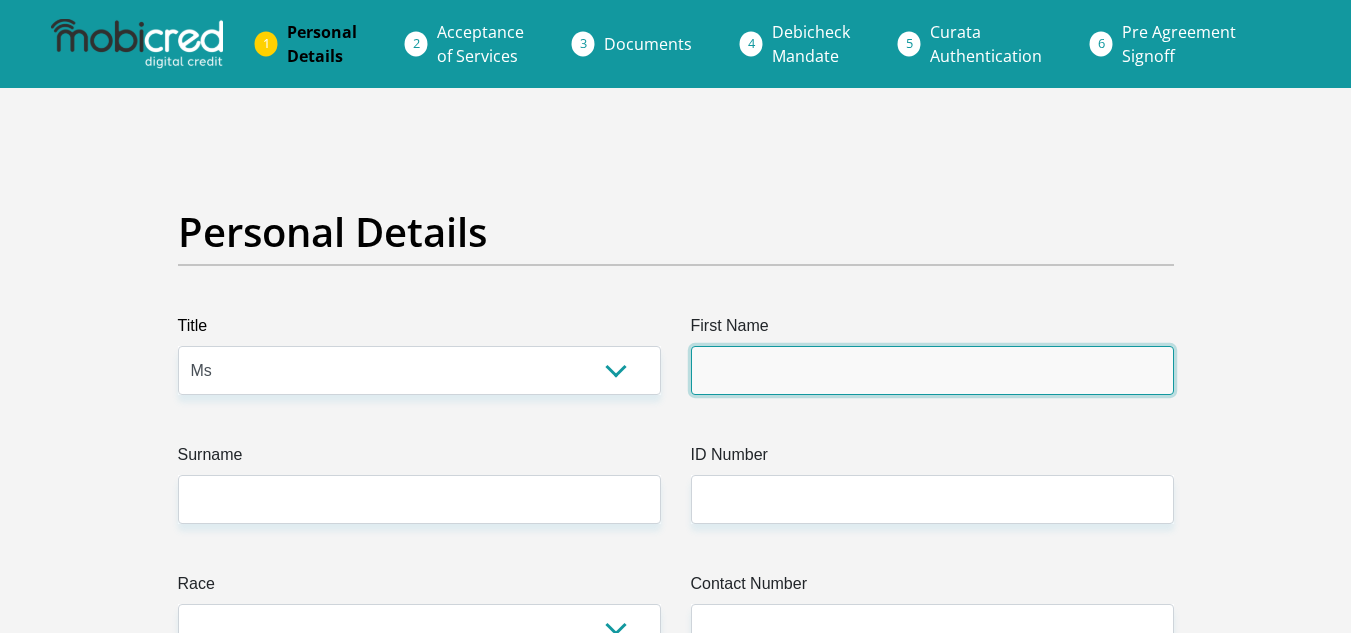 click on "First Name" at bounding box center [932, 370] 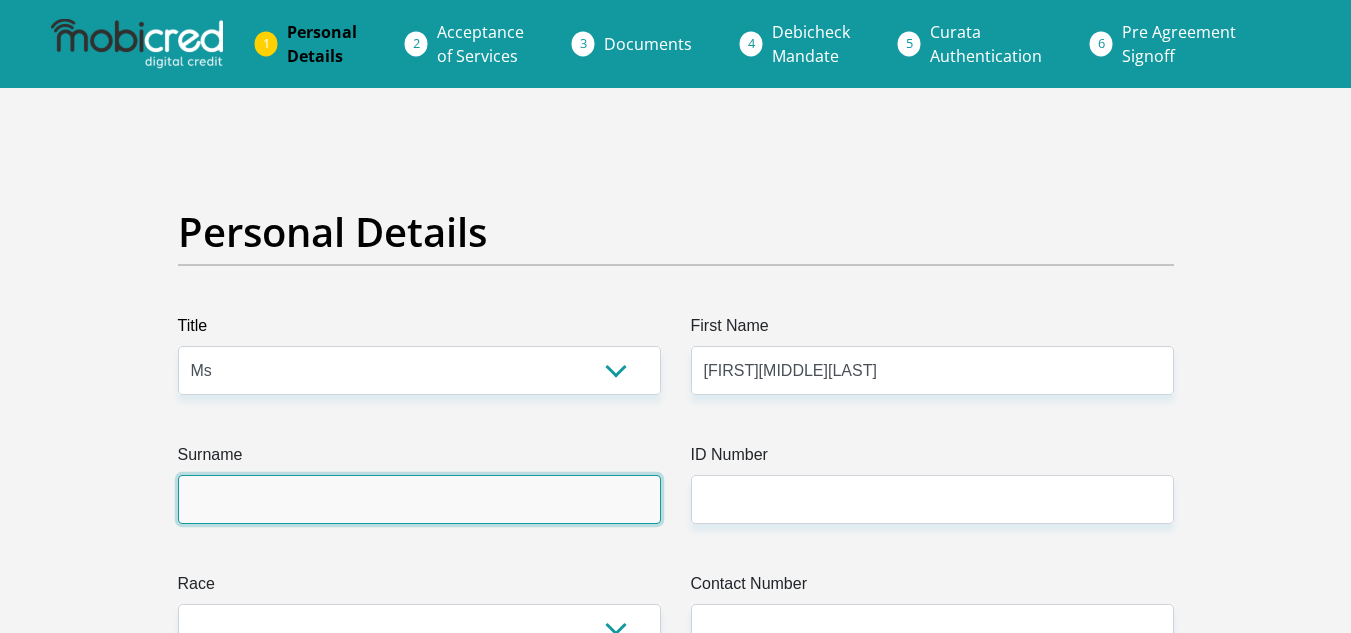 type on "Hlatshwayo" 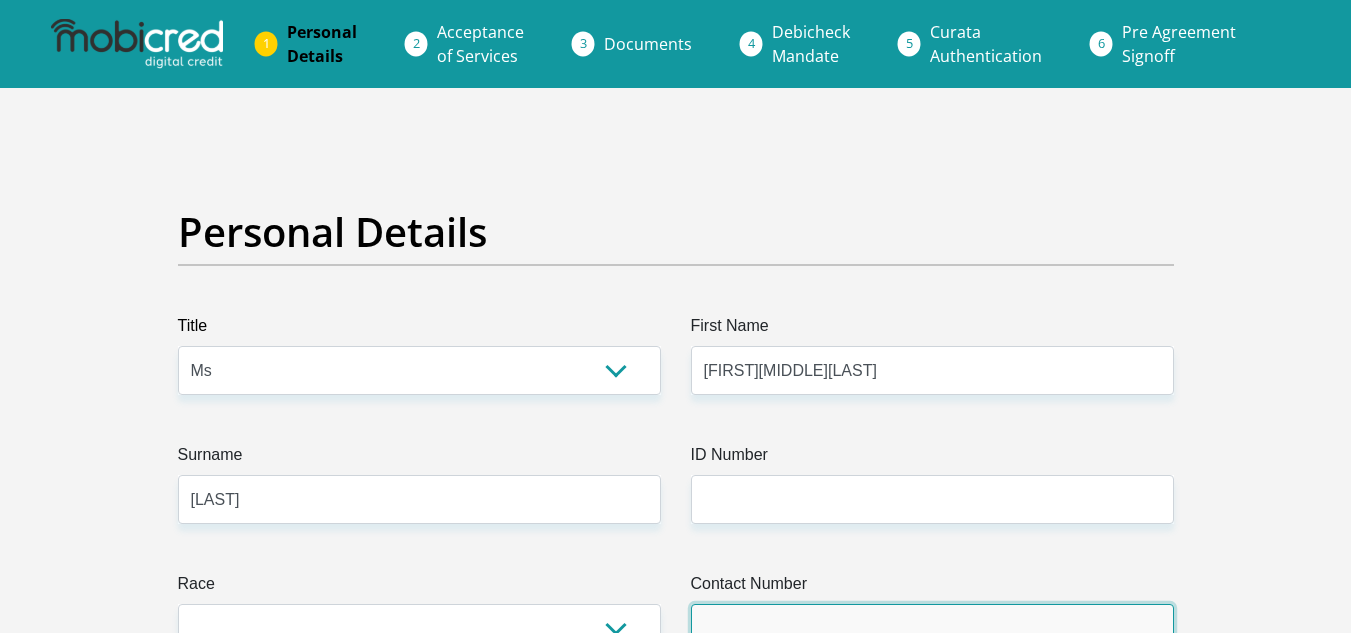 type on "0748276478" 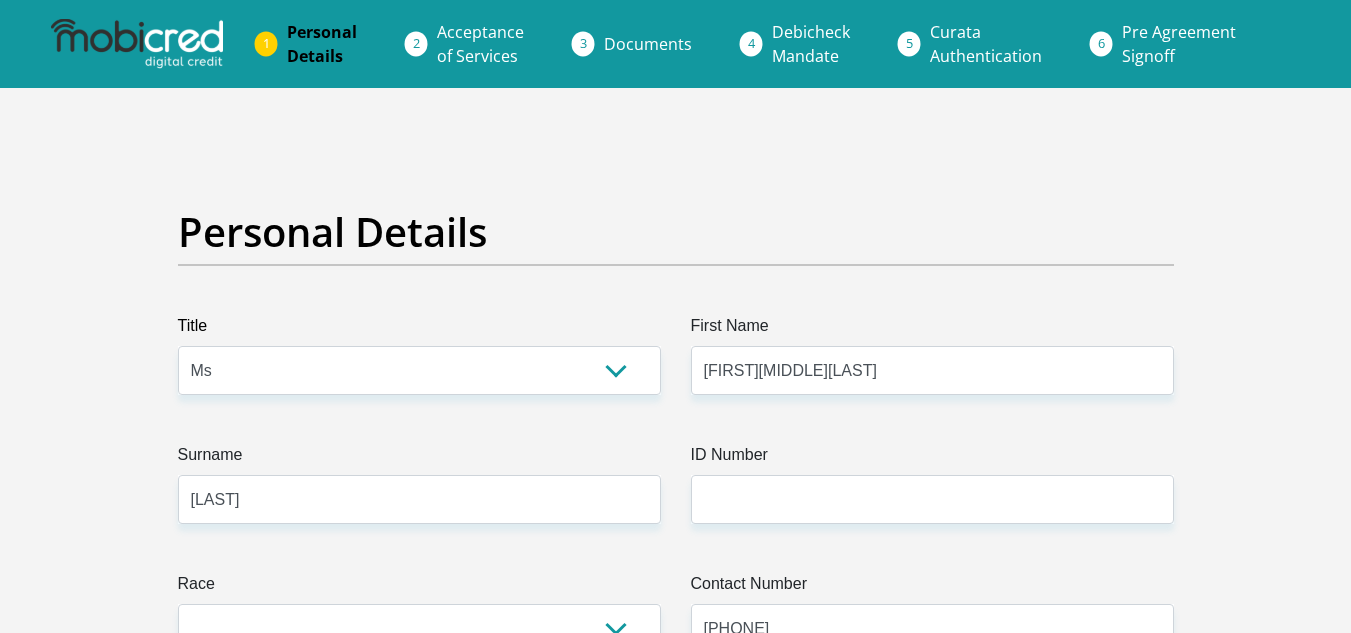 select on "ZAF" 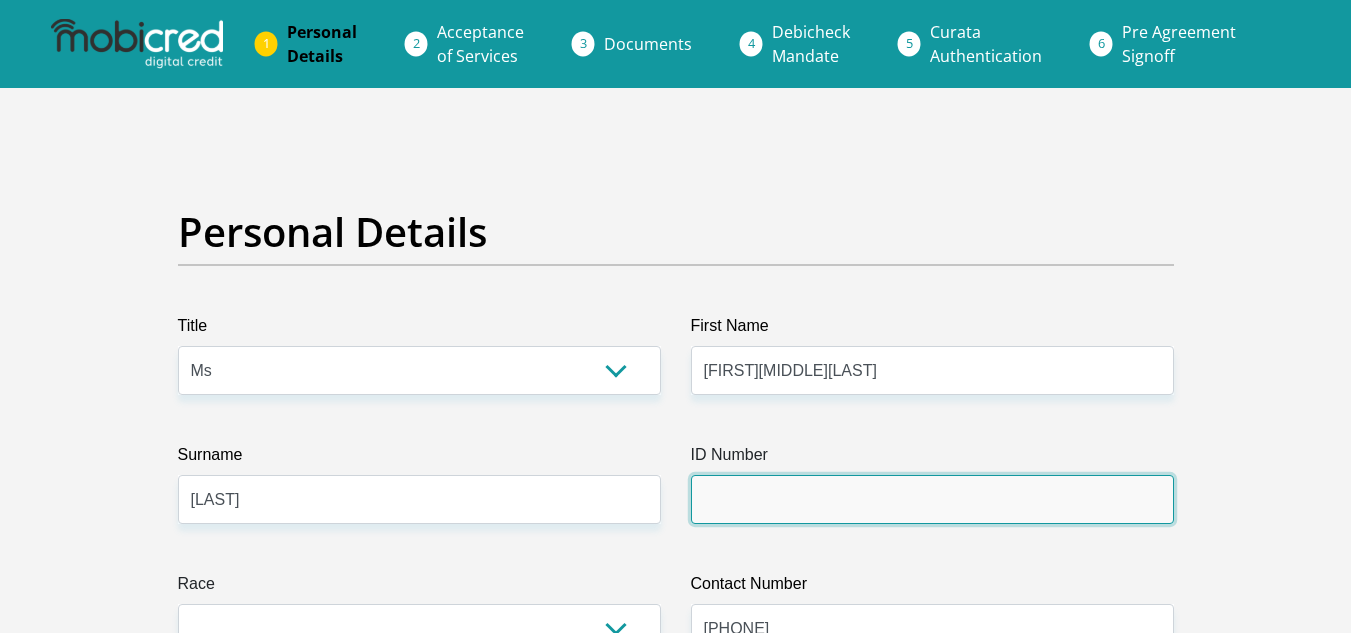 click on "ID Number" at bounding box center (932, 499) 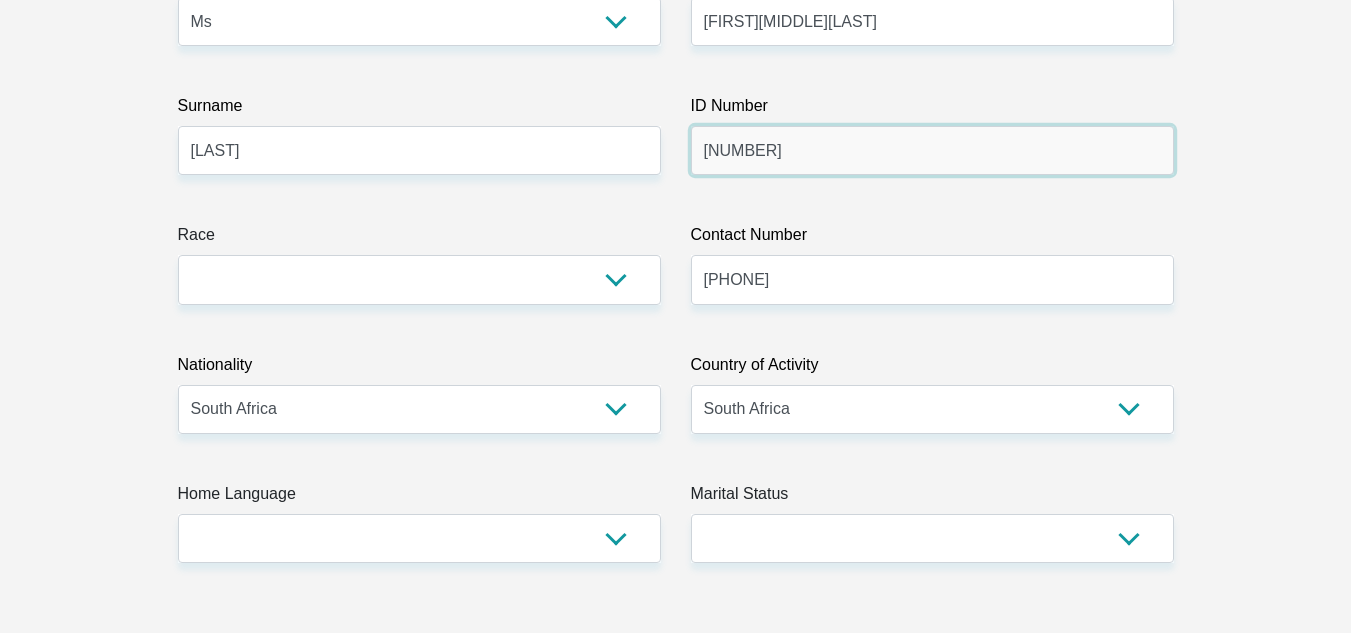 scroll, scrollTop: 361, scrollLeft: 0, axis: vertical 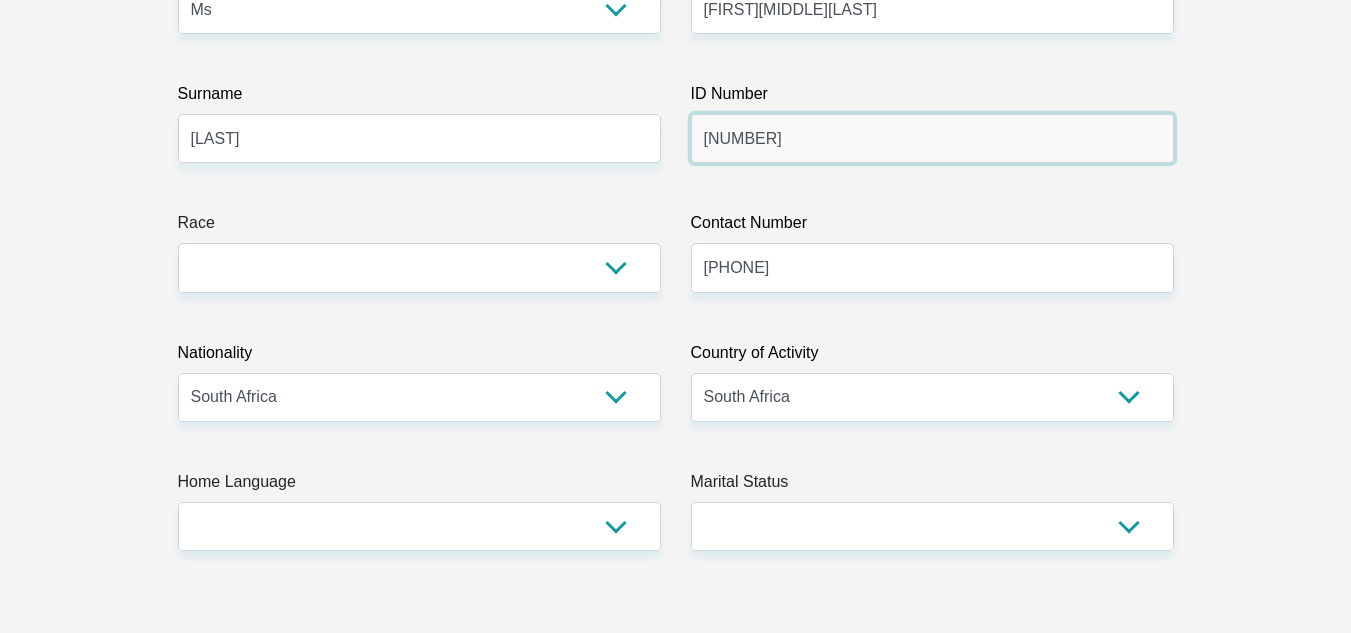 type on "9101050261087" 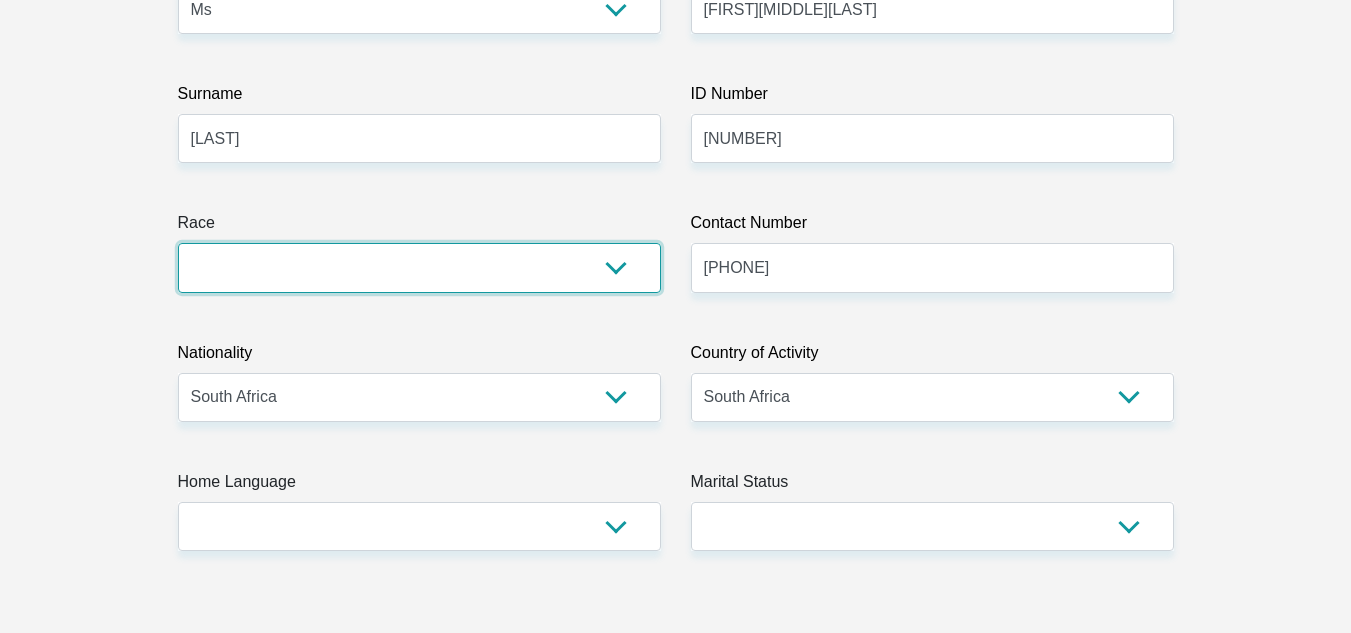click on "Black
Coloured
Indian
White
Other" at bounding box center (419, 267) 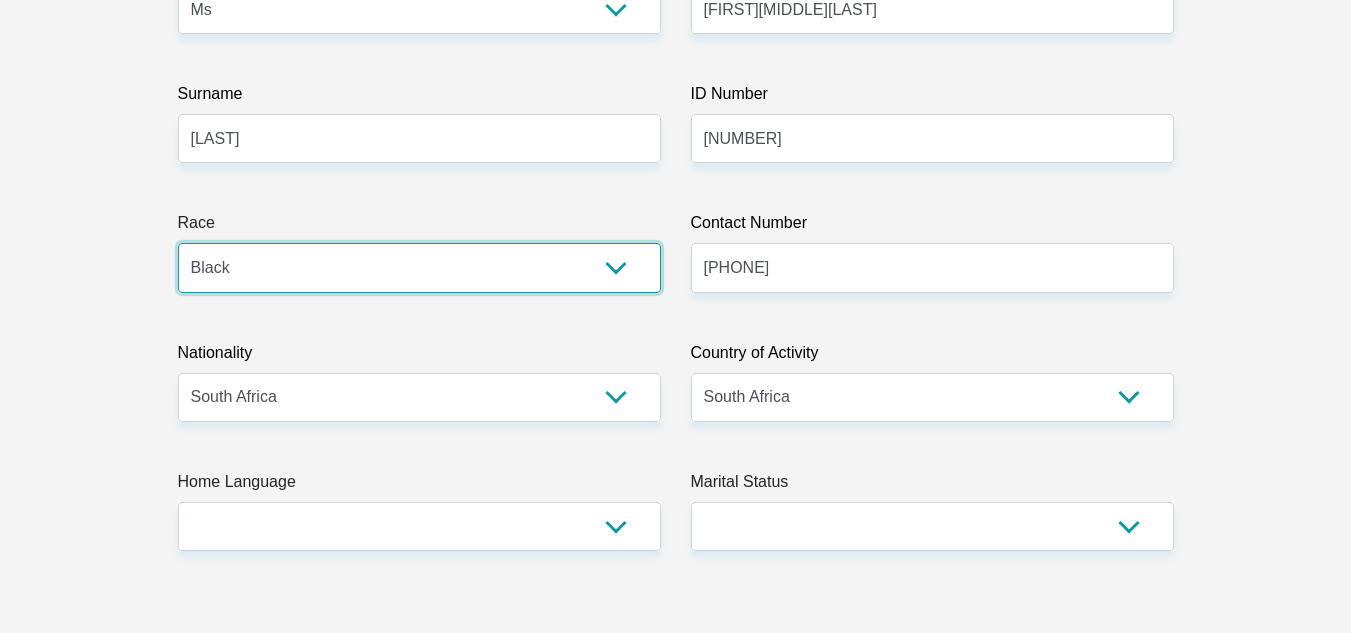 click on "Black
Coloured
Indian
White
Other" at bounding box center [419, 267] 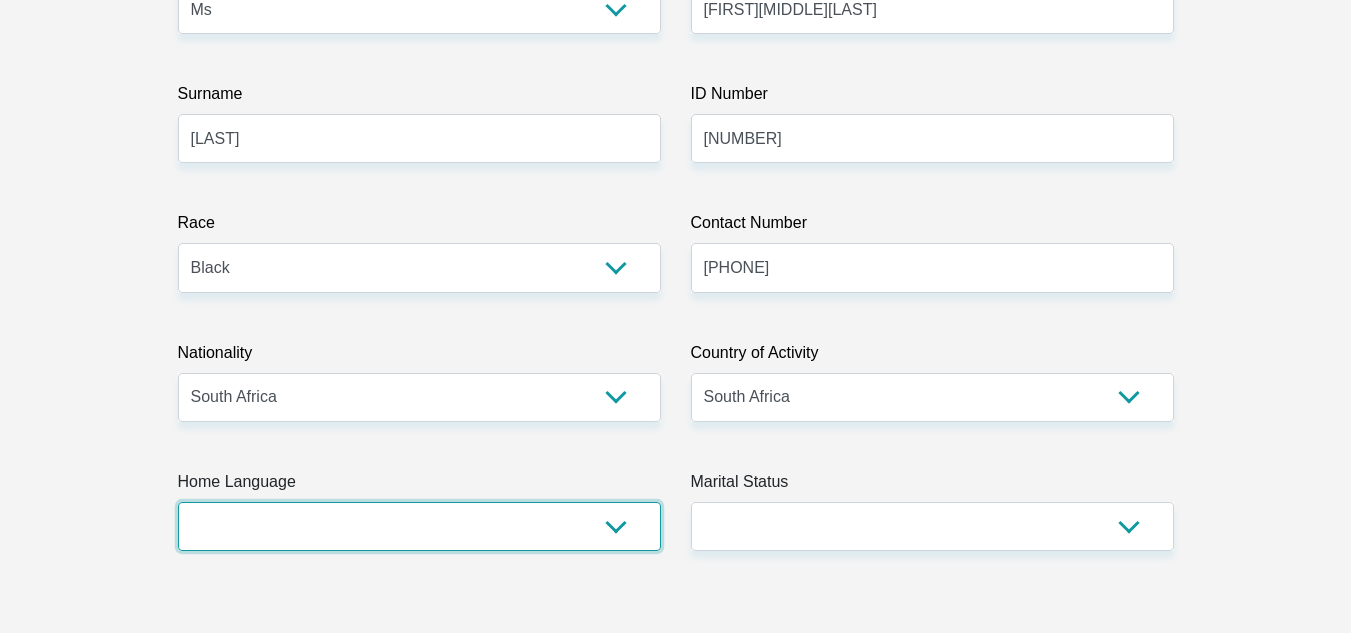 click on "Afrikaans
English
Sepedi
South Ndebele
Southern Sotho
Swati
Tsonga
Tswana
Venda
Xhosa
Zulu
Other" at bounding box center (419, 526) 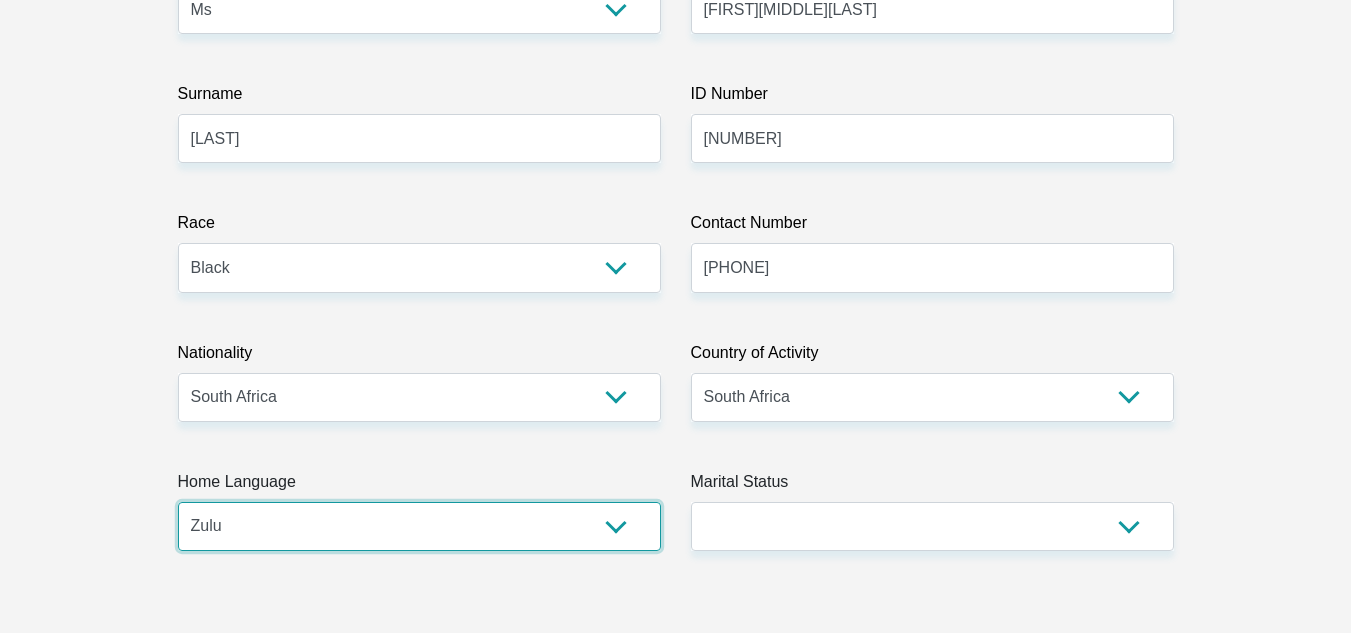 click on "Afrikaans
English
Sepedi
South Ndebele
Southern Sotho
Swati
Tsonga
Tswana
Venda
Xhosa
Zulu
Other" at bounding box center [419, 526] 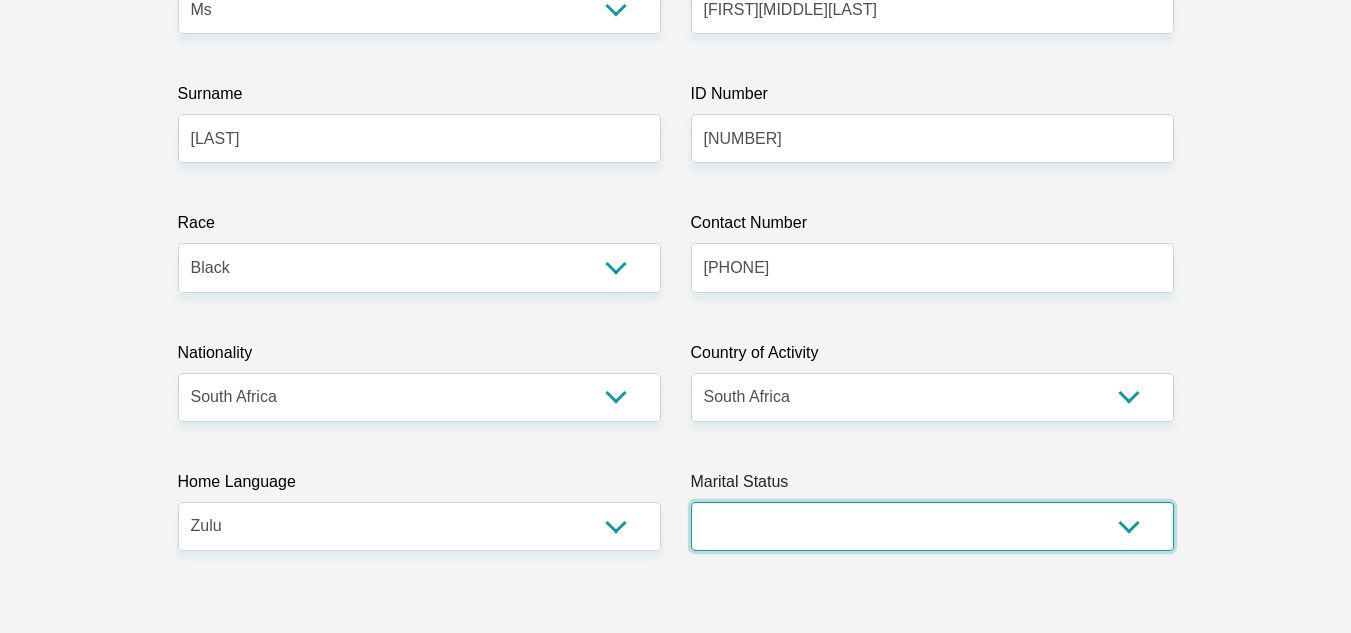 click on "Married ANC
Single
Divorced
Widowed
Married COP or Customary Law" at bounding box center (932, 526) 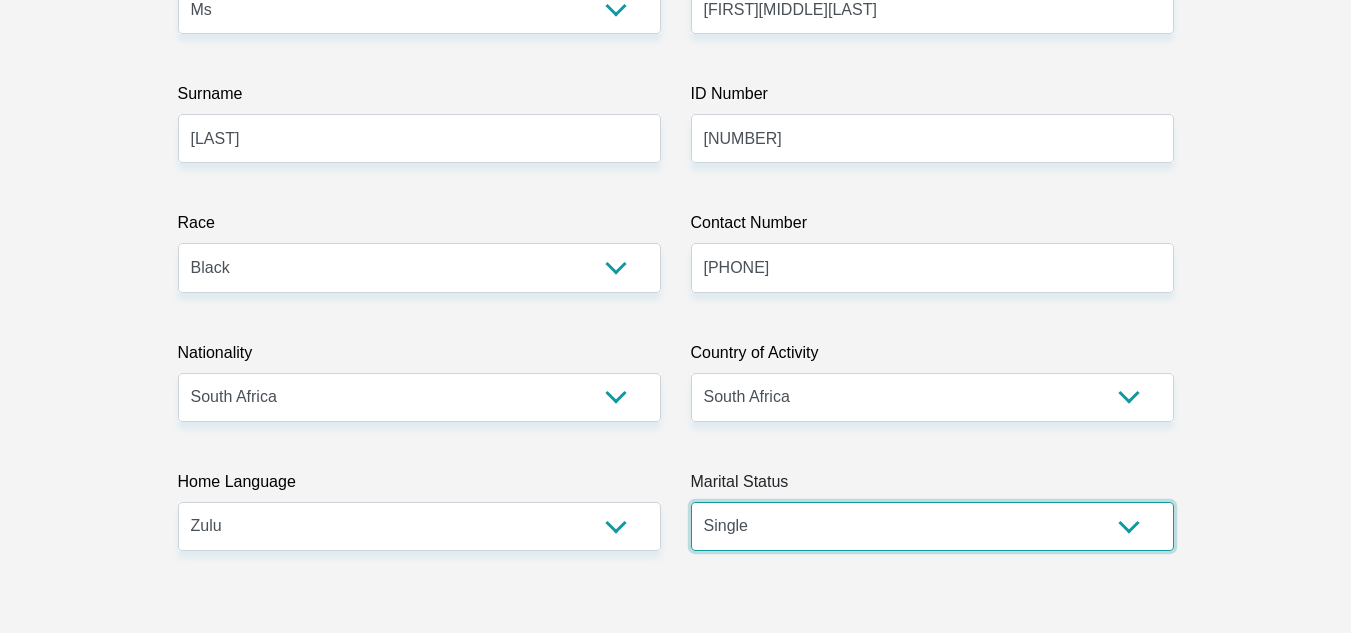 click on "Married ANC
Single
Divorced
Widowed
Married COP or Customary Law" at bounding box center [932, 526] 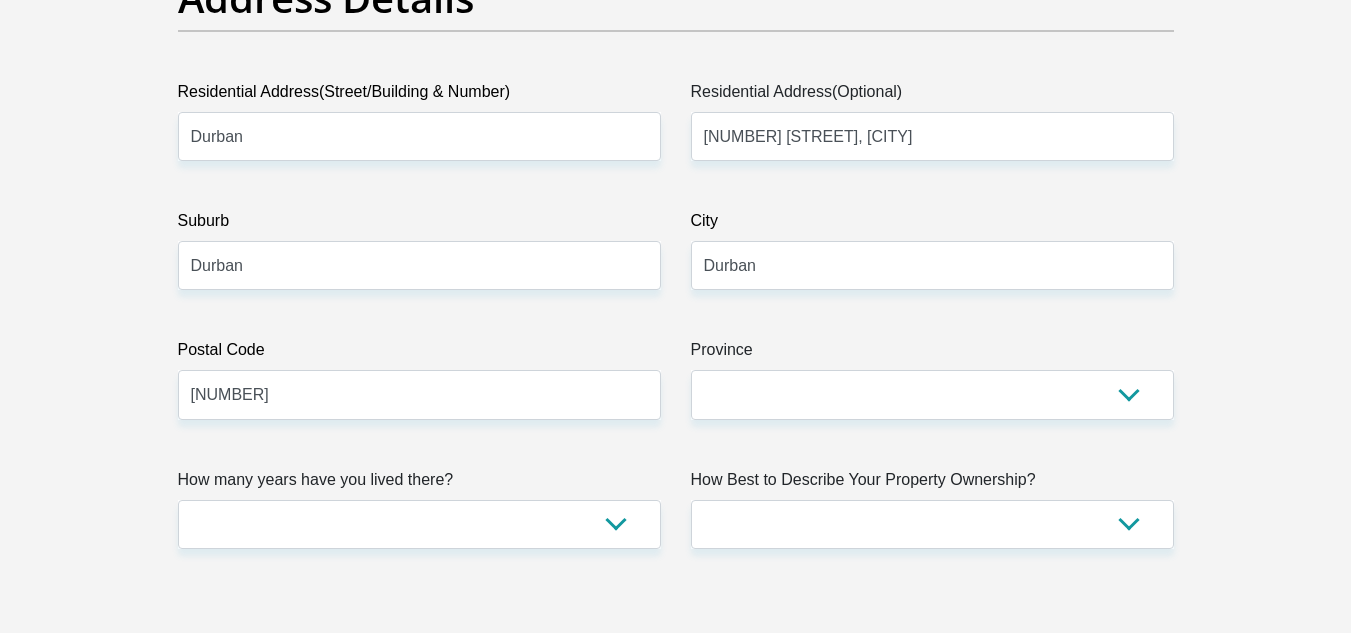 scroll, scrollTop: 1070, scrollLeft: 0, axis: vertical 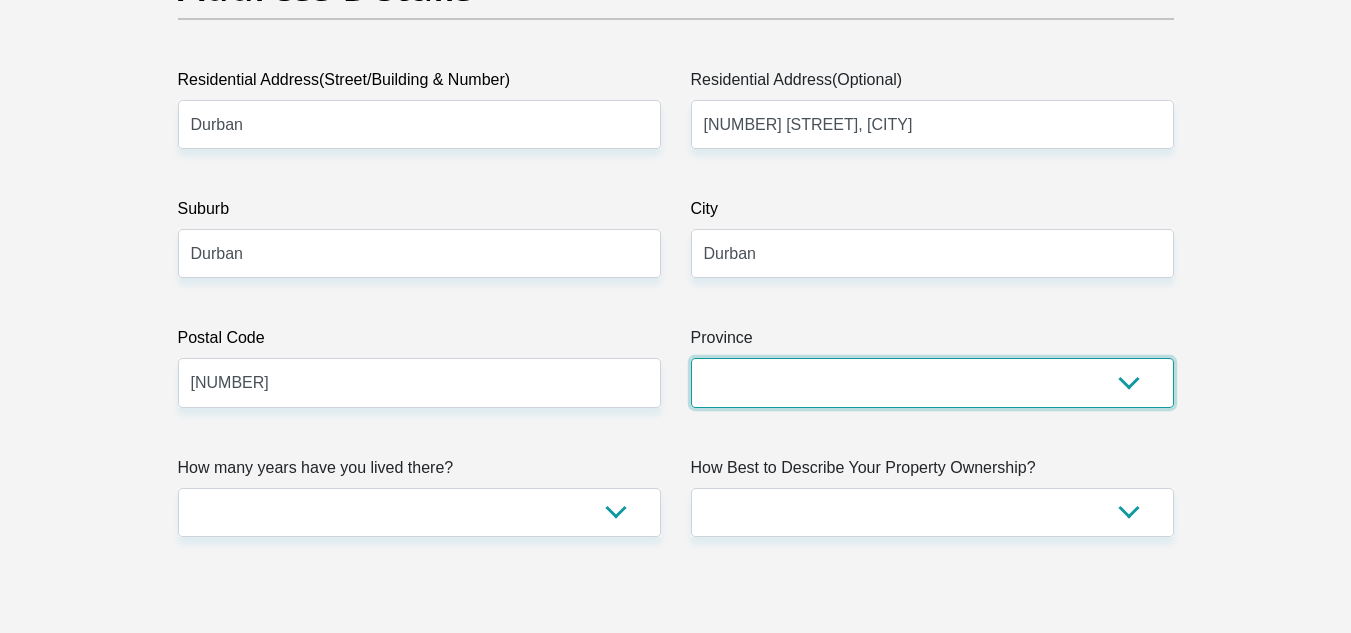 click on "Eastern Cape
Free State
Gauteng
KwaZulu-Natal
Limpopo
Mpumalanga
Northern Cape
North West
Western Cape" at bounding box center [932, 382] 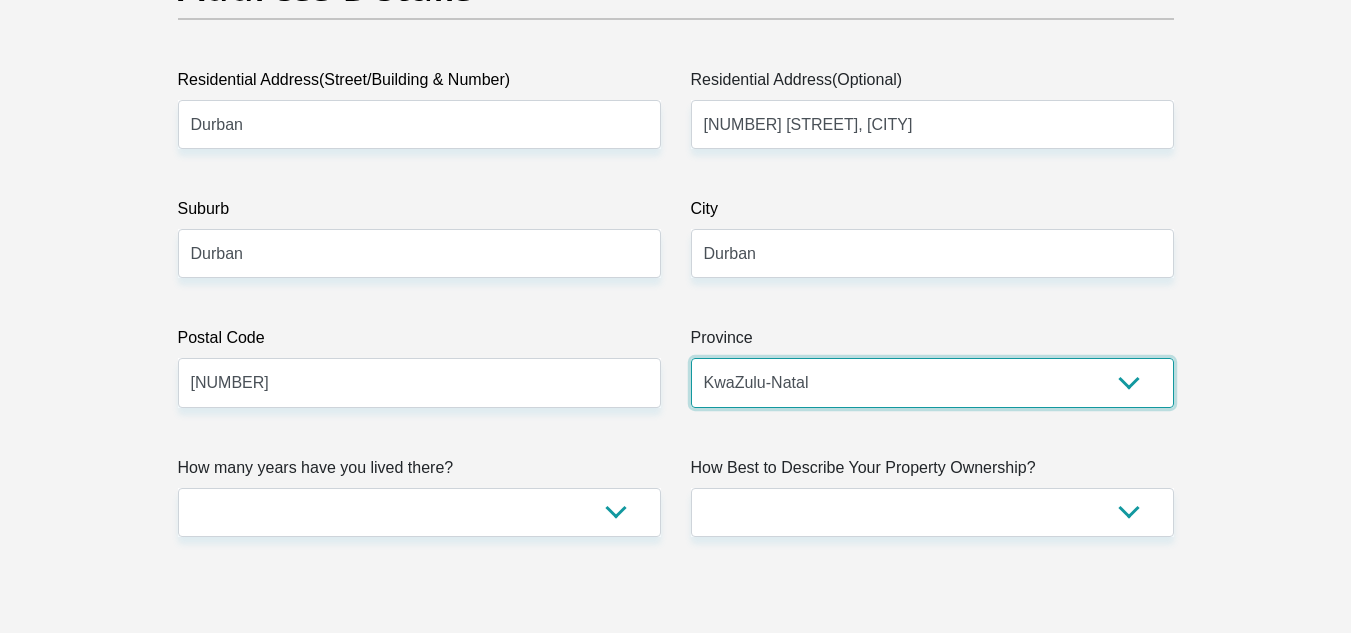 click on "Eastern Cape
Free State
Gauteng
KwaZulu-Natal
Limpopo
Mpumalanga
Northern Cape
North West
Western Cape" at bounding box center (932, 382) 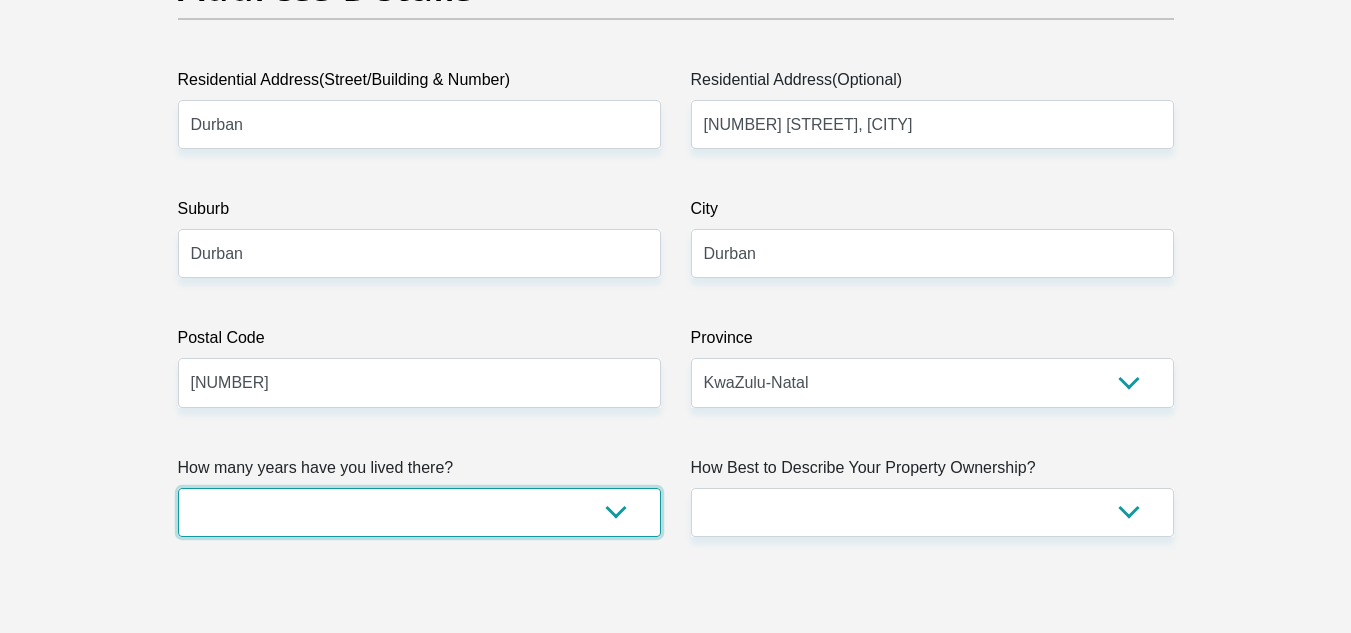 click on "less than 1 year
1-3 years
3-5 years
5+ years" at bounding box center (419, 512) 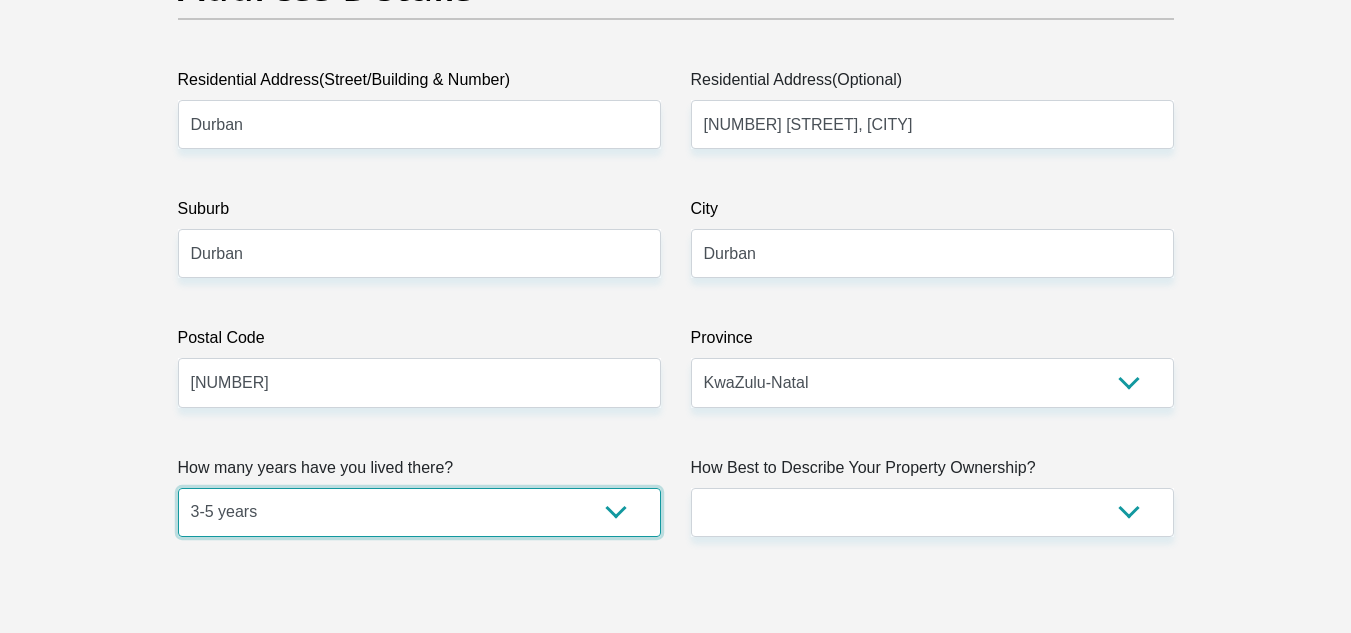 click on "less than 1 year
1-3 years
3-5 years
5+ years" at bounding box center [419, 512] 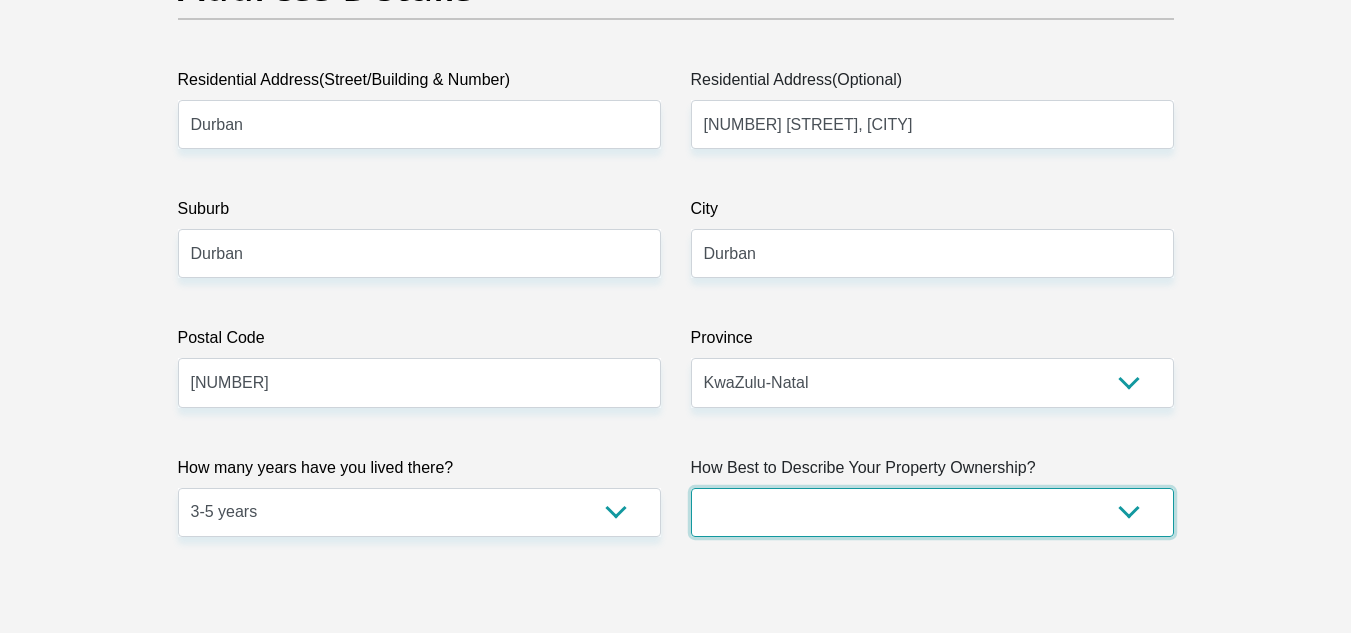 click on "Owned
Rented
Family Owned
Company Dwelling" at bounding box center (932, 512) 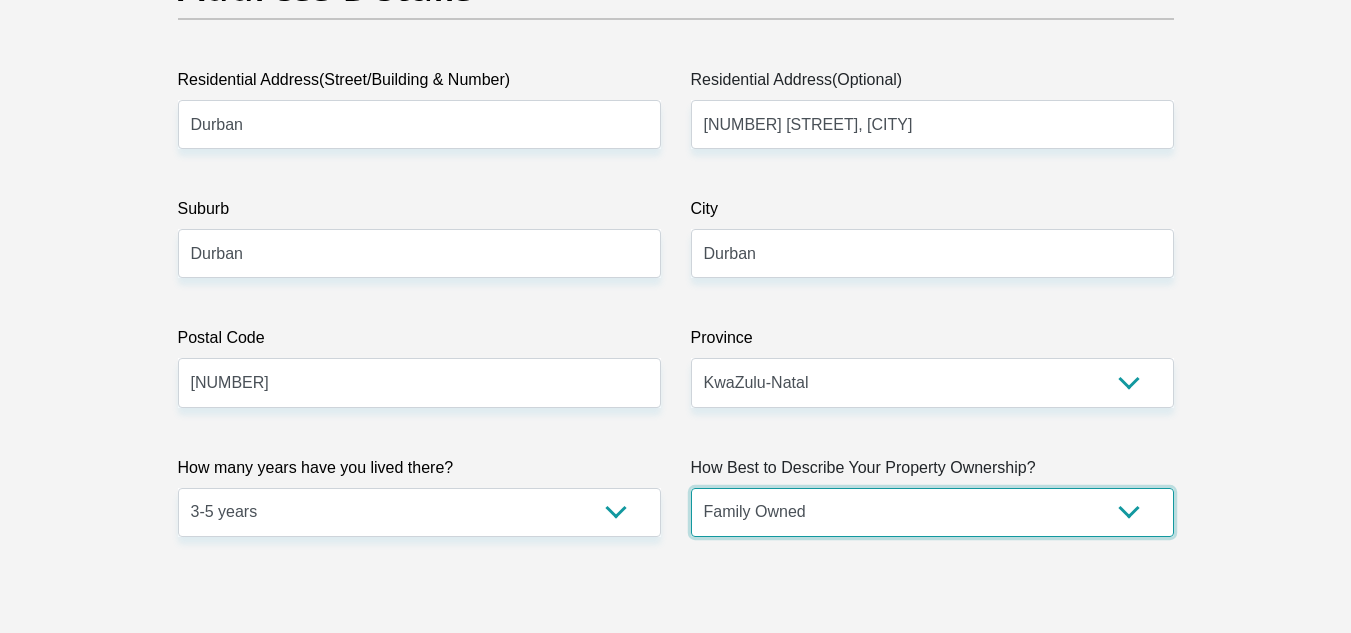 click on "Owned
Rented
Family Owned
Company Dwelling" at bounding box center (932, 512) 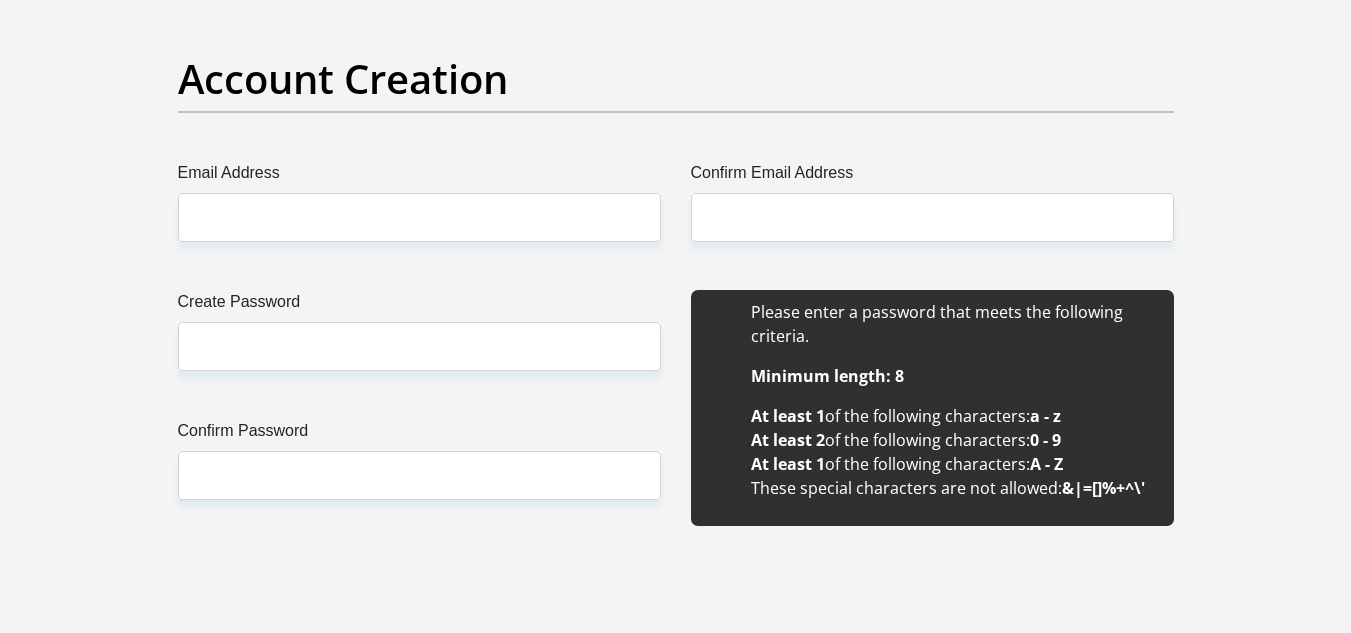 scroll, scrollTop: 1768, scrollLeft: 0, axis: vertical 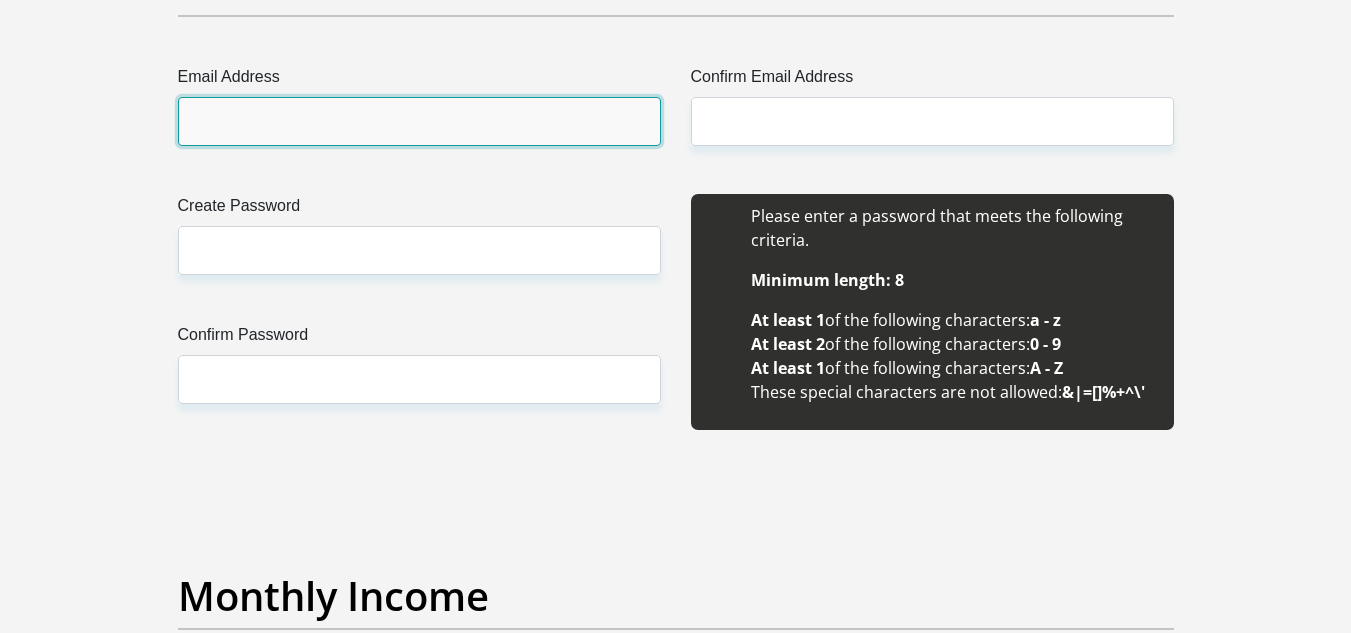 click on "Email Address" at bounding box center (419, 121) 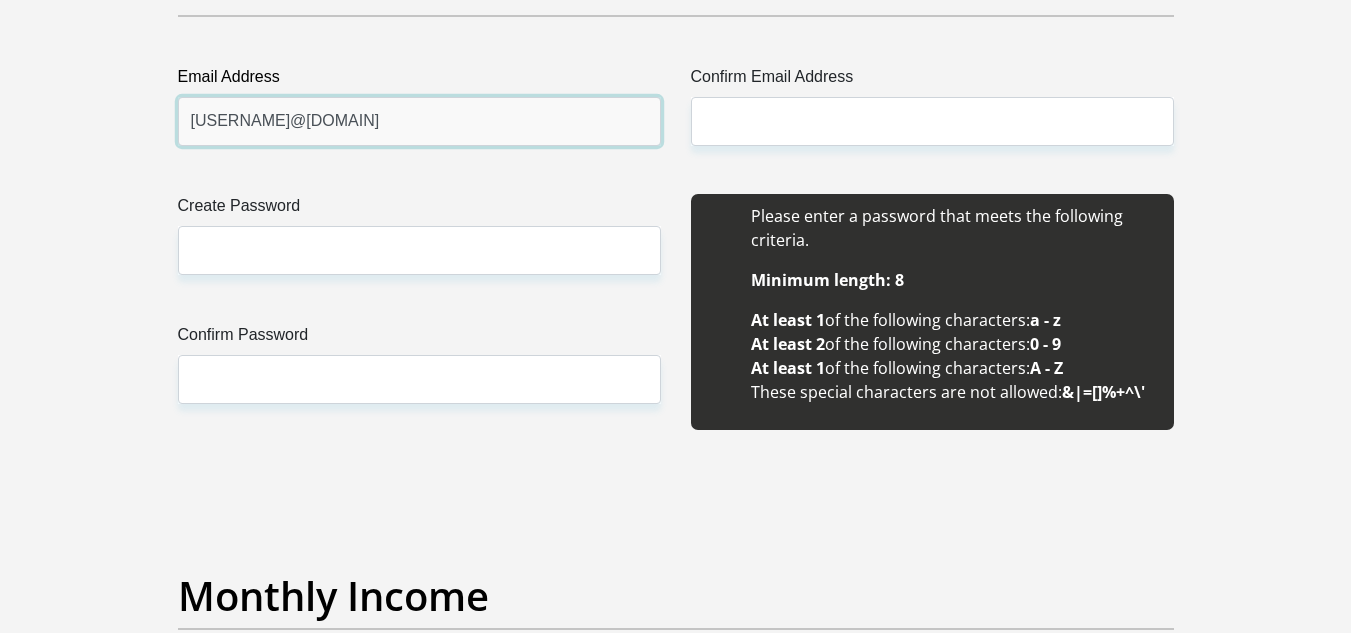 drag, startPoint x: 458, startPoint y: 126, endPoint x: 187, endPoint y: 104, distance: 271.8915 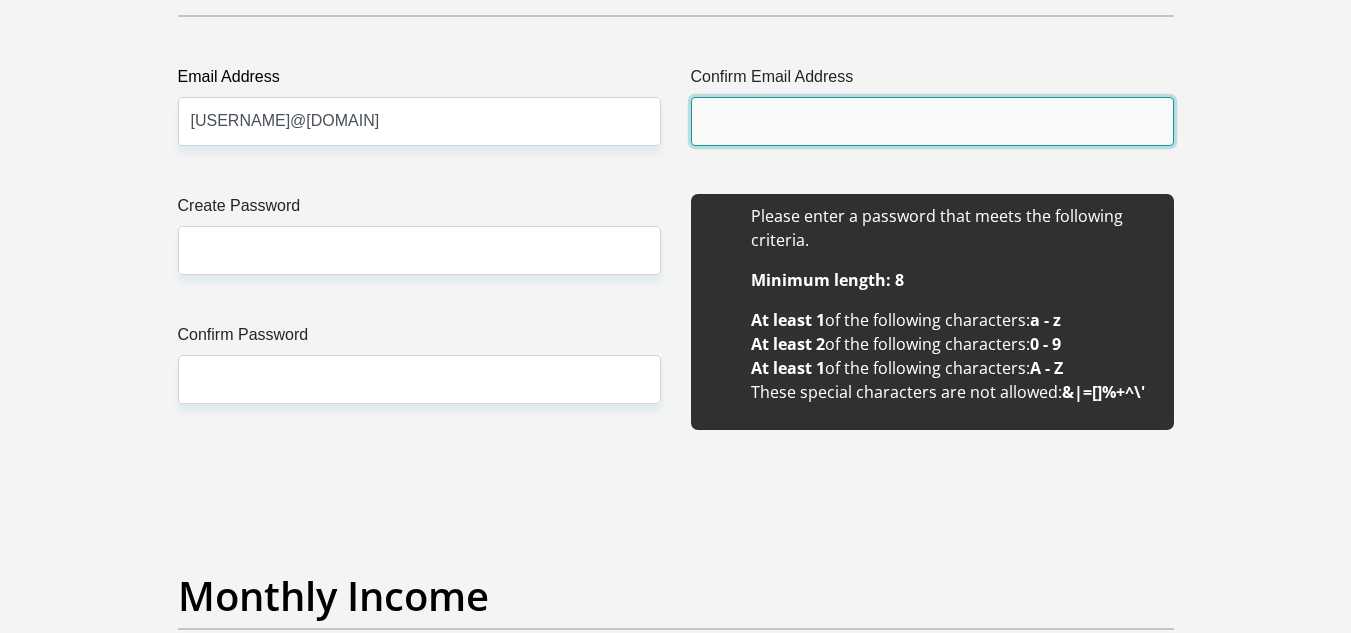 click on "Confirm Email Address" at bounding box center [932, 121] 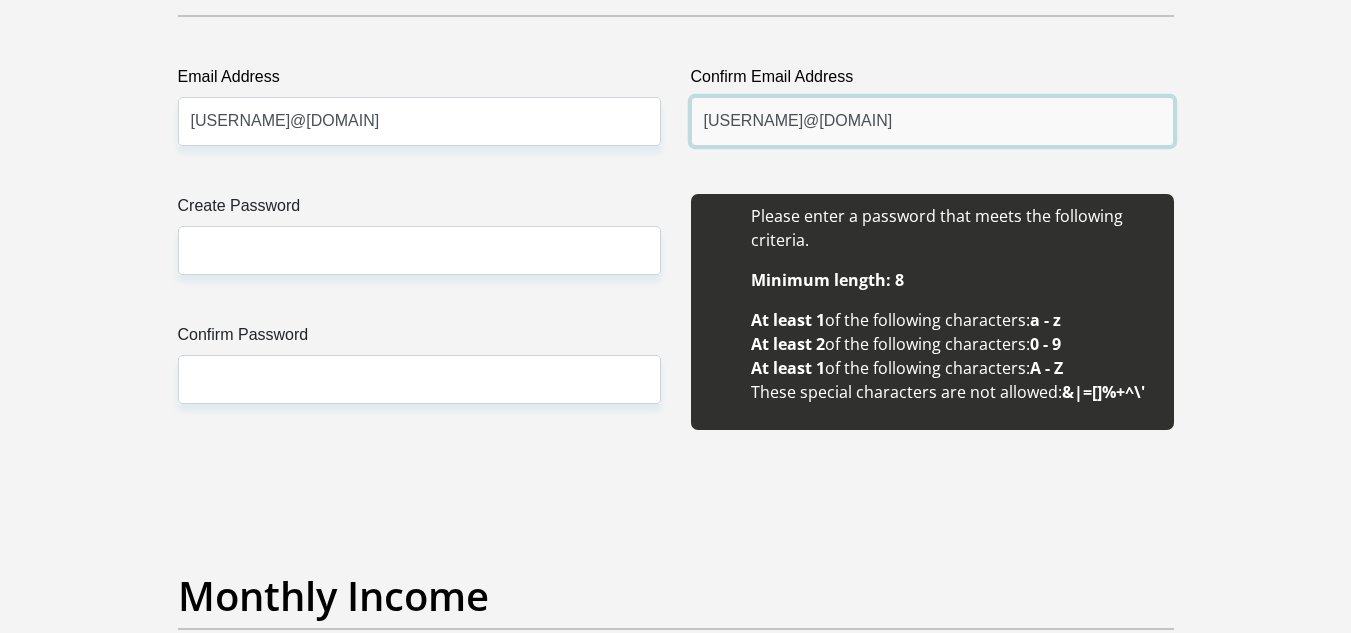 type on "khethiwehn.hlatshwayo@gmail.com" 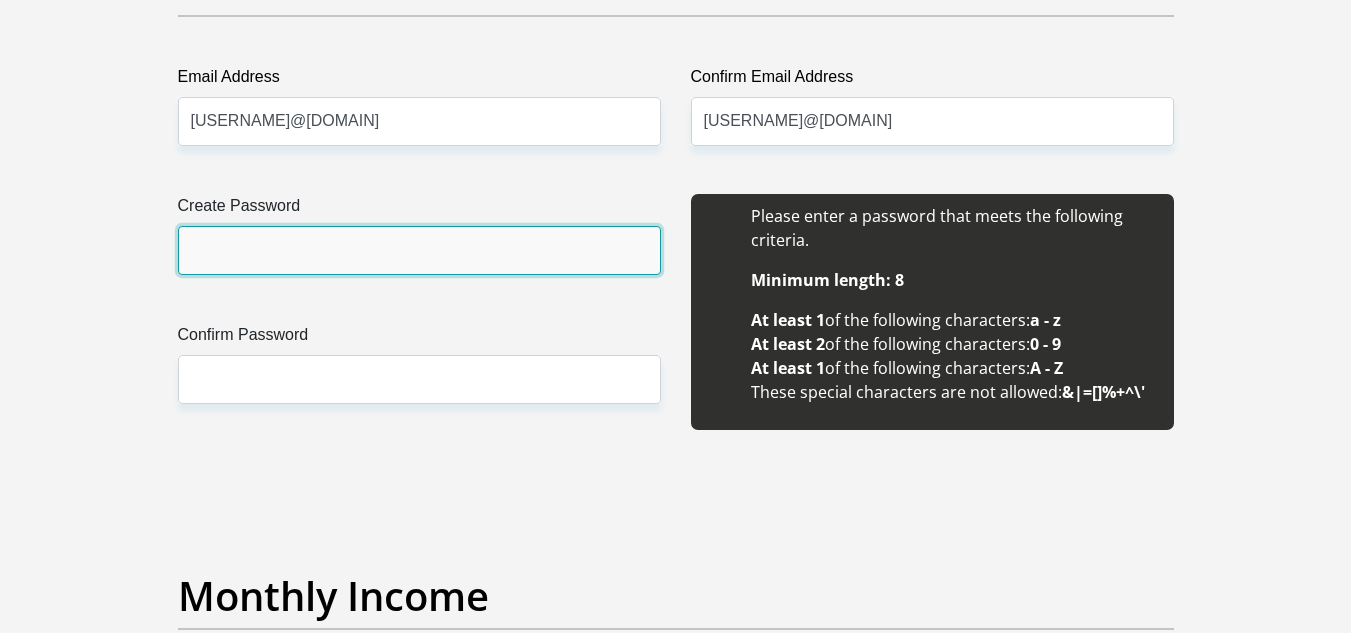 click on "Create Password" at bounding box center [419, 250] 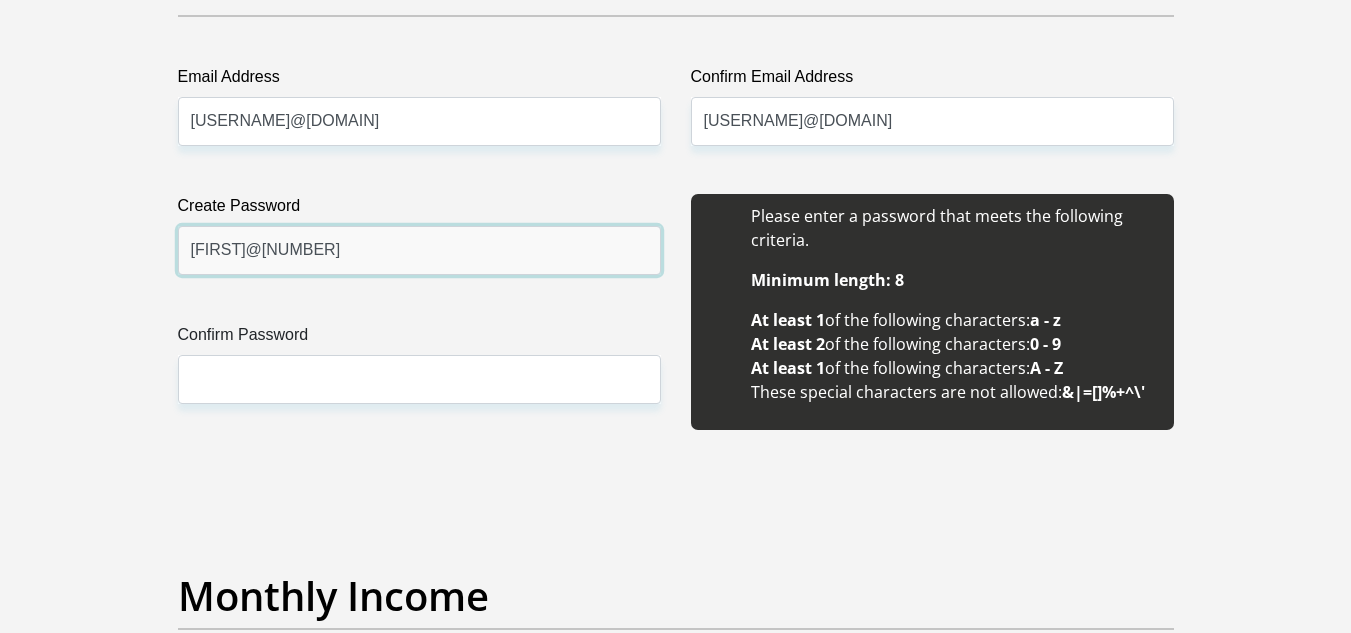type on "Khethi@910105" 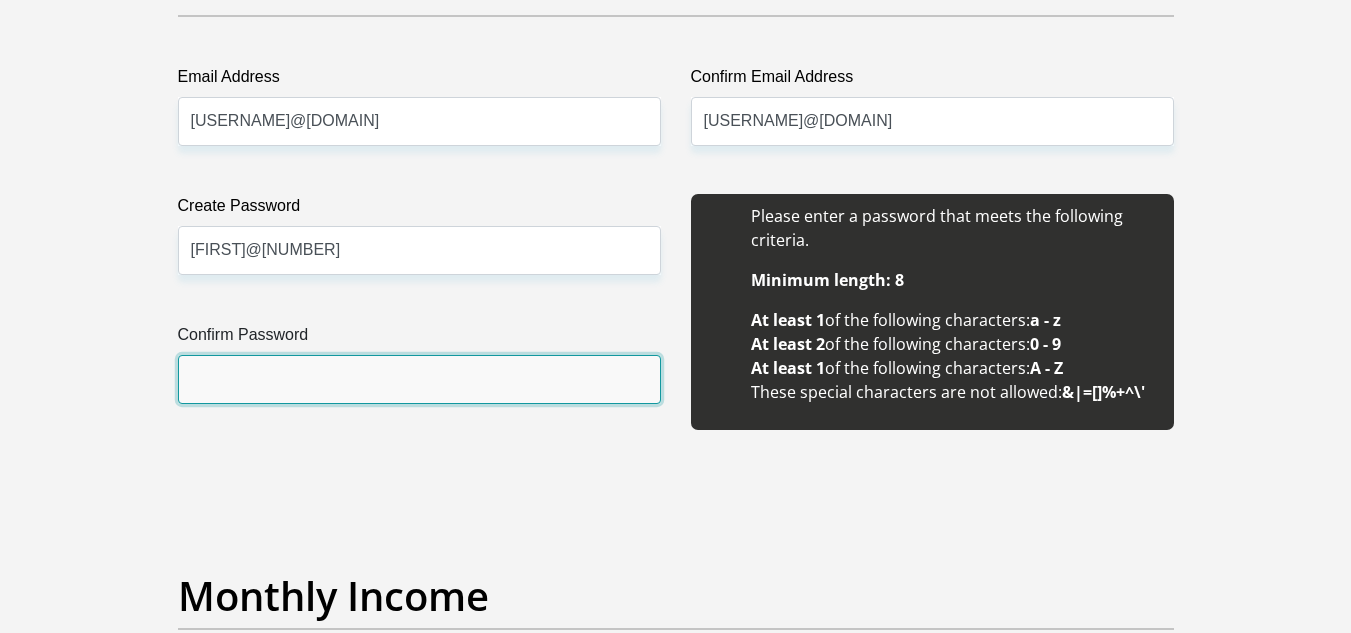 click on "Confirm Password" at bounding box center (419, 379) 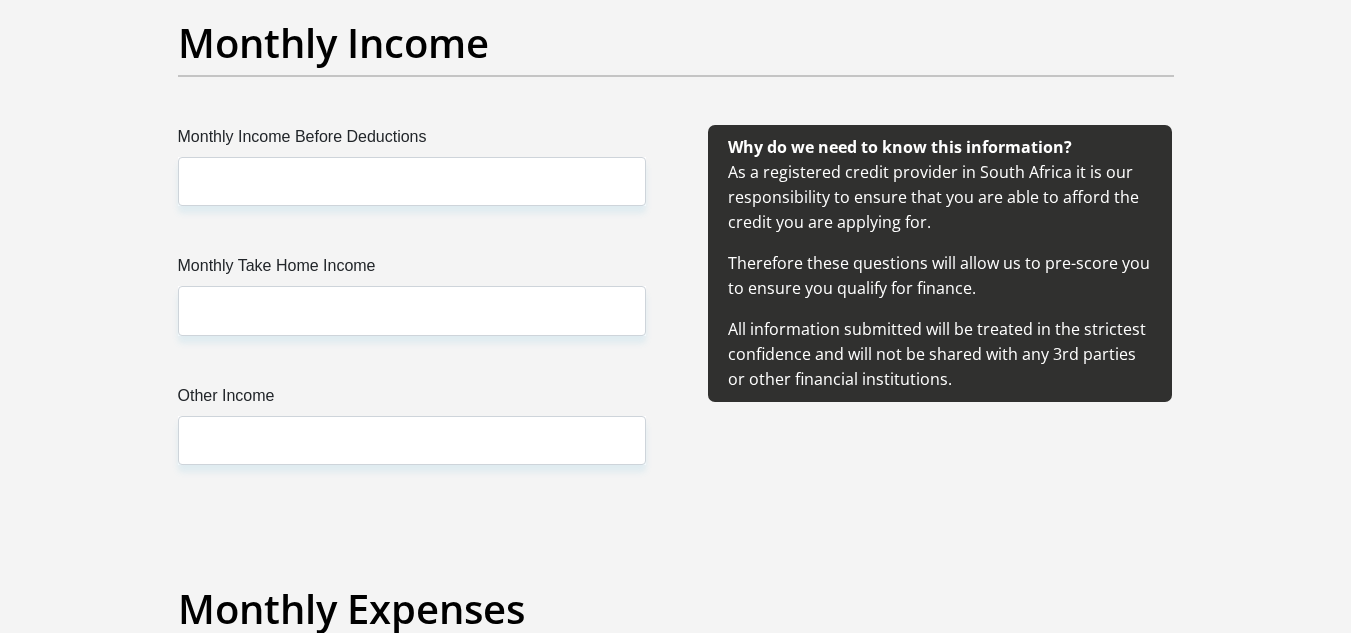 scroll, scrollTop: 2333, scrollLeft: 0, axis: vertical 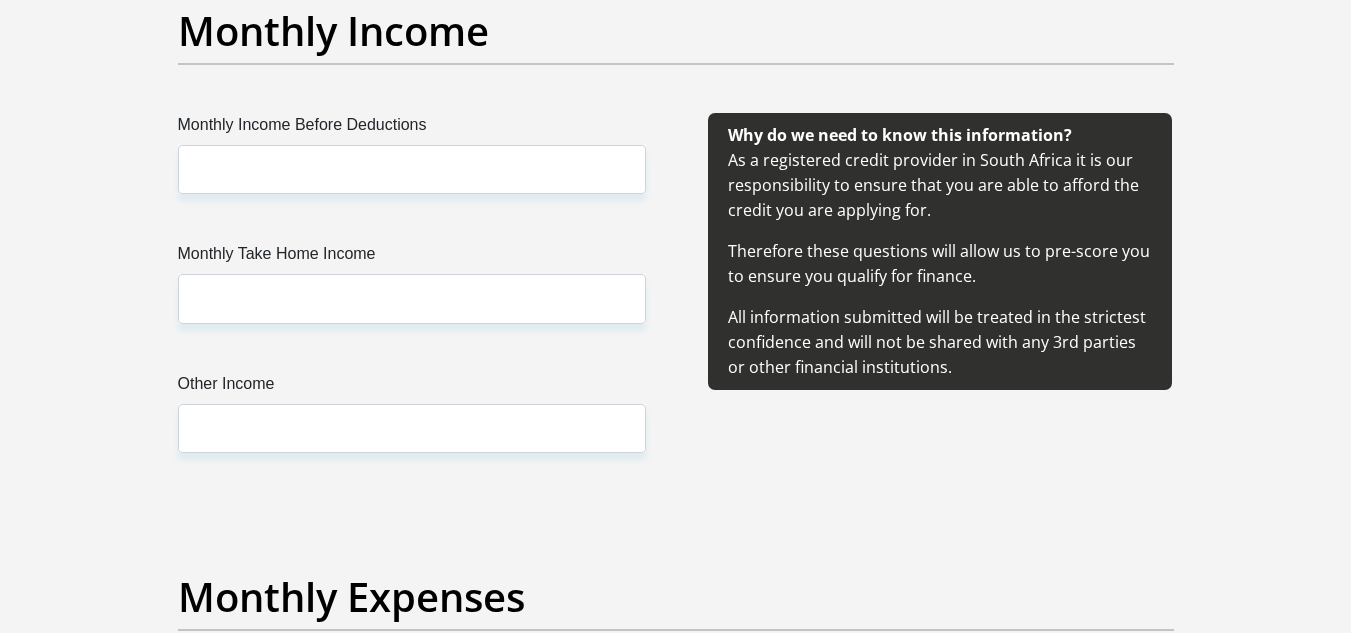 type on "Khethi@910105" 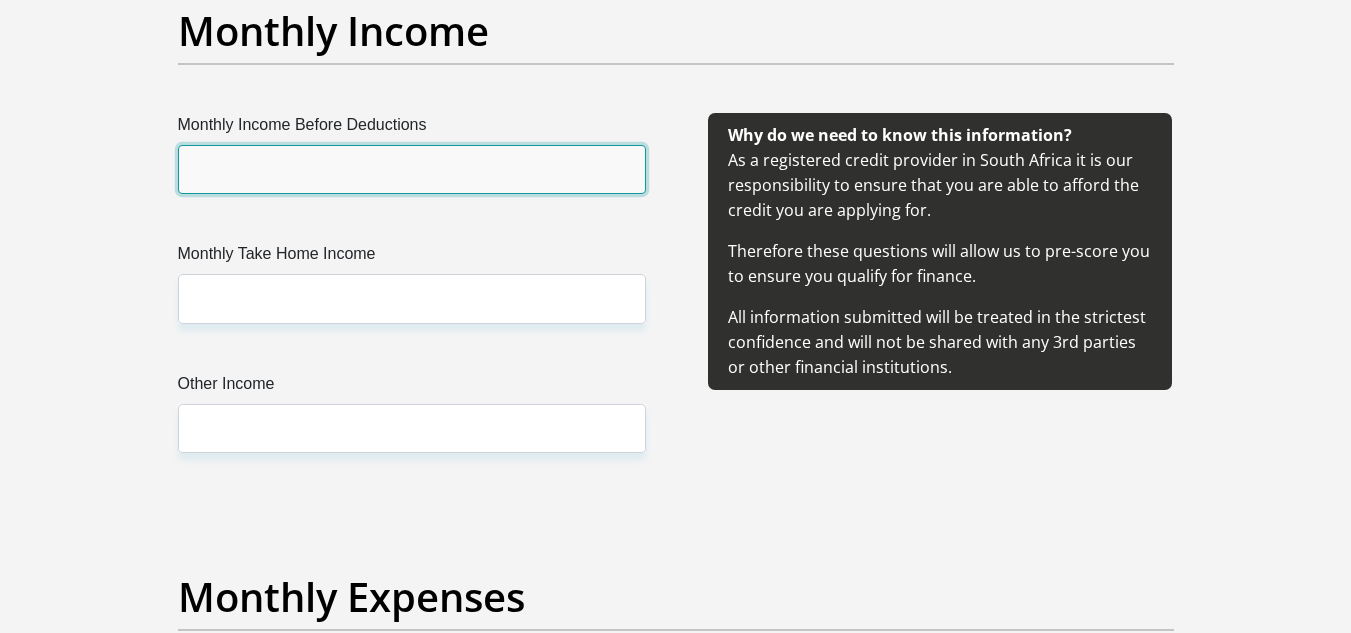 click on "Monthly Income Before Deductions" at bounding box center [412, 169] 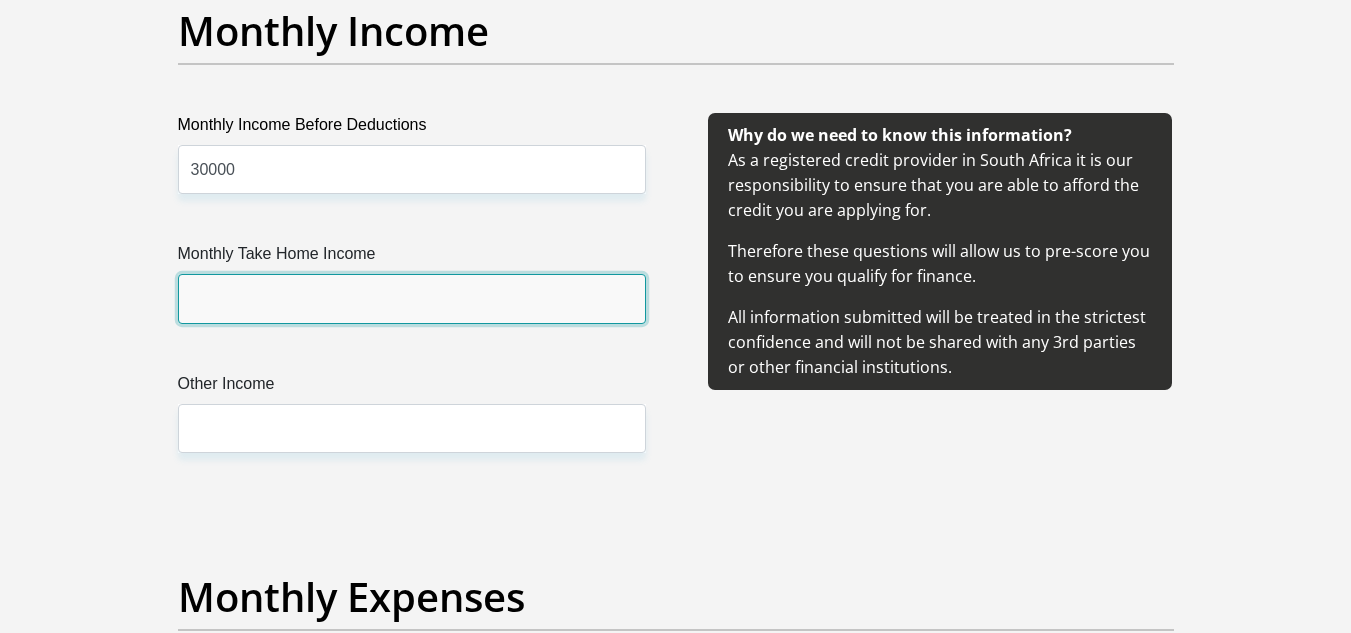 click on "Monthly Take Home Income" at bounding box center (412, 298) 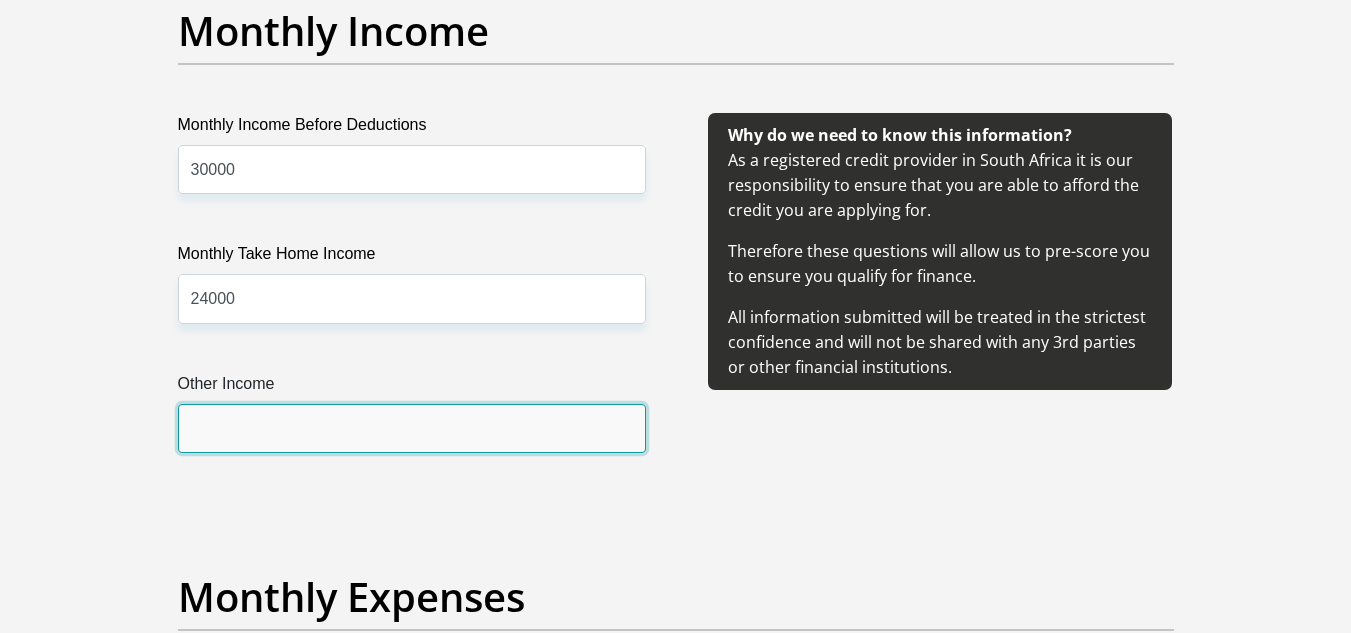 click on "Other Income" at bounding box center [412, 428] 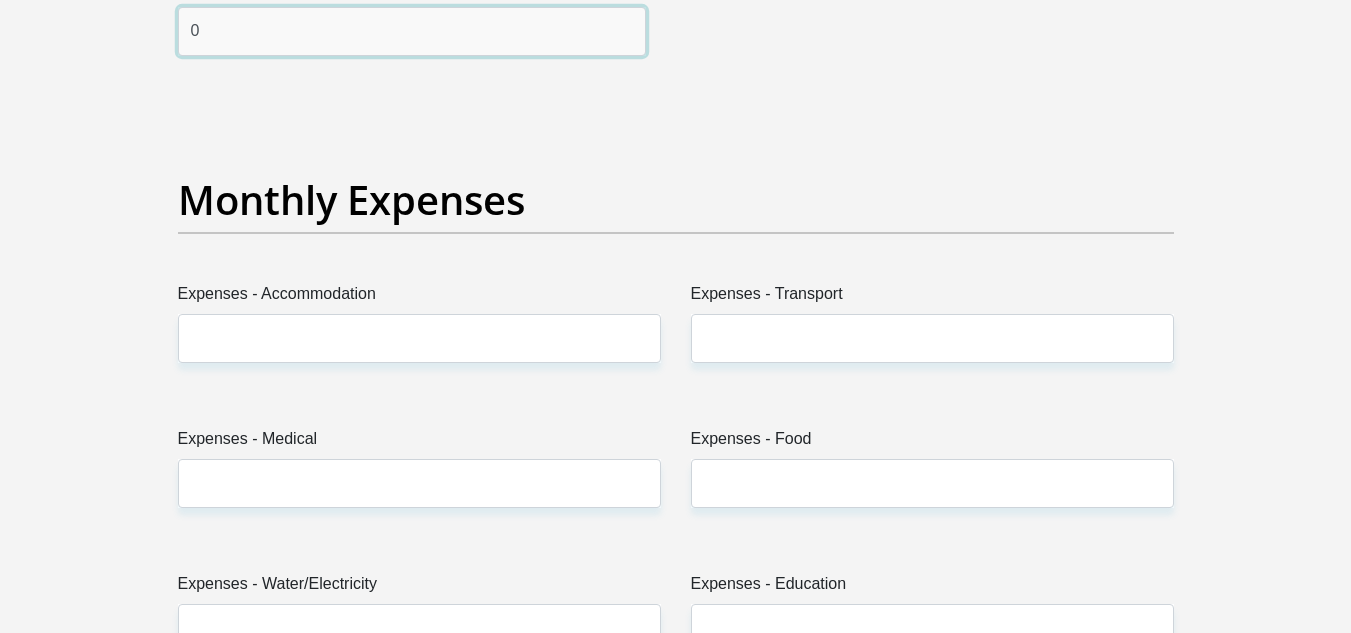 scroll, scrollTop: 2898, scrollLeft: 0, axis: vertical 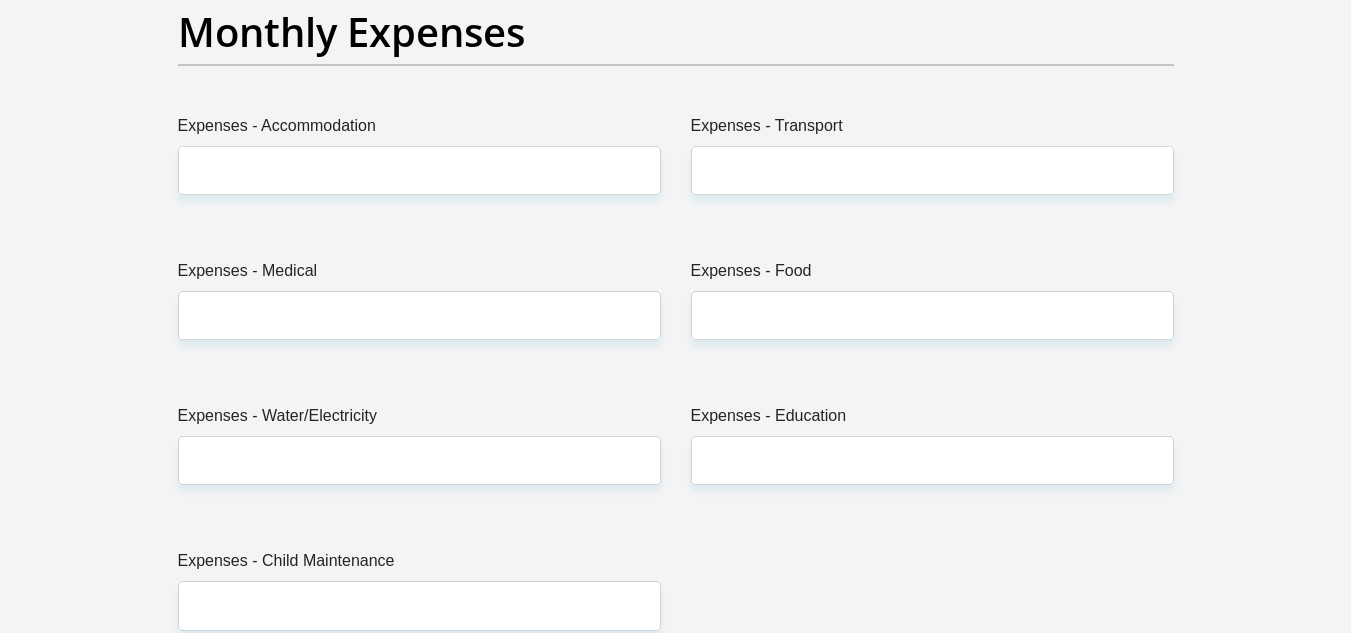 type on "0" 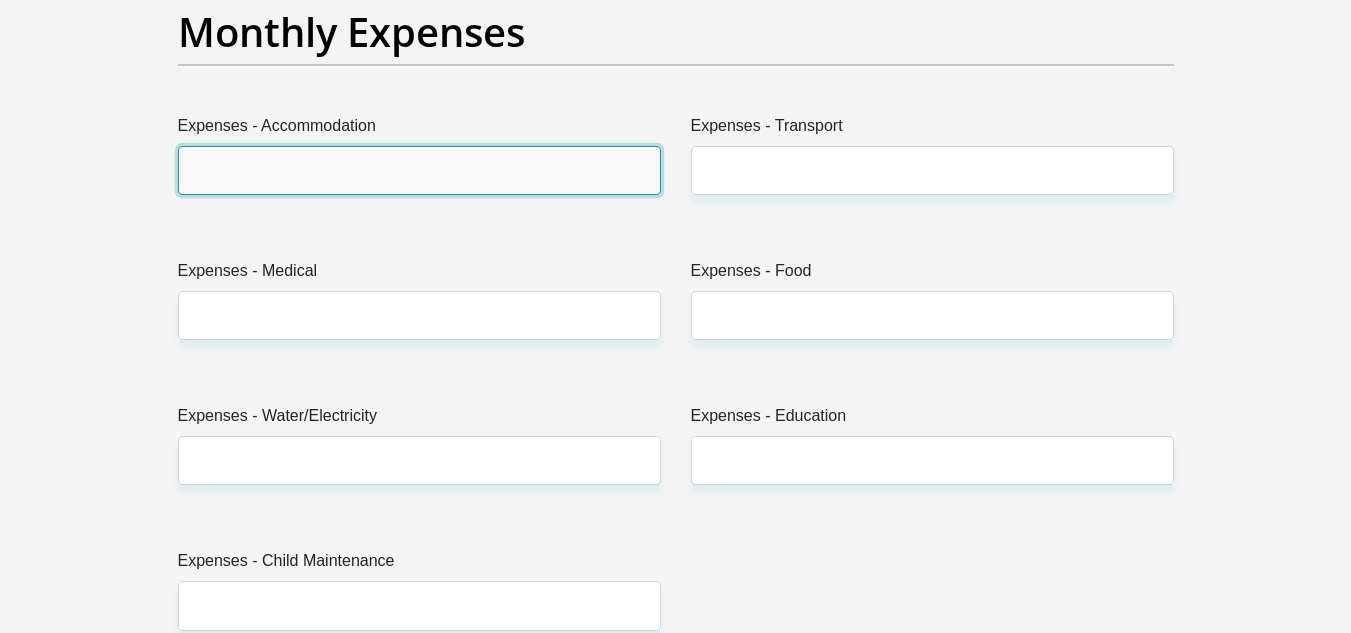click on "Expenses - Accommodation" at bounding box center [419, 170] 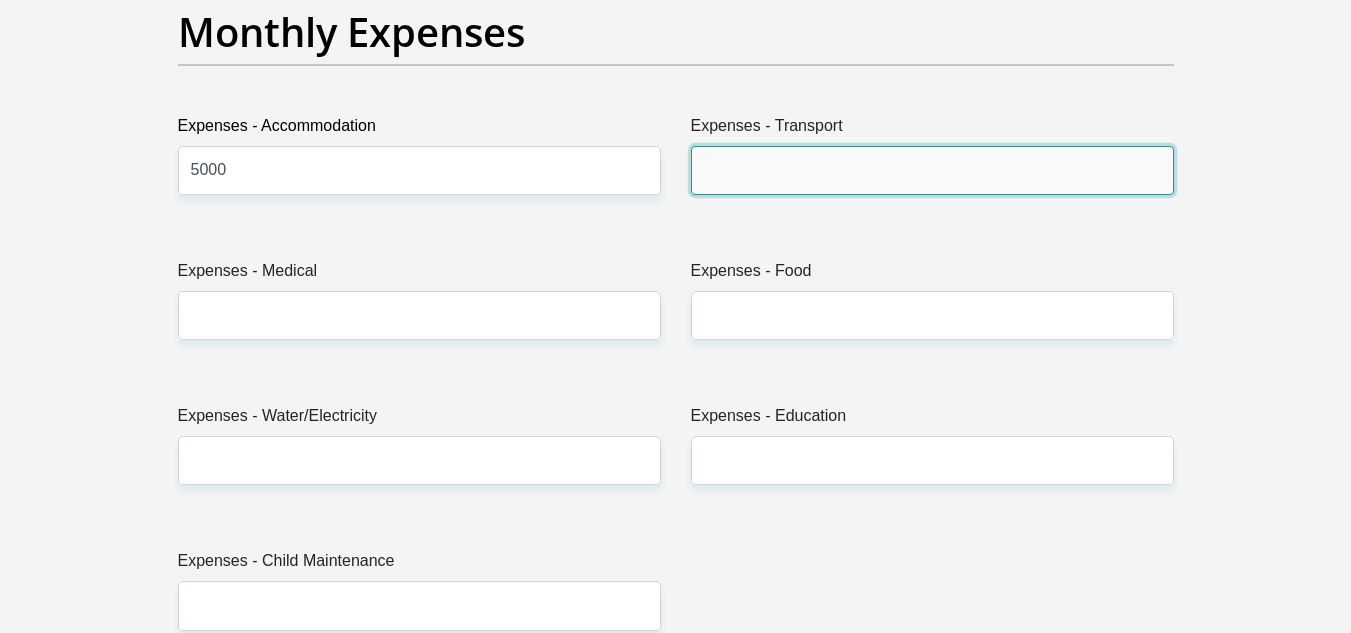 click on "Expenses - Transport" at bounding box center (932, 170) 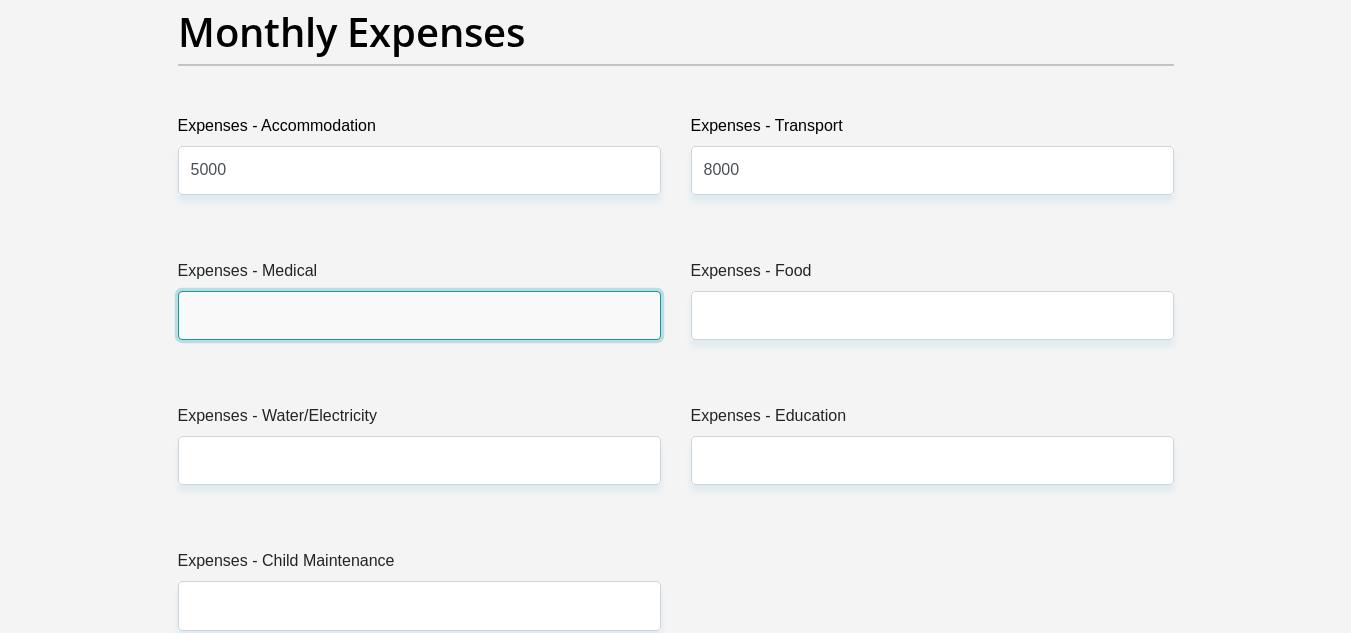 click on "Expenses - Medical" at bounding box center (419, 315) 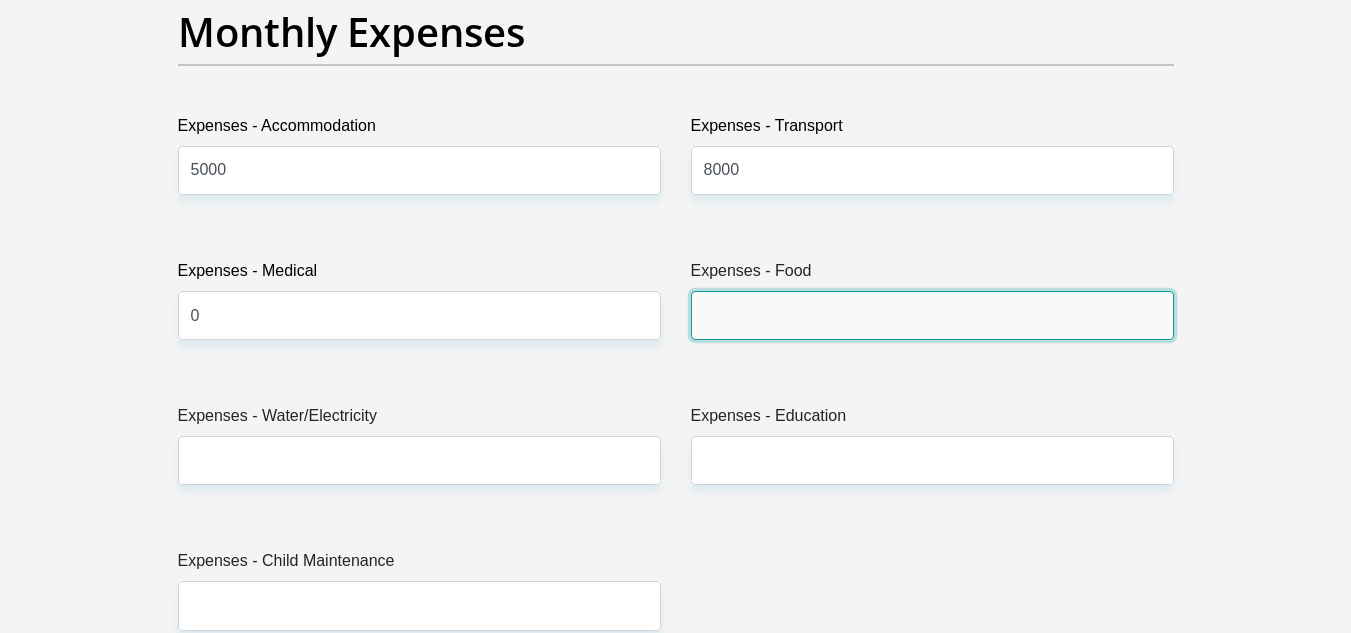 click on "Expenses - Food" at bounding box center [932, 315] 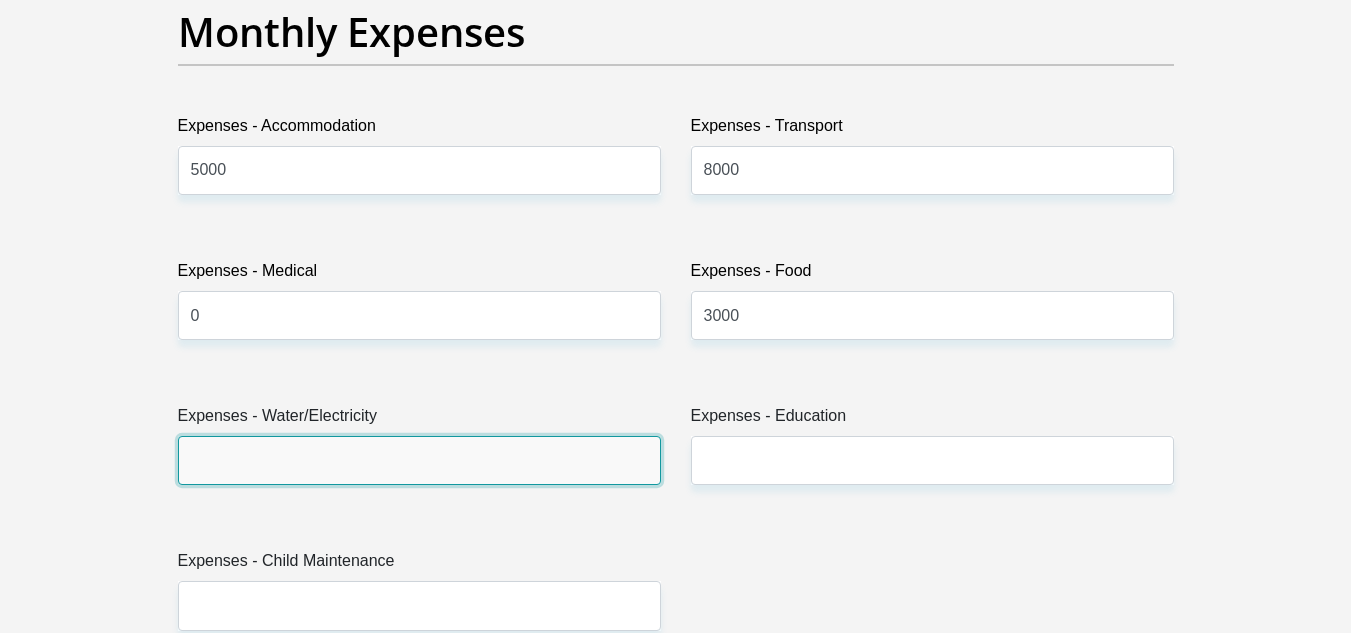click on "Expenses - Water/Electricity" at bounding box center (419, 460) 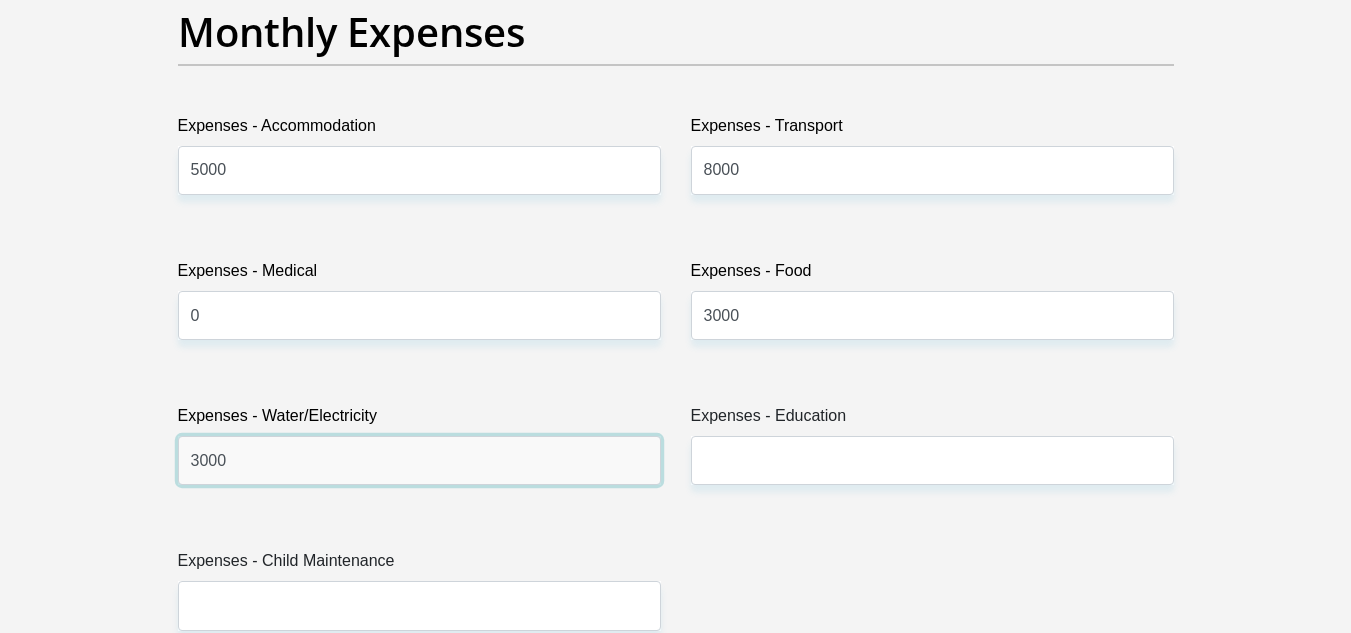 type on "3000" 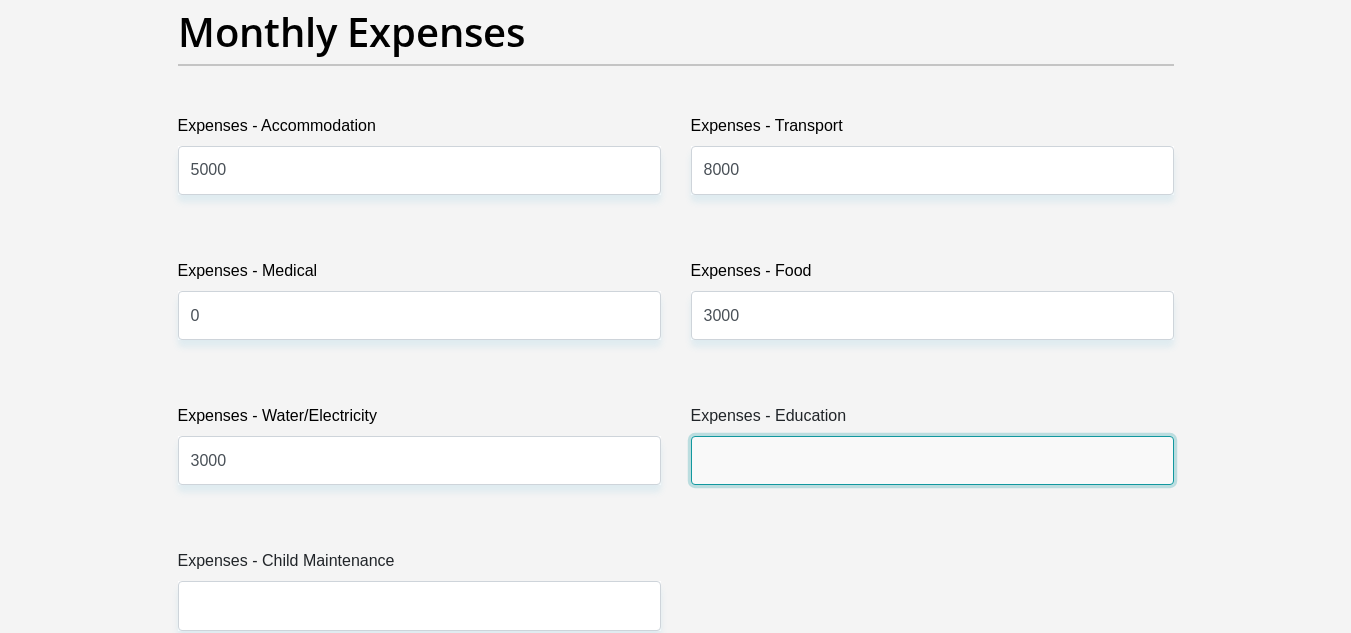 click on "Expenses - Education" at bounding box center (932, 460) 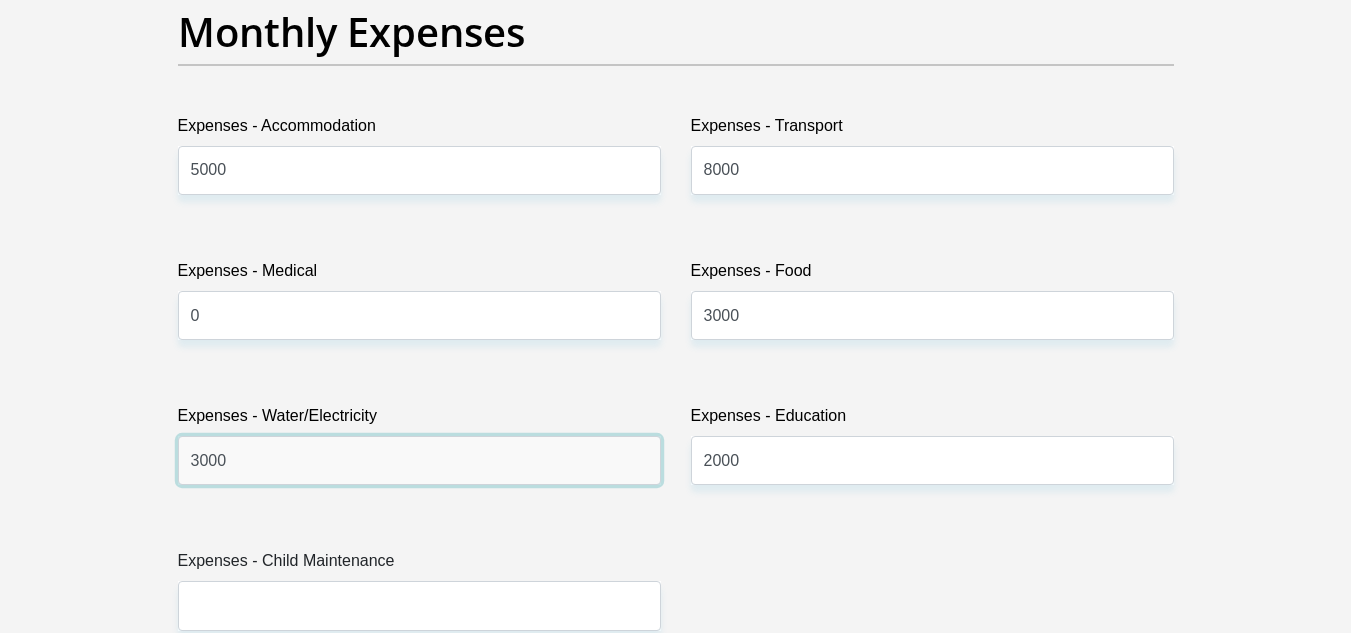 click on "3000" at bounding box center (419, 460) 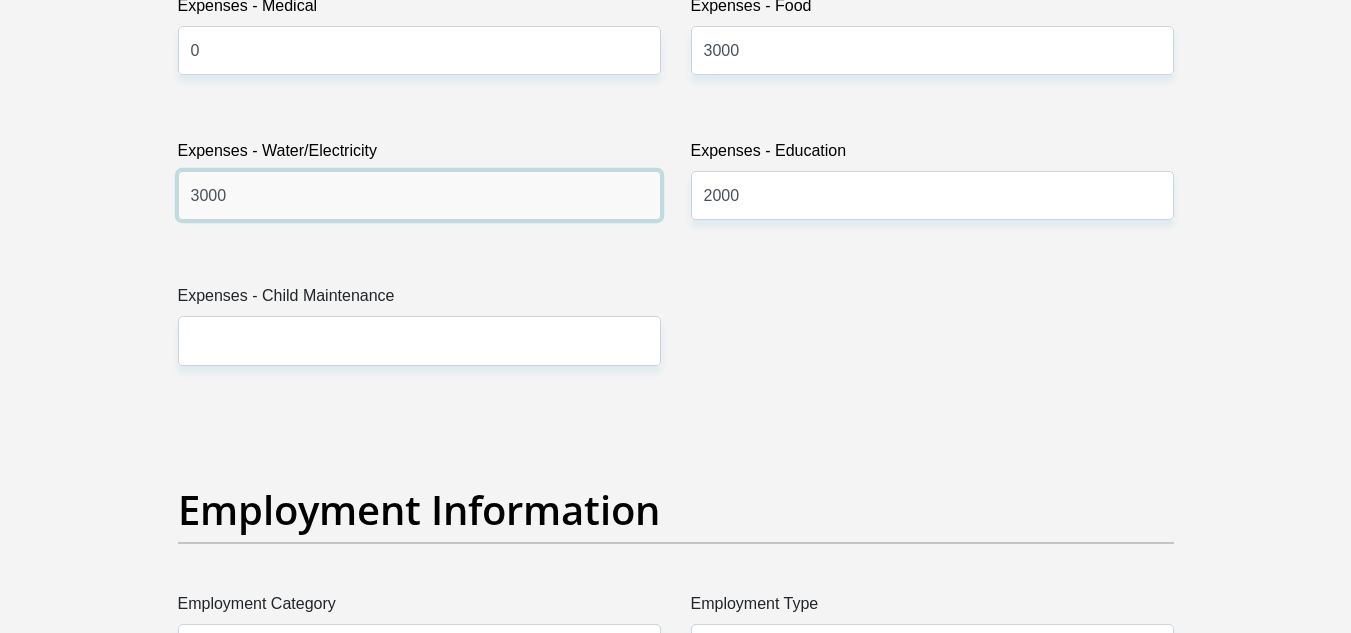 scroll, scrollTop: 3211, scrollLeft: 0, axis: vertical 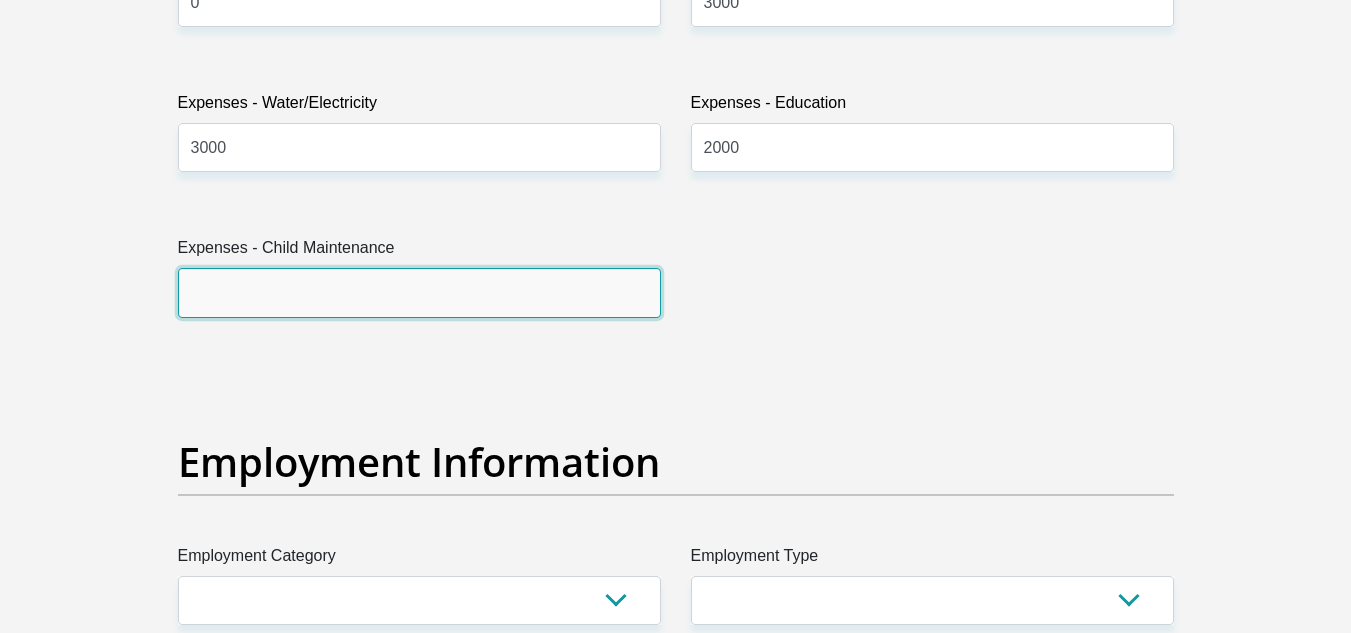 click on "Expenses - Child Maintenance" at bounding box center (419, 292) 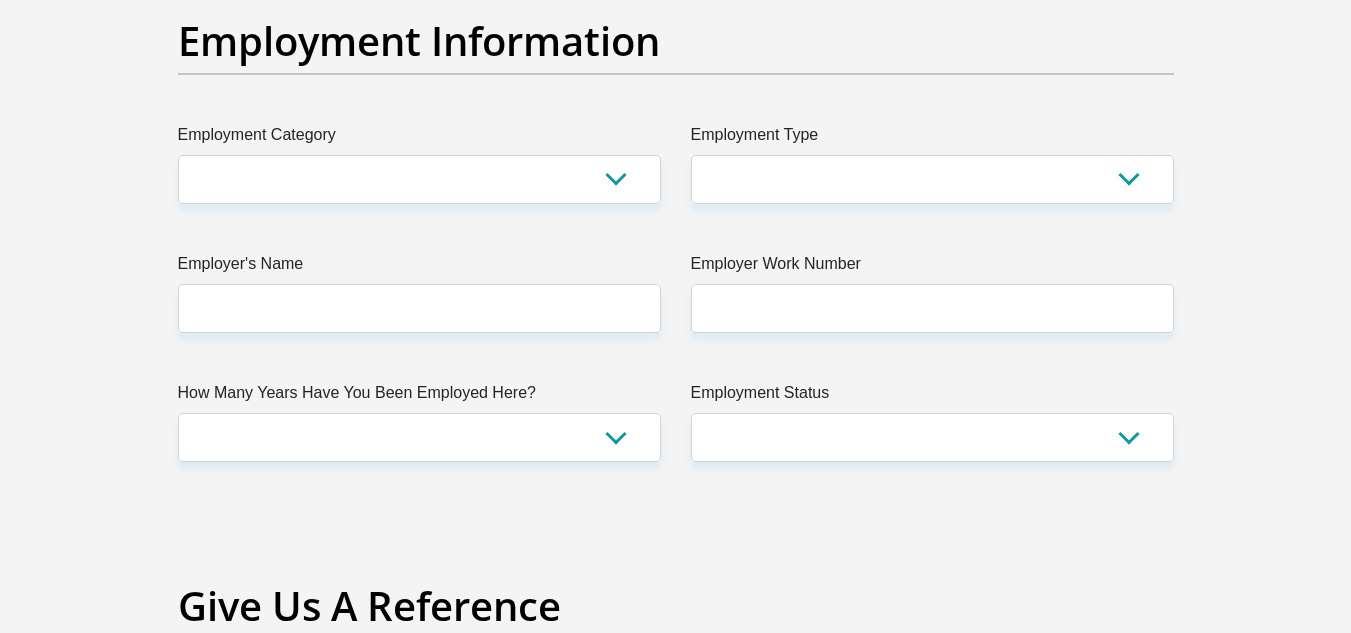 scroll, scrollTop: 3656, scrollLeft: 0, axis: vertical 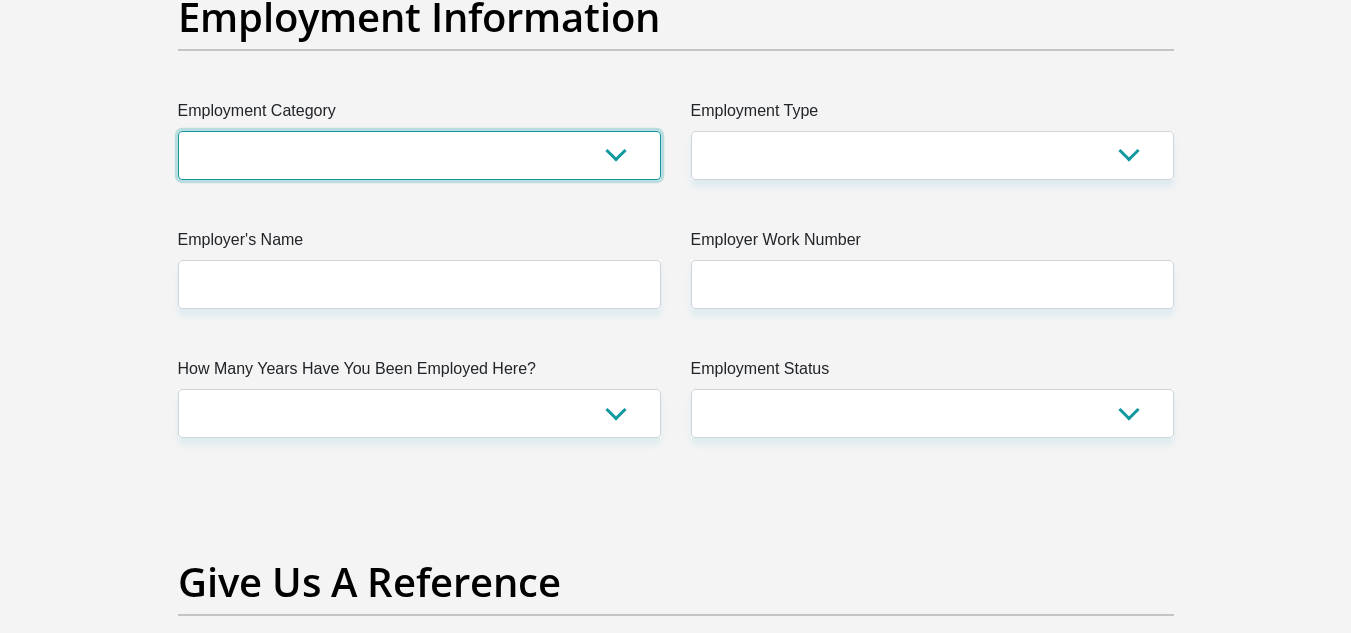 click on "AGRICULTURE
ALCOHOL & TOBACCO
CONSTRUCTION MATERIALS
METALLURGY
EQUIPMENT FOR RENEWABLE ENERGY
SPECIALIZED CONTRACTORS
CAR
GAMING (INCL. INTERNET
OTHER WHOLESALE
UNLICENSED PHARMACEUTICALS
CURRENCY EXCHANGE HOUSES
OTHER FINANCIAL INSTITUTIONS & INSURANCE
REAL ESTATE AGENTS
OIL & GAS
OTHER MATERIALS (E.G. IRON ORE)
PRECIOUS STONES & PRECIOUS METALS
POLITICAL ORGANIZATIONS
RELIGIOUS ORGANIZATIONS(NOT SECTS)
ACTI. HAVING BUSINESS DEAL WITH PUBLIC ADMINISTRATION
LAUNDROMATS" at bounding box center [419, 155] 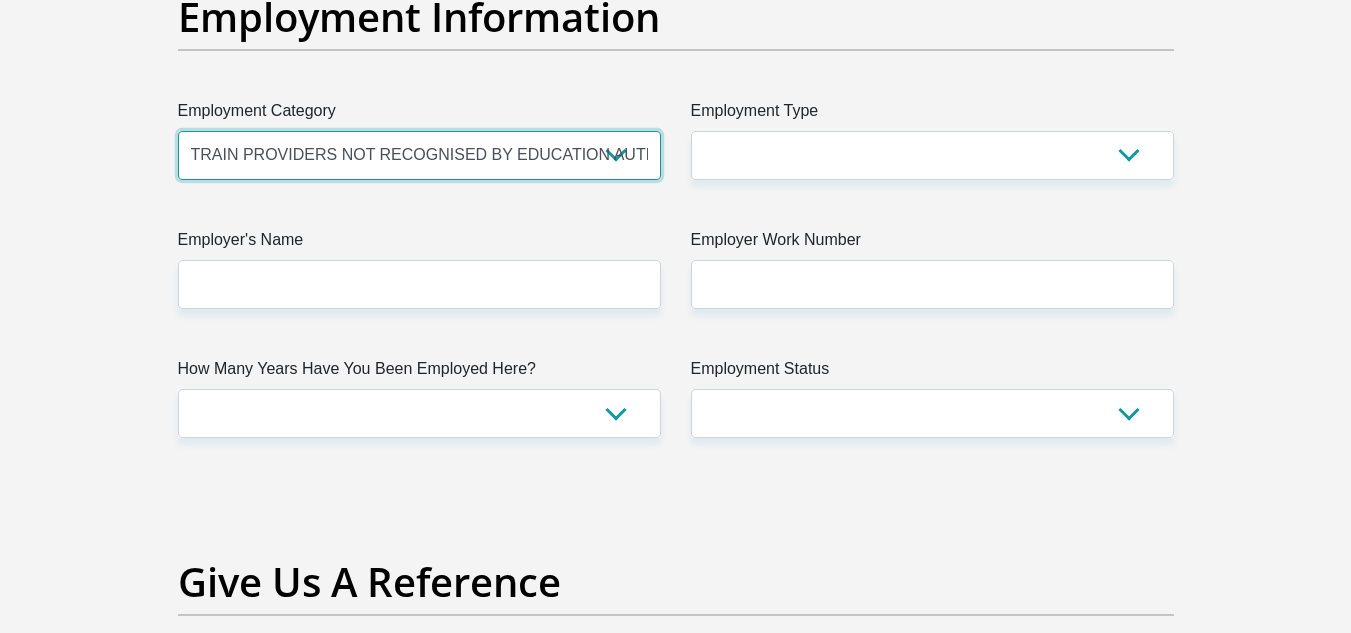 click on "AGRICULTURE
ALCOHOL & TOBACCO
CONSTRUCTION MATERIALS
METALLURGY
EQUIPMENT FOR RENEWABLE ENERGY
SPECIALIZED CONTRACTORS
CAR
GAMING (INCL. INTERNET
OTHER WHOLESALE
UNLICENSED PHARMACEUTICALS
CURRENCY EXCHANGE HOUSES
OTHER FINANCIAL INSTITUTIONS & INSURANCE
REAL ESTATE AGENTS
OIL & GAS
OTHER MATERIALS (E.G. IRON ORE)
PRECIOUS STONES & PRECIOUS METALS
POLITICAL ORGANIZATIONS
RELIGIOUS ORGANIZATIONS(NOT SECTS)
ACTI. HAVING BUSINESS DEAL WITH PUBLIC ADMINISTRATION
LAUNDROMATS" at bounding box center (419, 155) 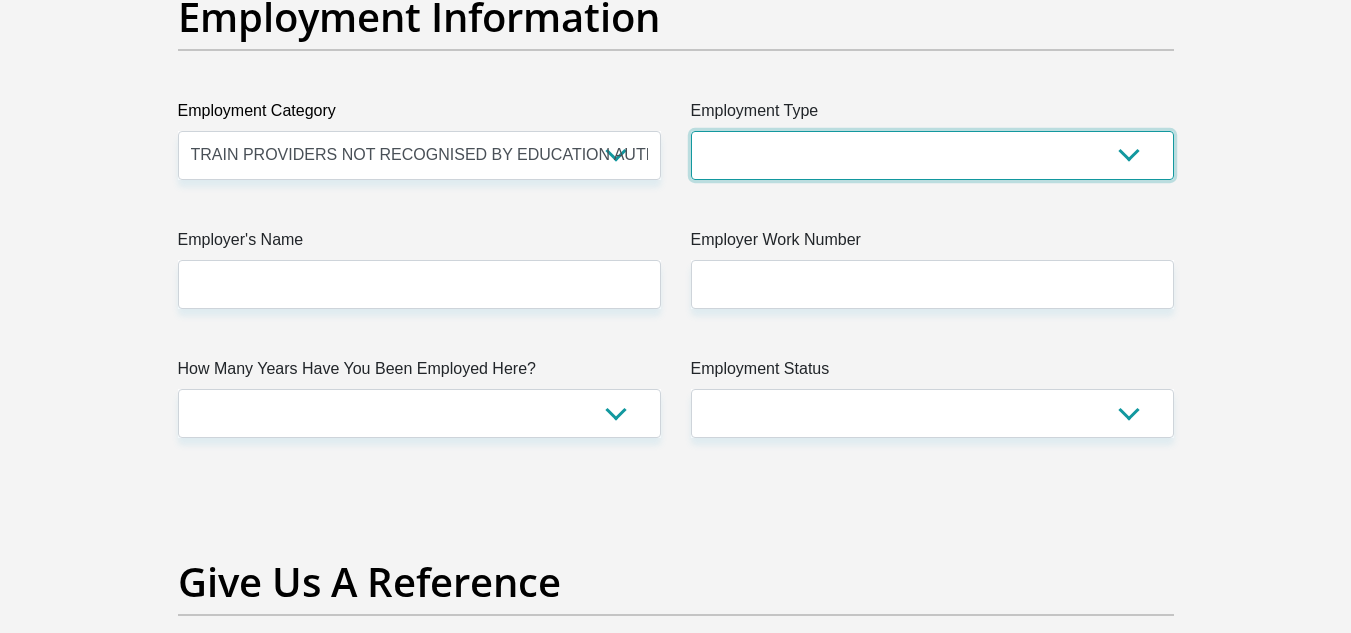 click on "College/Lecturer
Craft Seller
Creative
Driver
Executive
Farmer
Forces - Non Commissioned
Forces - Officer
Hawker
Housewife
Labourer
Licenced Professional
Manager
Miner
Non Licenced Professional
Office Staff/Clerk
Outside Worker
Pensioner
Permanent Teacher
Production/Manufacturing
Sales
Self-Employed
Semi-Professional Worker
Service Industry  Social Worker  Student" at bounding box center (932, 155) 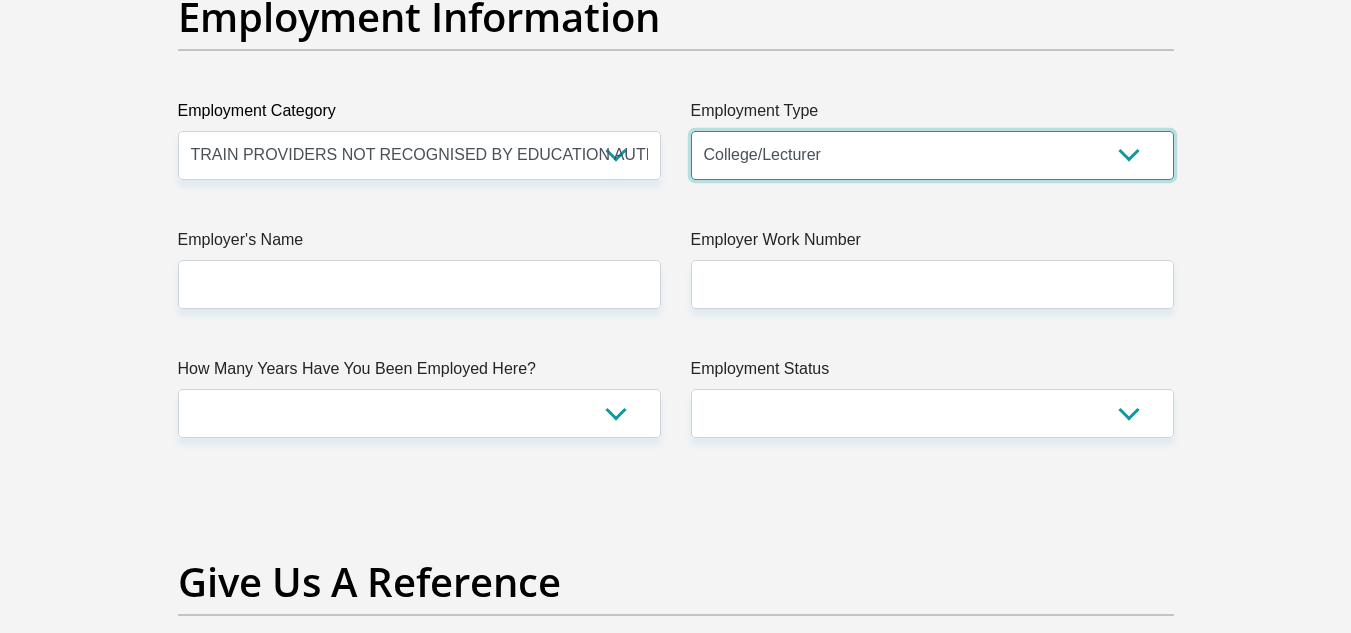 click on "College/Lecturer
Craft Seller
Creative
Driver
Executive
Farmer
Forces - Non Commissioned
Forces - Officer
Hawker
Housewife
Labourer
Licenced Professional
Manager
Miner
Non Licenced Professional
Office Staff/Clerk
Outside Worker
Pensioner
Permanent Teacher
Production/Manufacturing
Sales
Self-Employed
Semi-Professional Worker
Service Industry  Social Worker  Student" at bounding box center [932, 155] 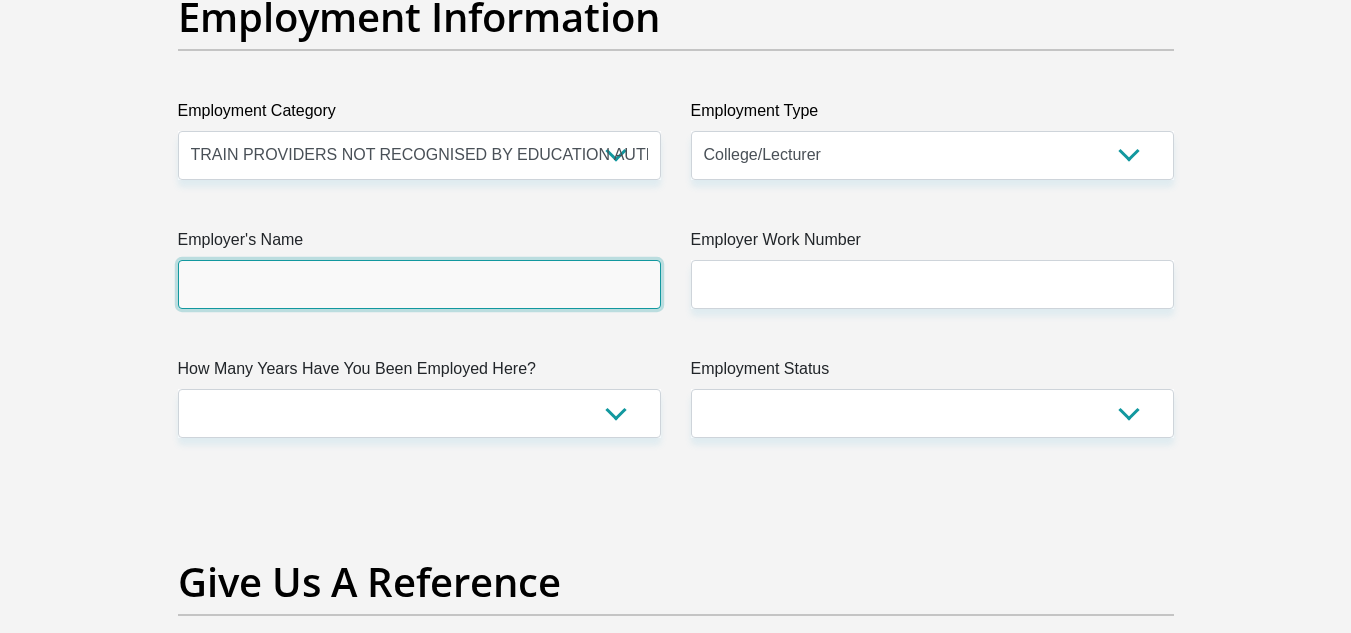 click on "Employer's Name" at bounding box center (419, 284) 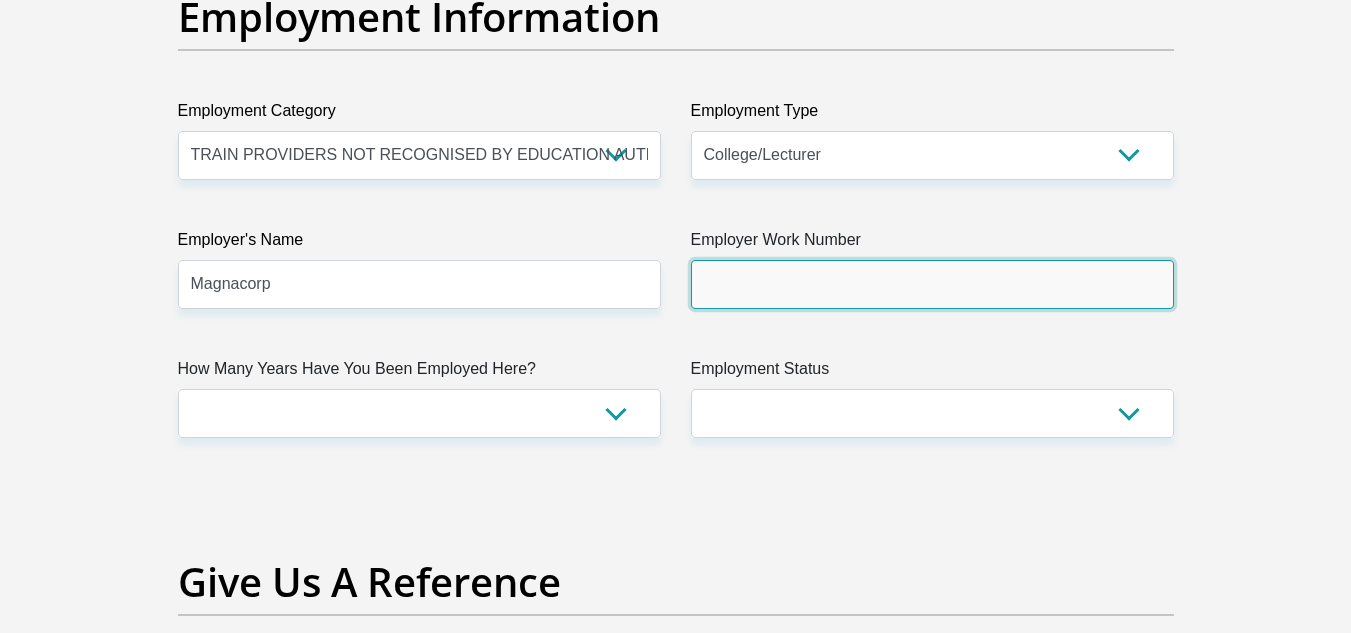 click on "Employer Work Number" at bounding box center [932, 284] 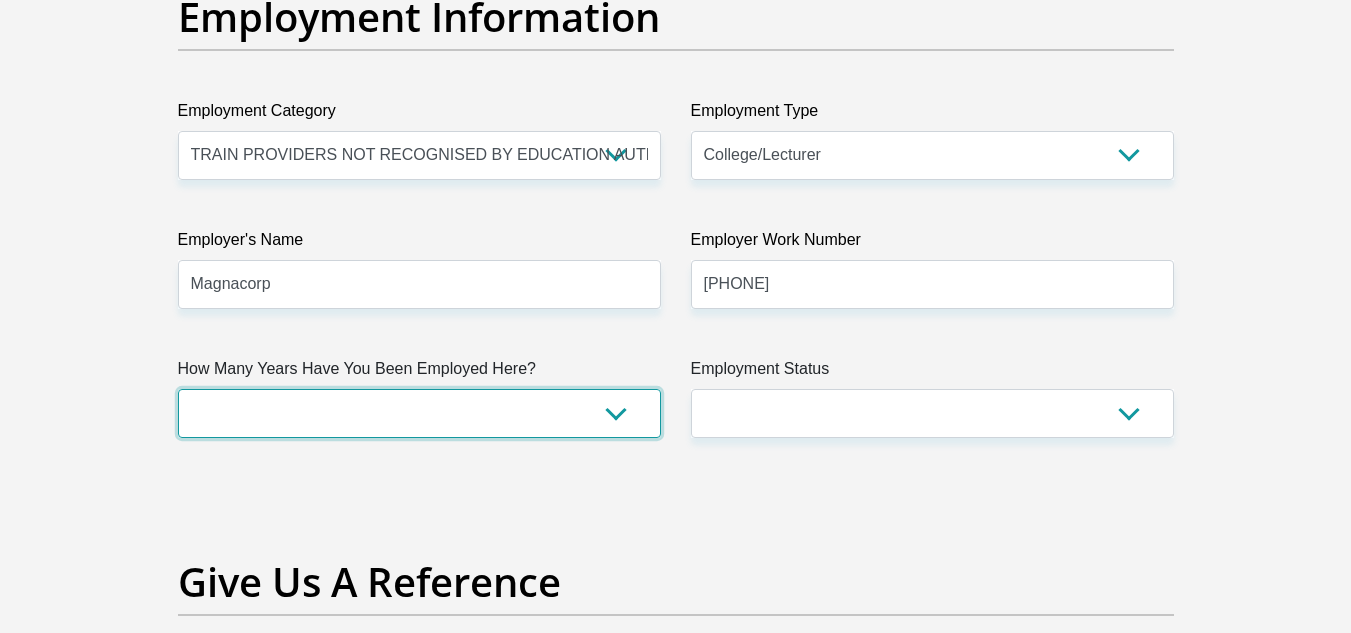 click on "less than 1 year
1-3 years
3-5 years
5+ years" at bounding box center [419, 413] 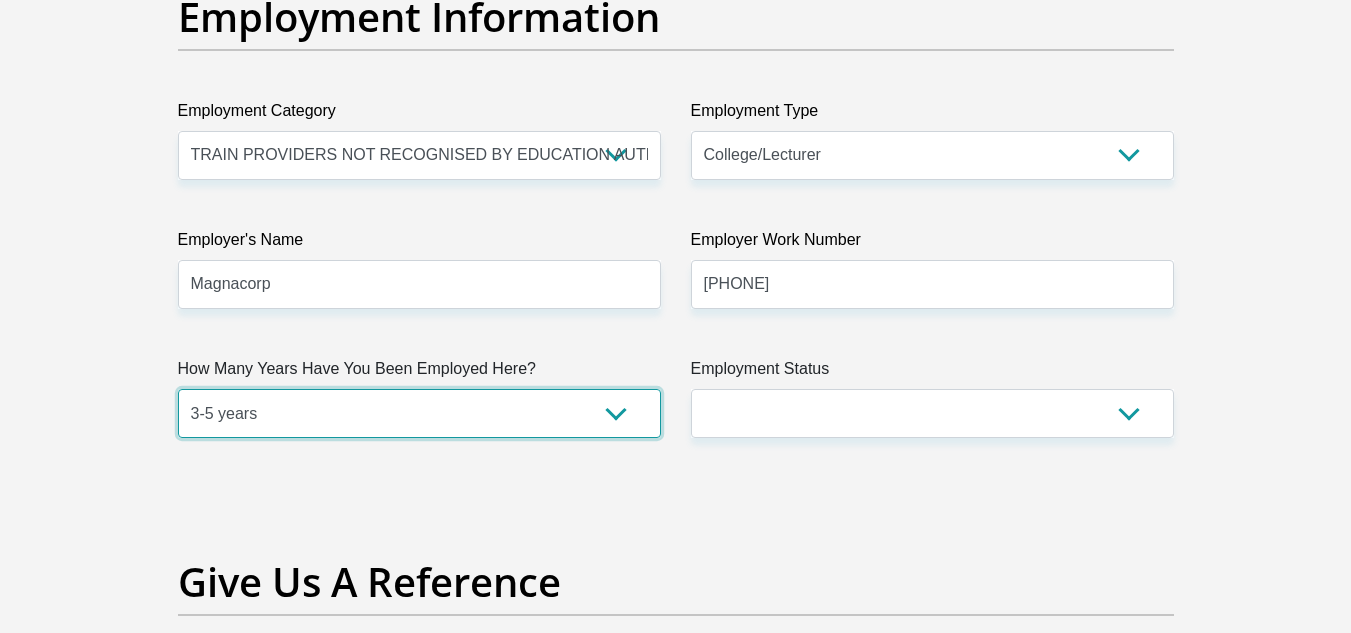 click on "less than 1 year
1-3 years
3-5 years
5+ years" at bounding box center [419, 413] 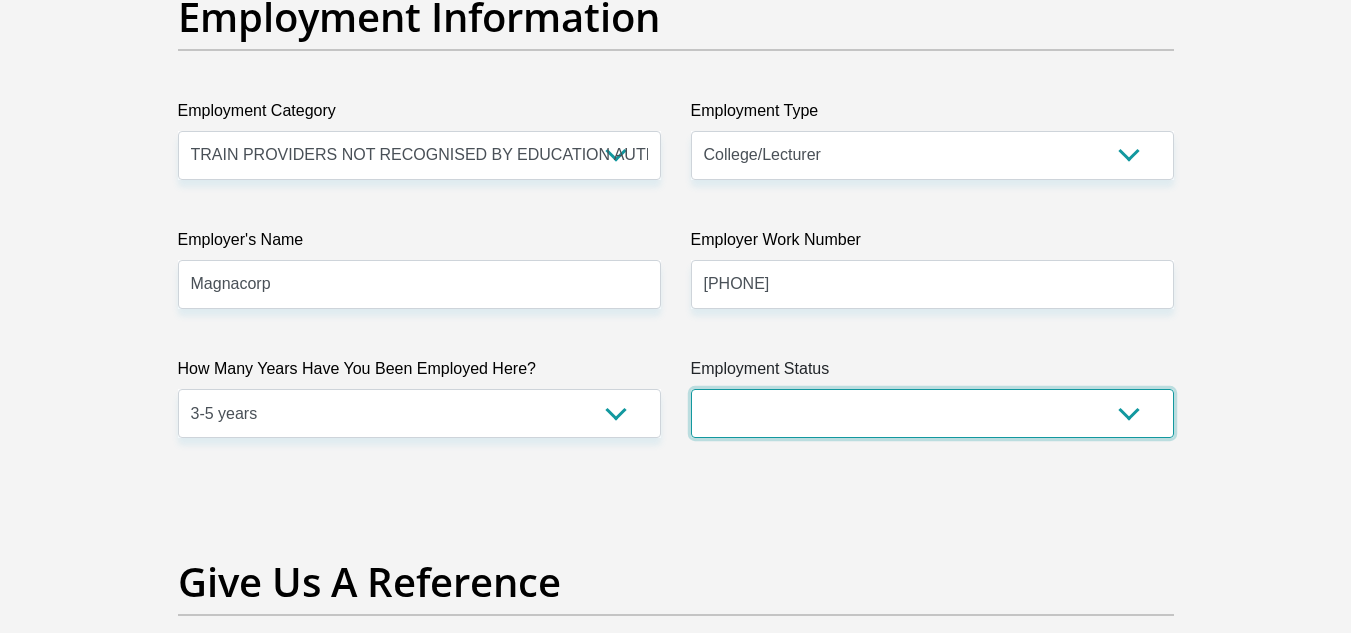 click on "Permanent/Full-time
Part-time/Casual
Contract Worker
Self-Employed
Housewife
Retired
Student
Medically Boarded
Disability
Unemployed" at bounding box center [932, 413] 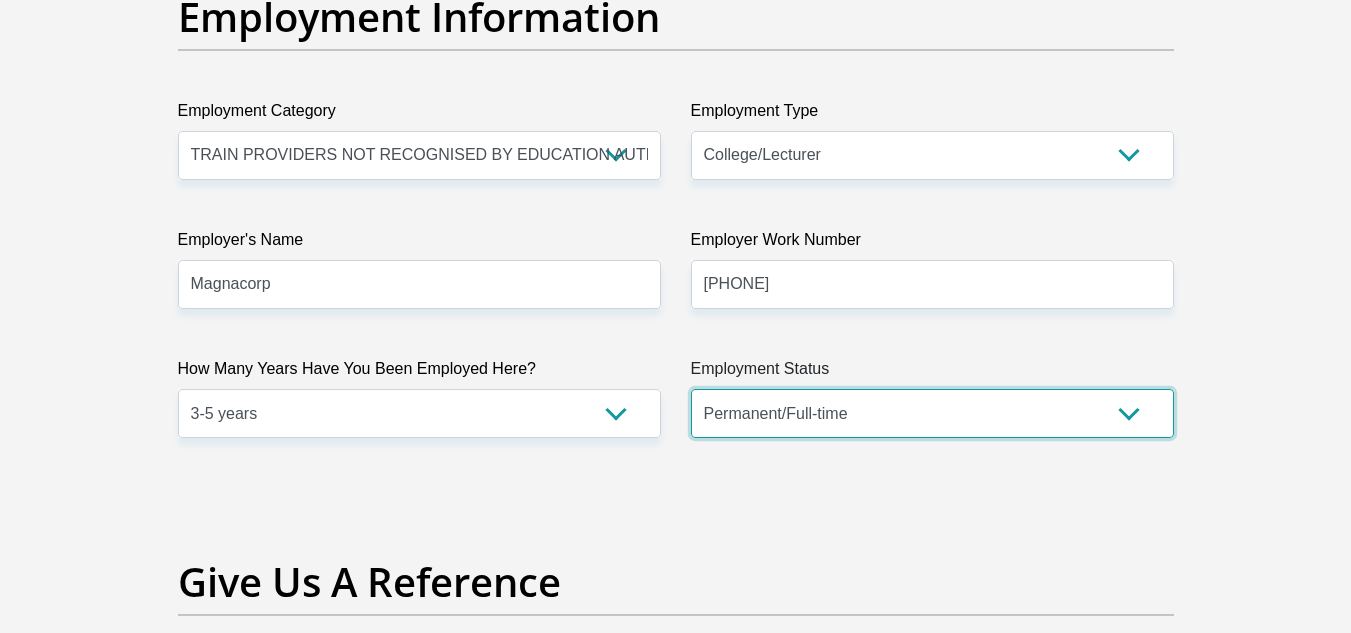 click on "Permanent/Full-time
Part-time/Casual
Contract Worker
Self-Employed
Housewife
Retired
Student
Medically Boarded
Disability
Unemployed" at bounding box center [932, 413] 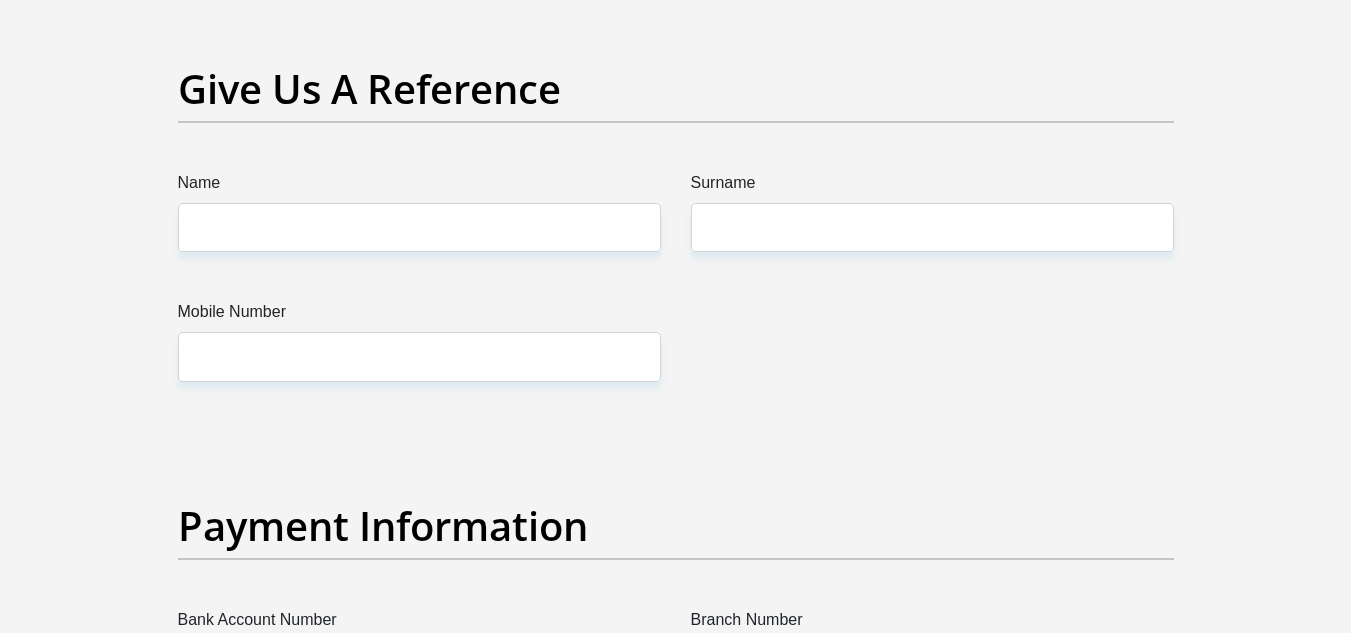 scroll, scrollTop: 4173, scrollLeft: 0, axis: vertical 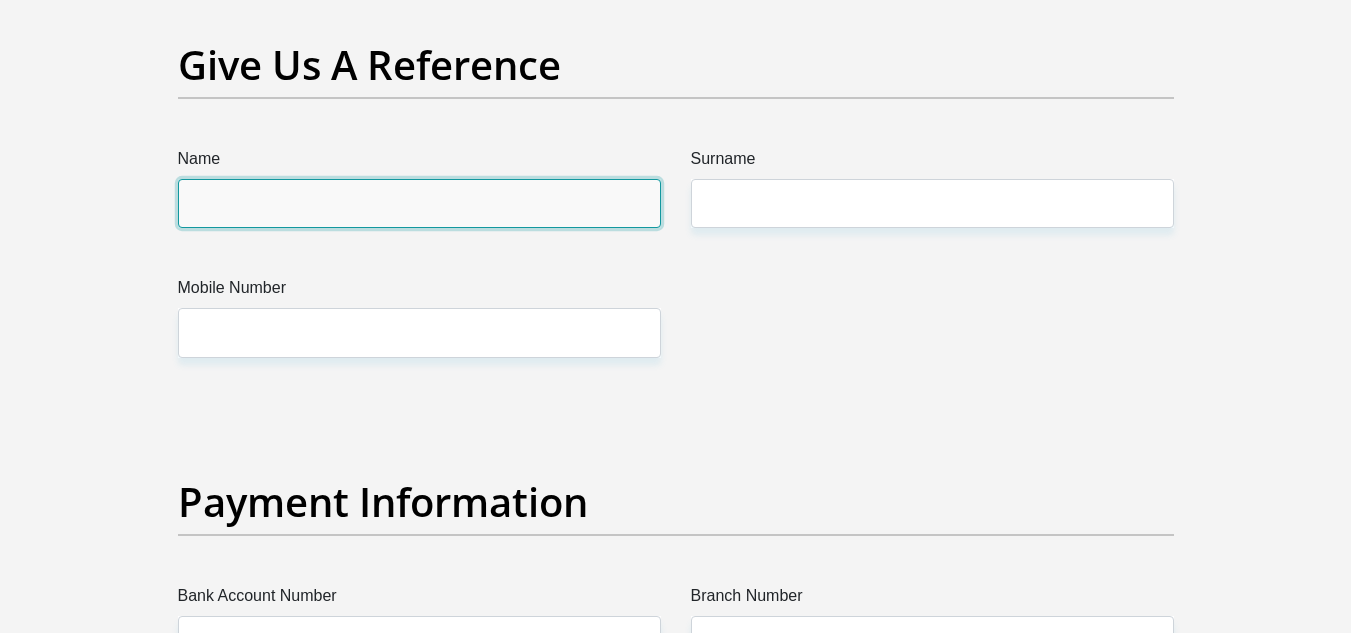 click on "Name" at bounding box center (419, 203) 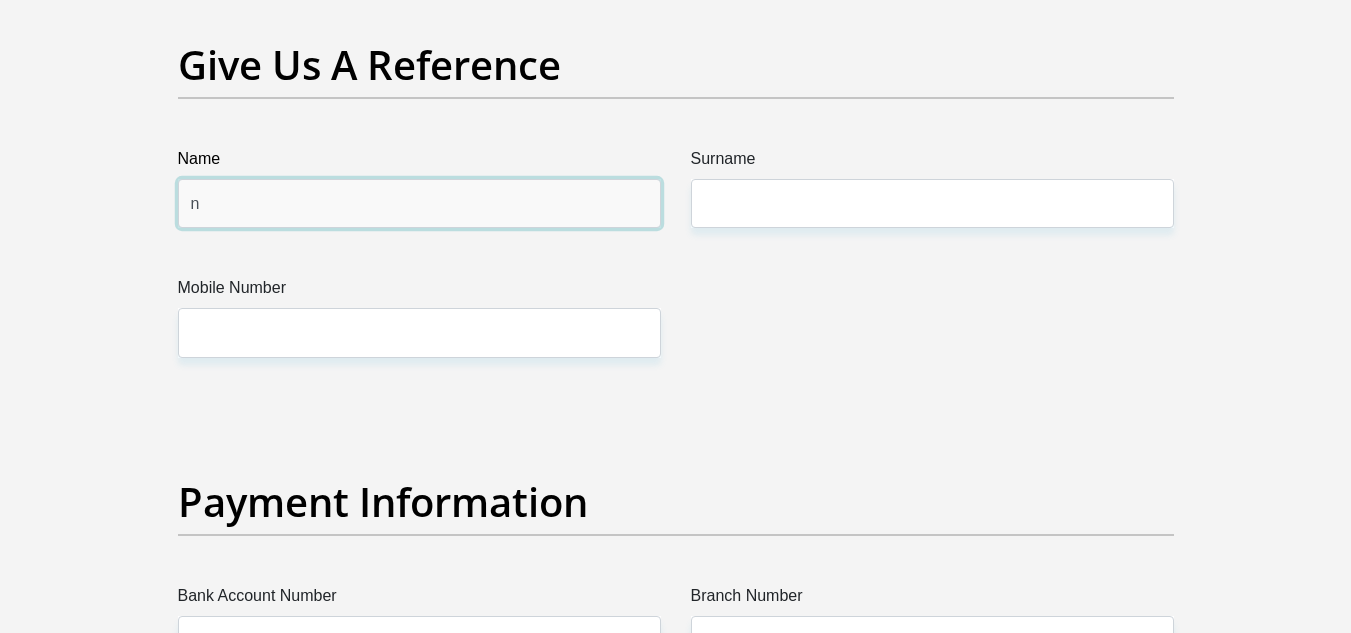 type on "Nokwazi" 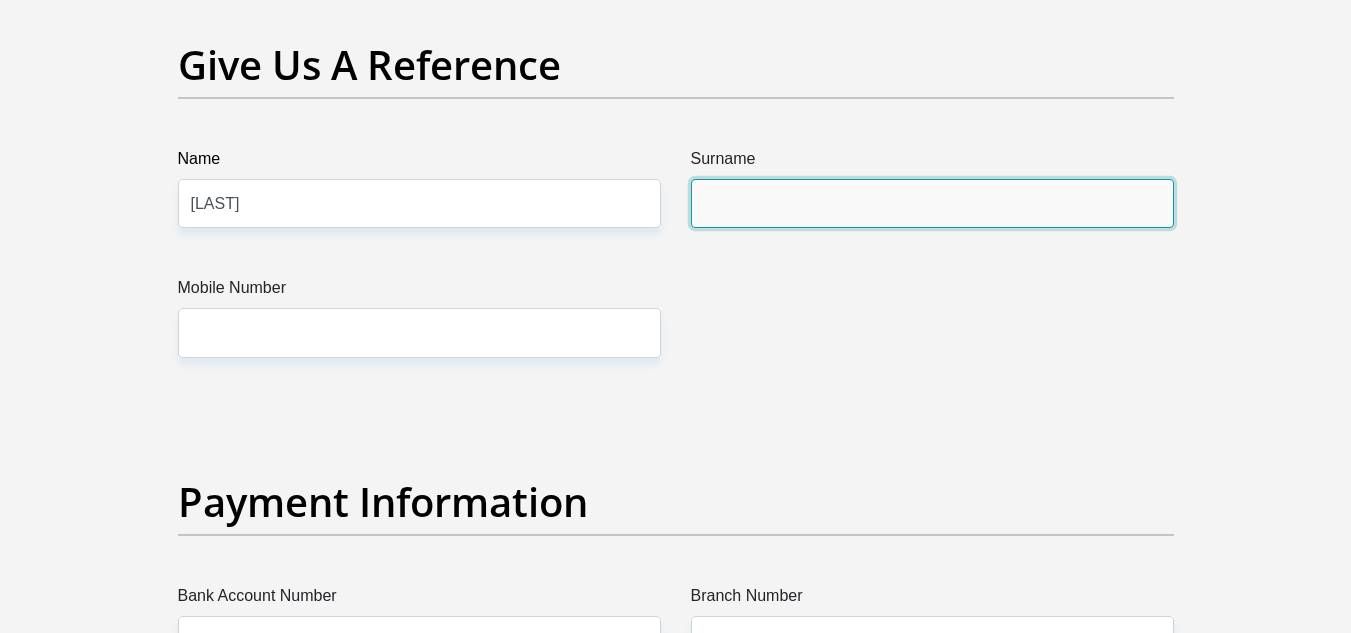 click on "Surname" at bounding box center (932, 203) 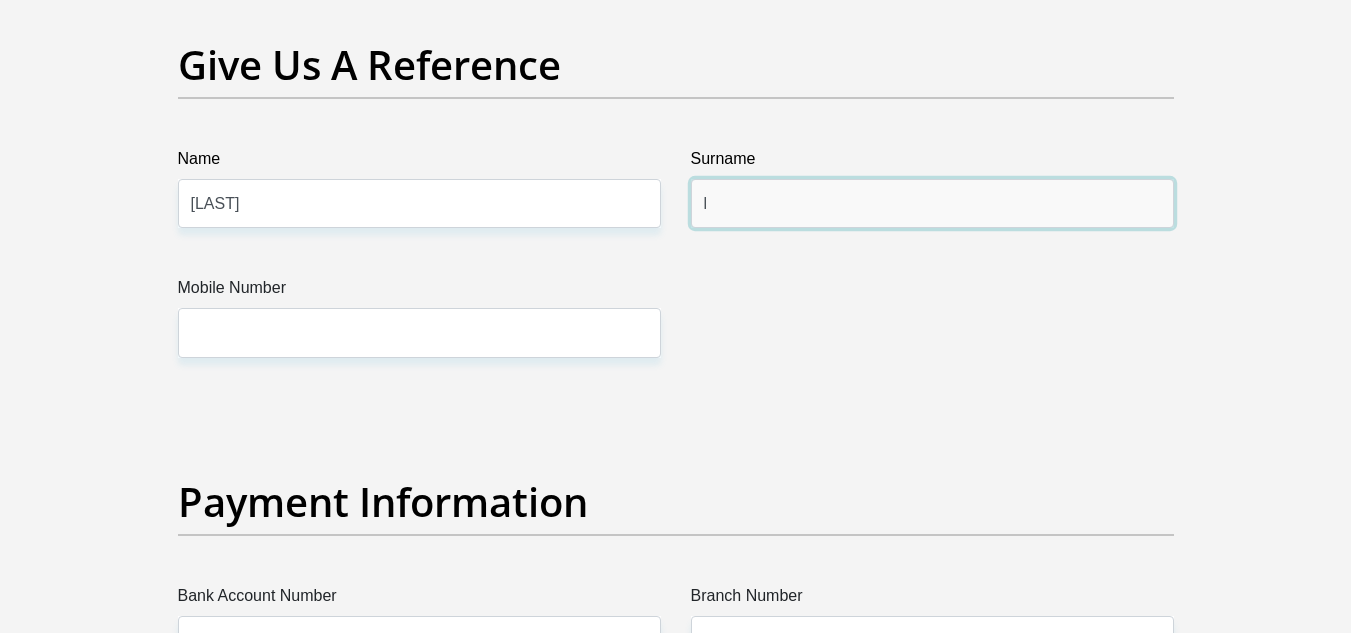 type on "Lungu" 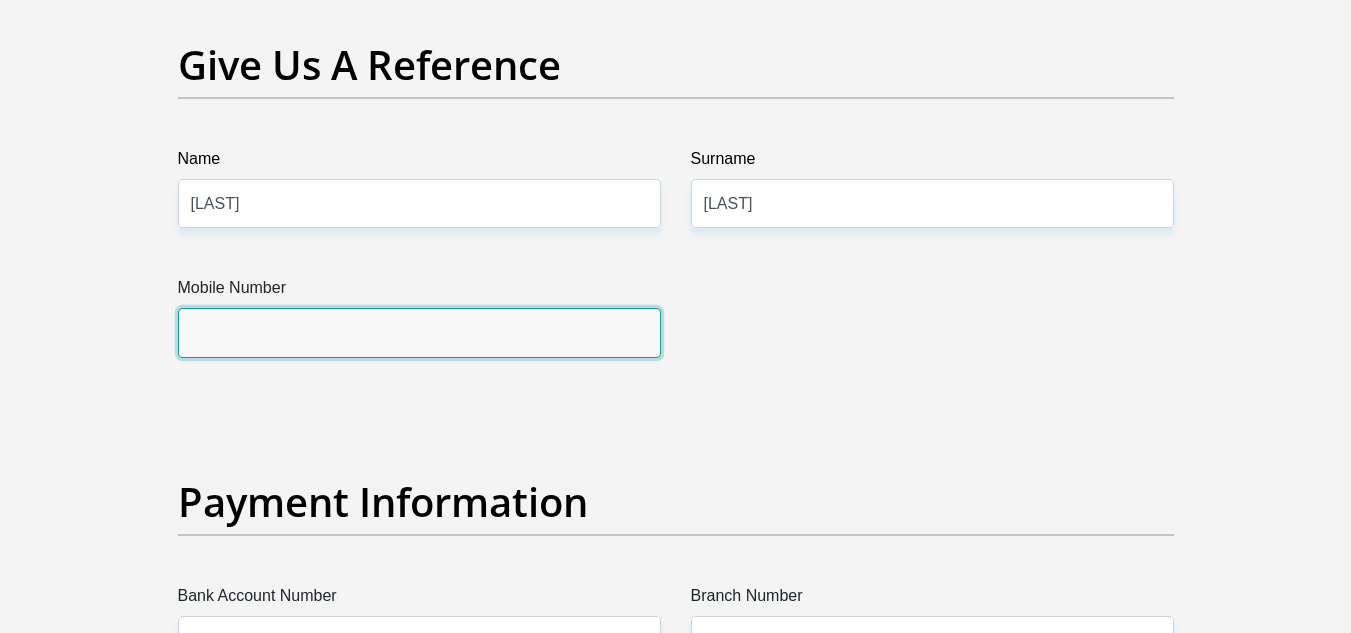 click on "Mobile Number" at bounding box center [419, 332] 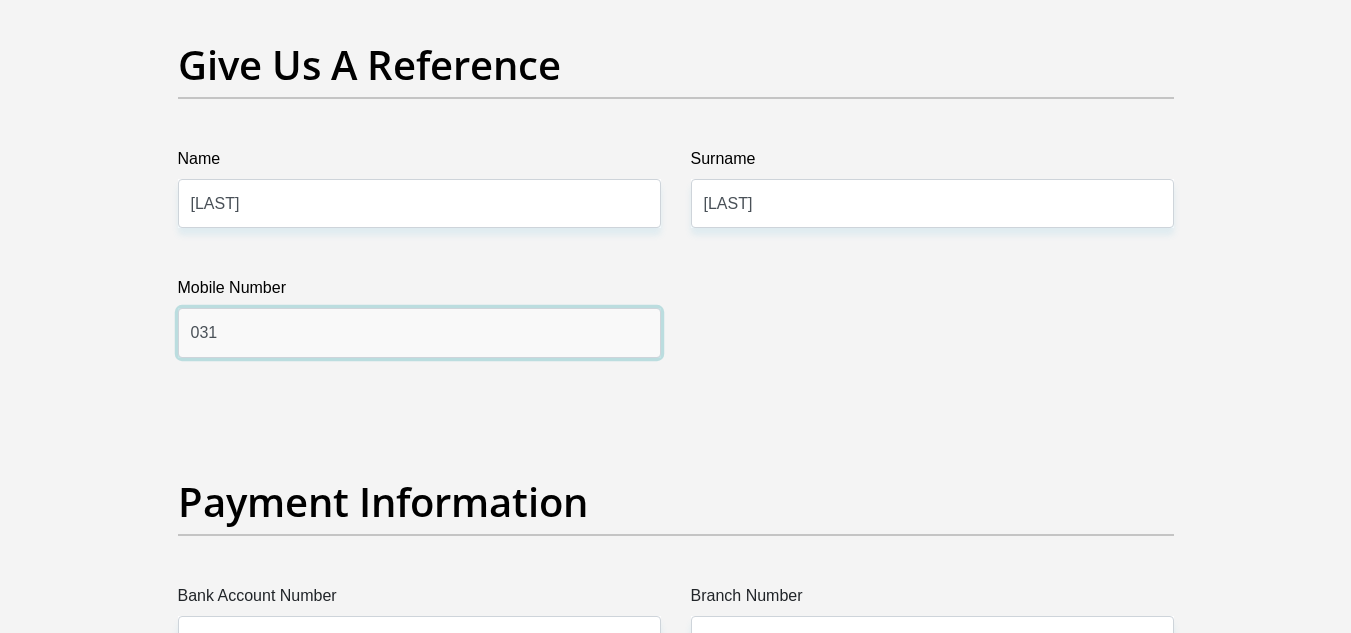 type on "0312661841" 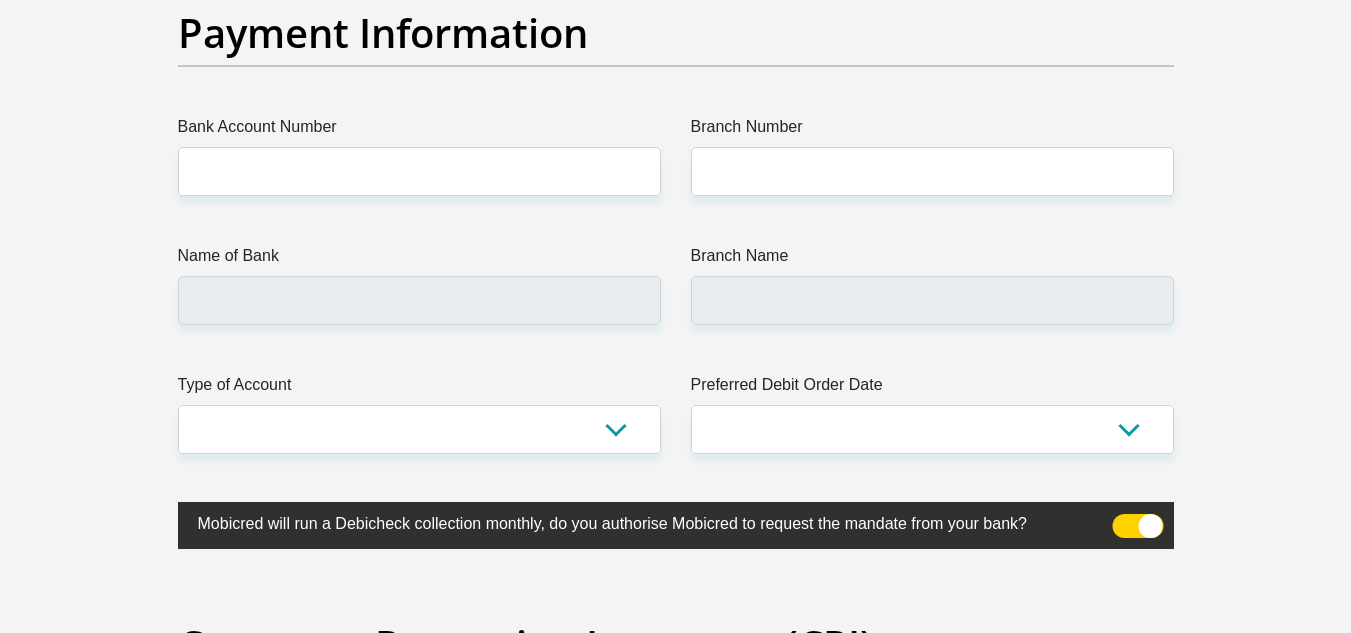 scroll, scrollTop: 4666, scrollLeft: 0, axis: vertical 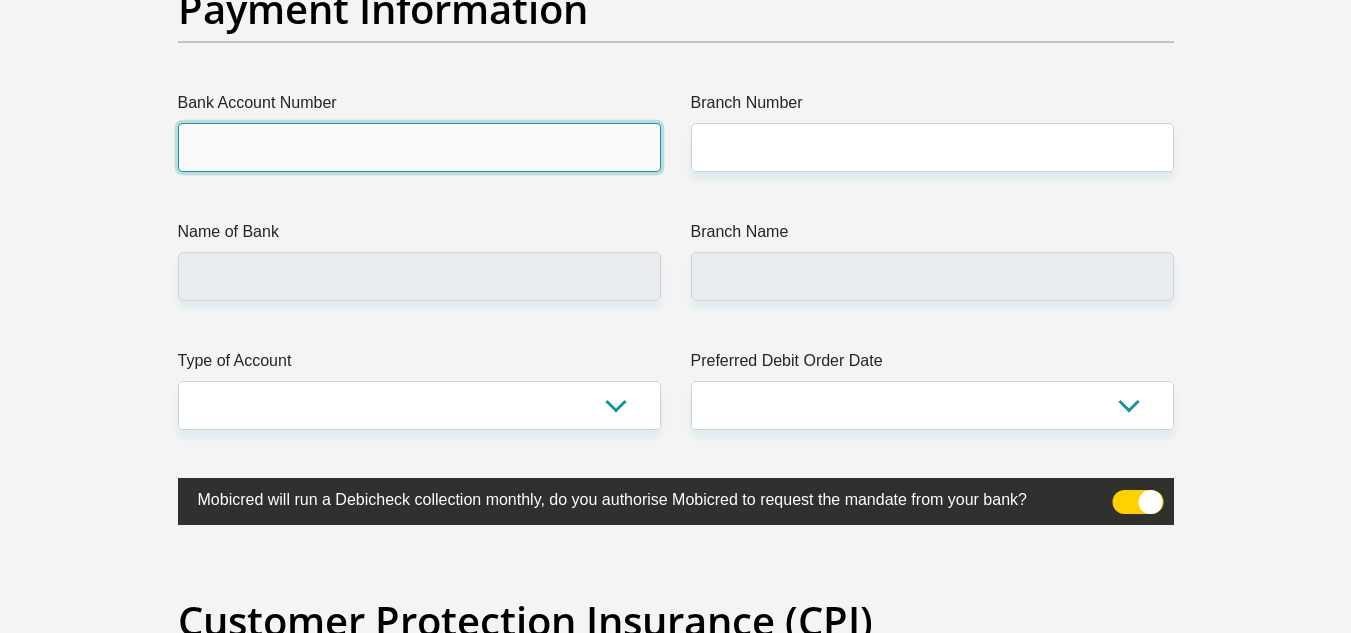 click on "Bank Account Number" at bounding box center [419, 147] 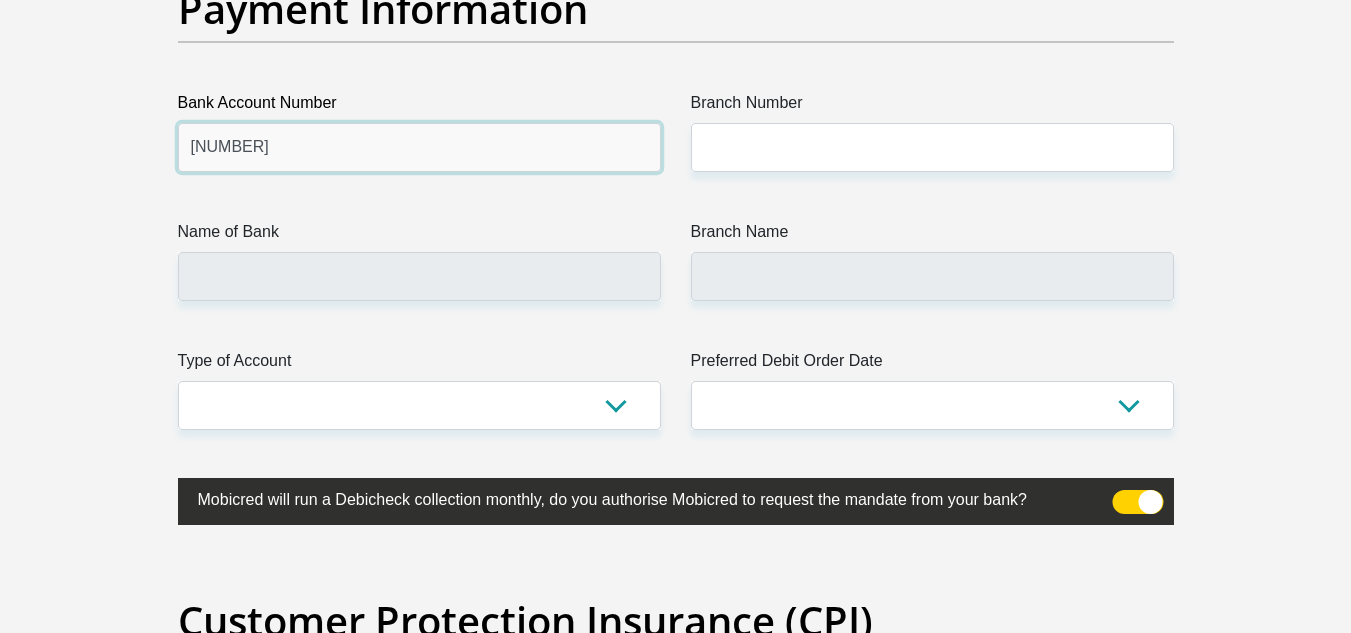 click on "1233271481" at bounding box center (419, 147) 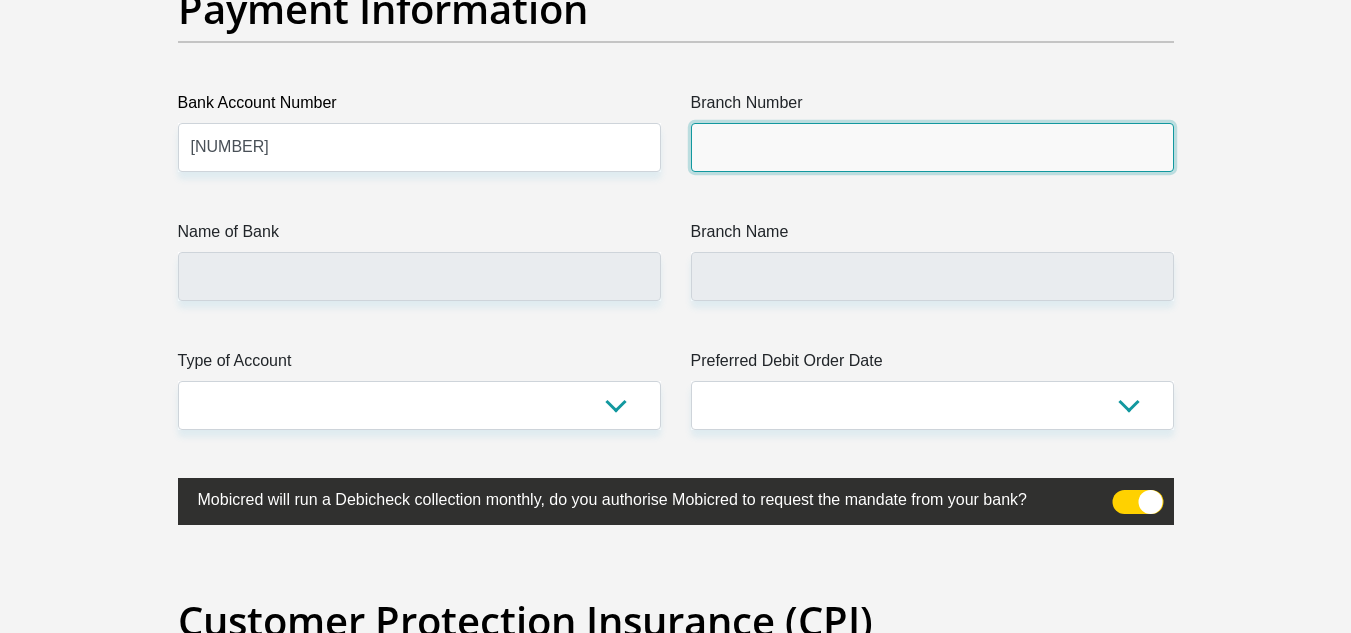 click on "Branch Number" at bounding box center (932, 147) 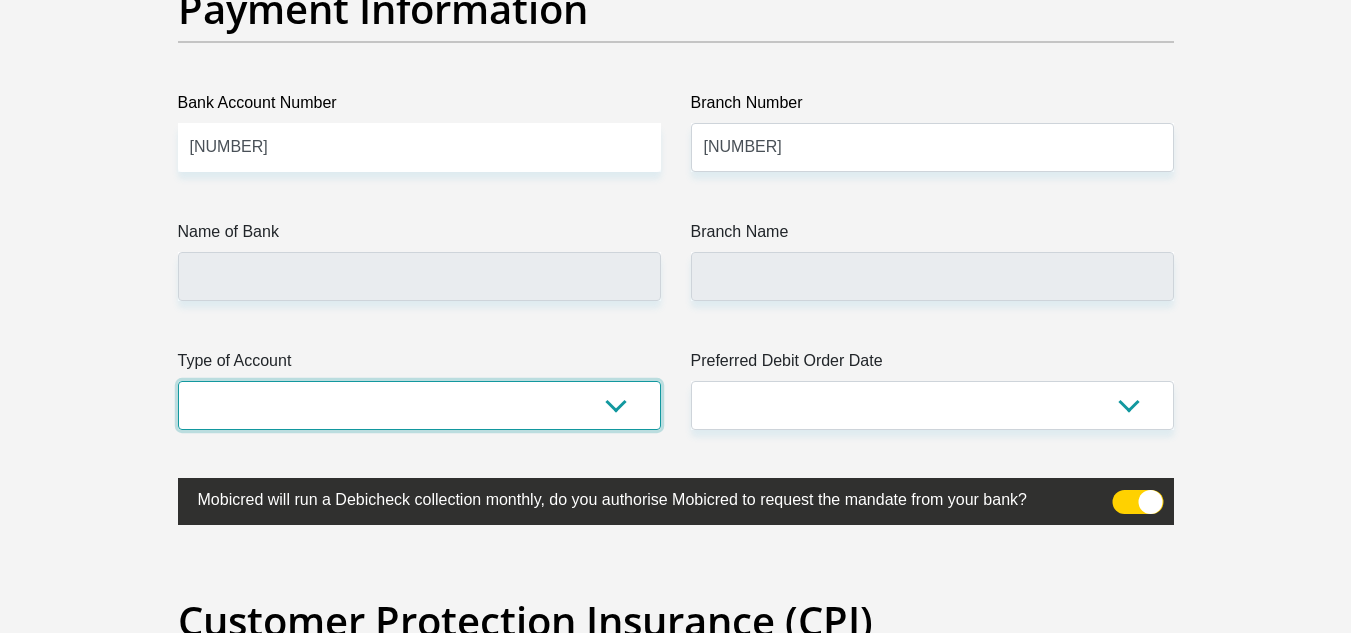 click on "Cheque
Savings" at bounding box center [419, 405] 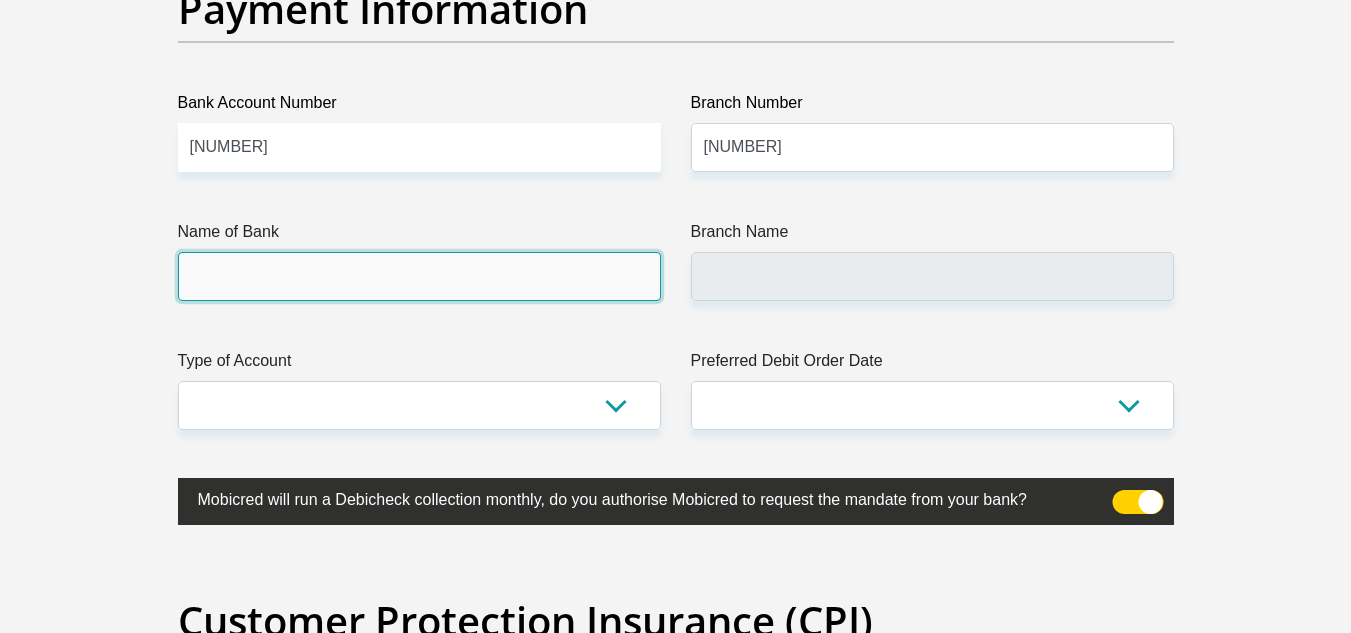 click on "Name of Bank" at bounding box center (419, 276) 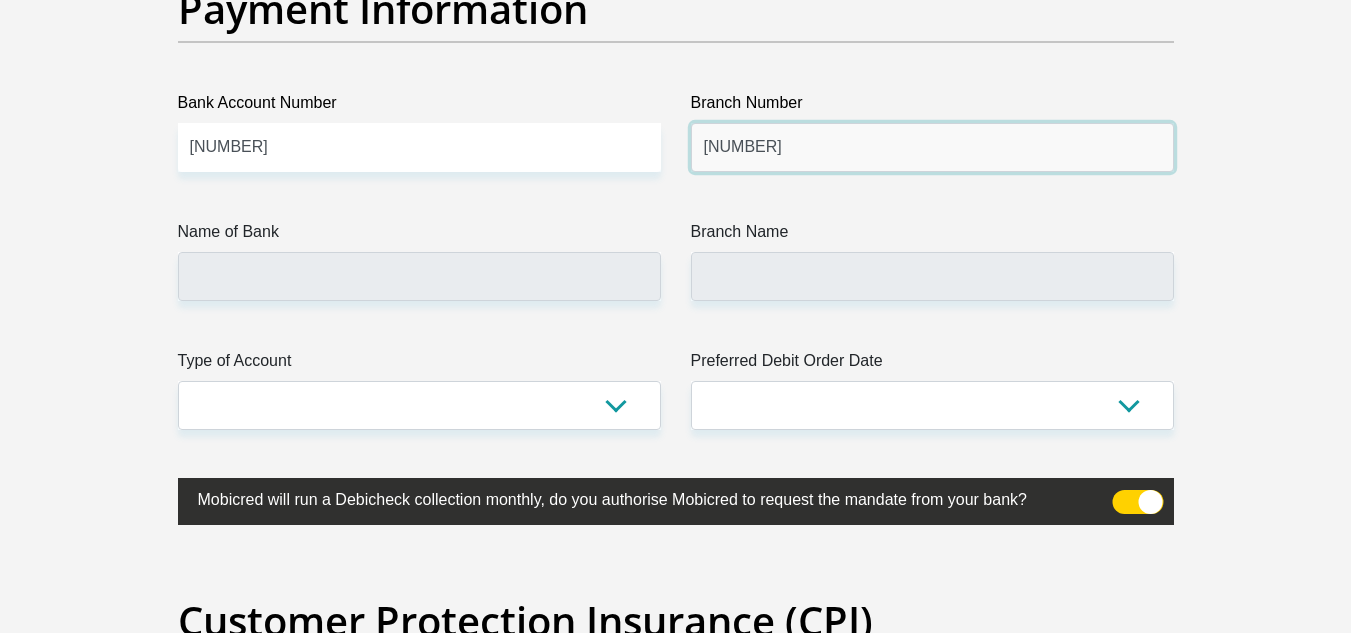 click on "147100" at bounding box center [932, 147] 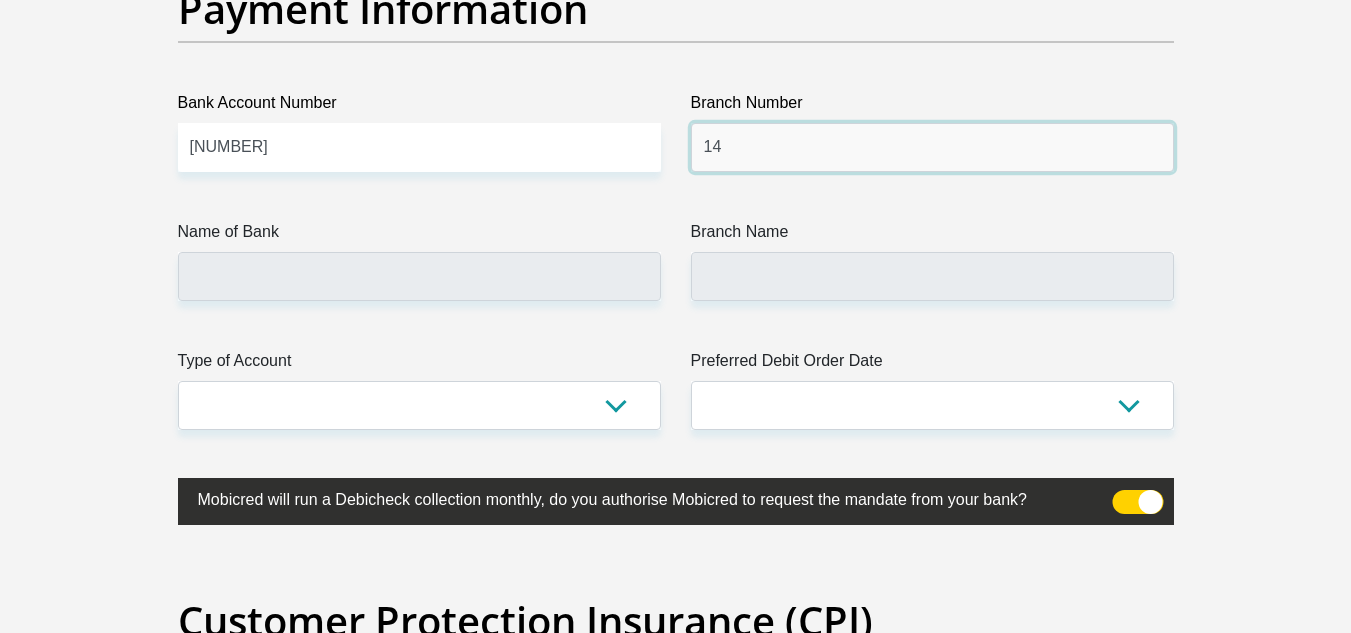 type on "1" 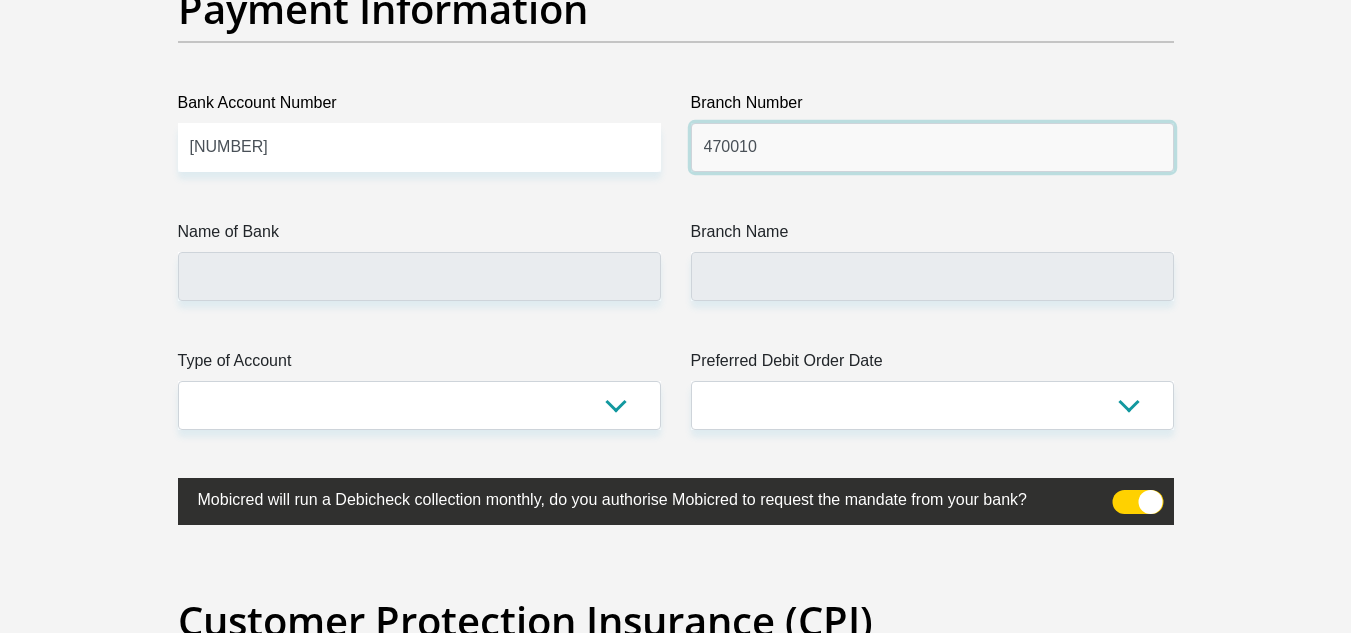 type on "470010" 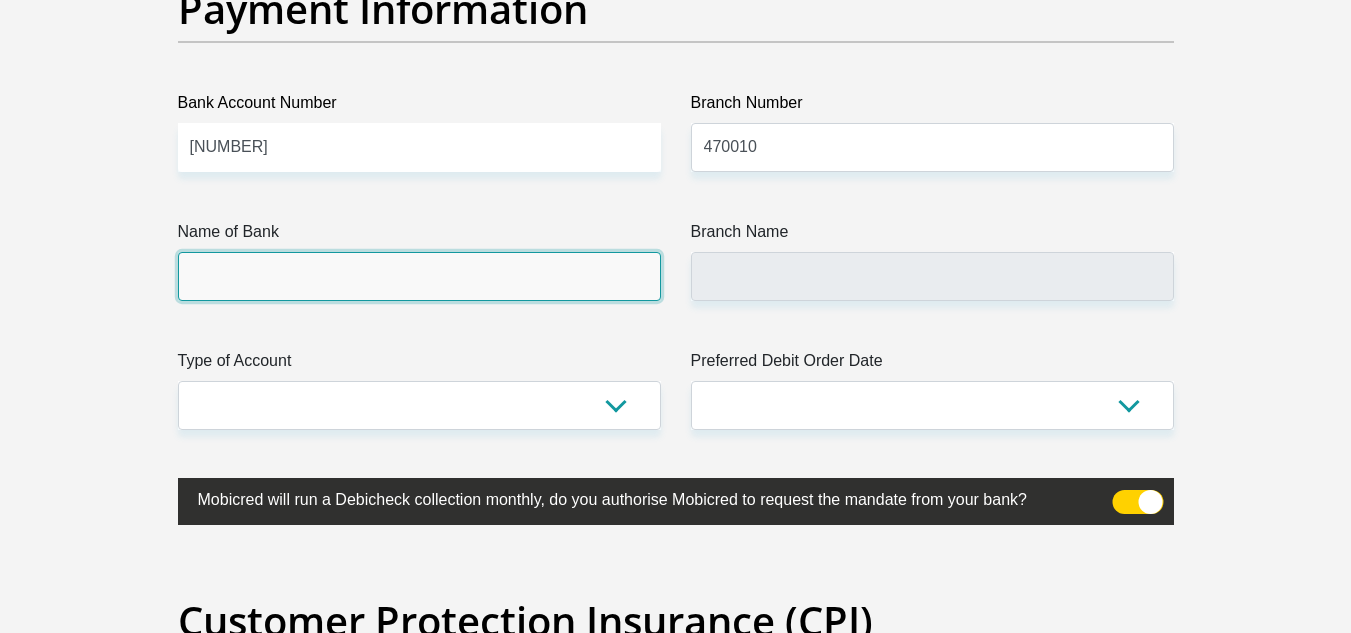 click on "Name of Bank" at bounding box center [419, 276] 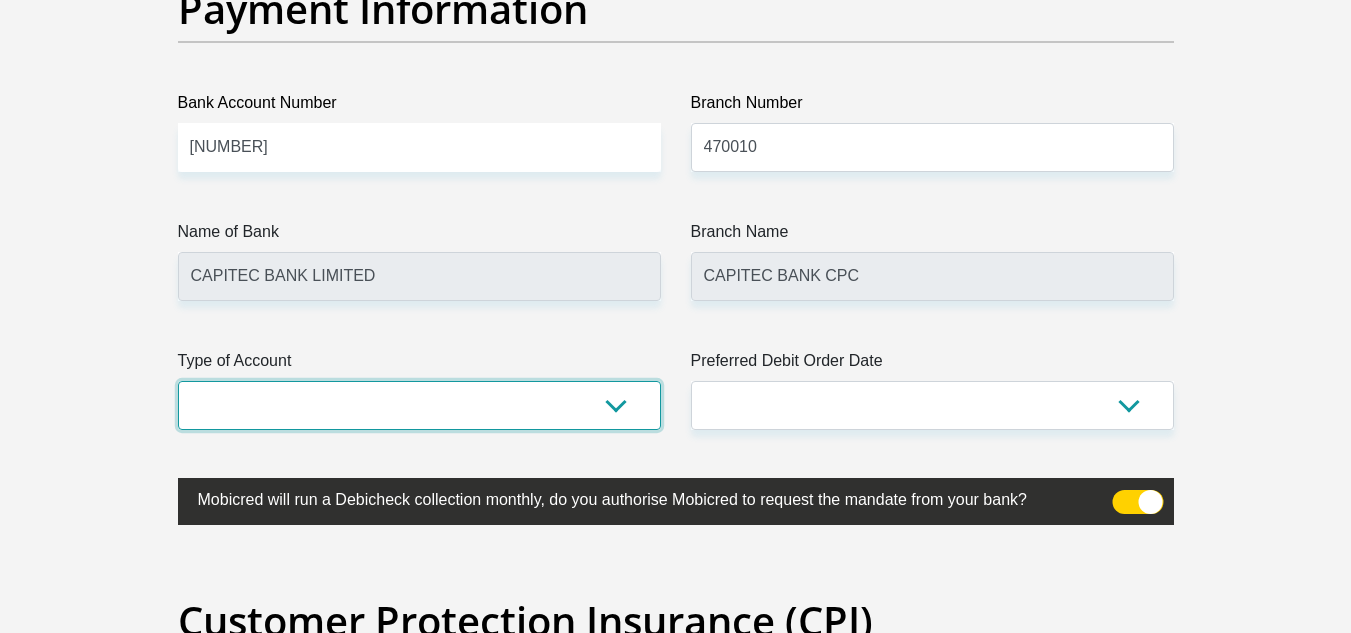 click on "Cheque
Savings" at bounding box center [419, 405] 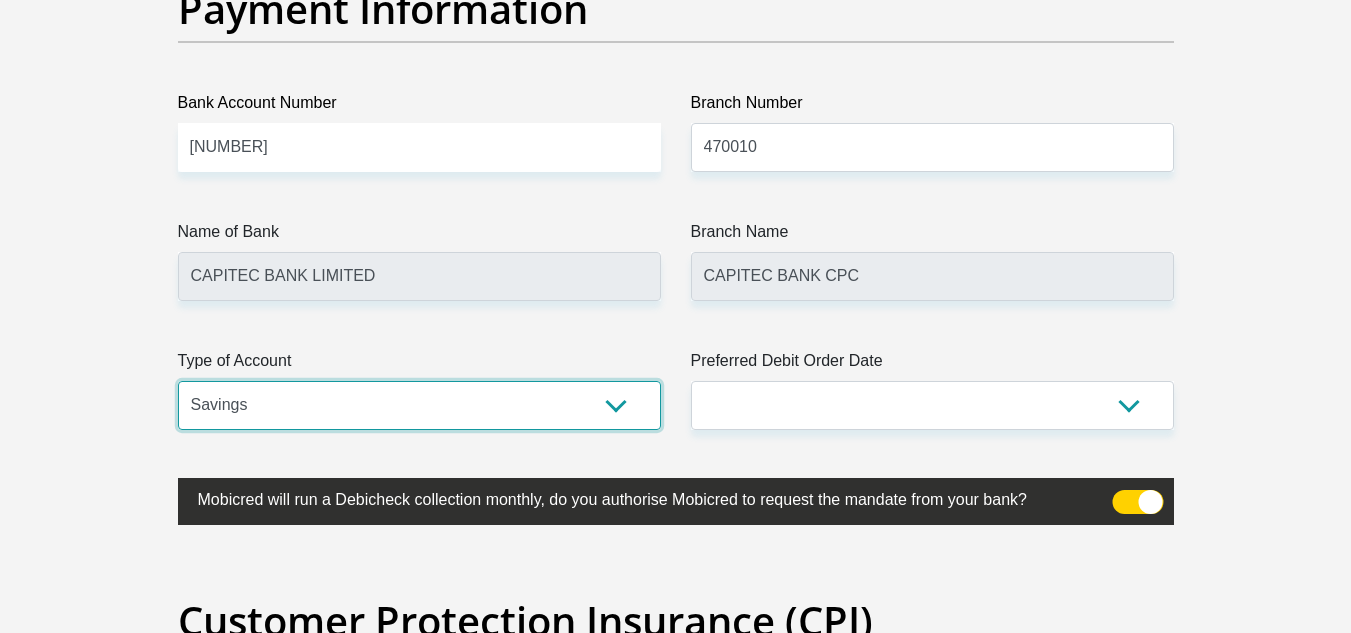 click on "Cheque
Savings" at bounding box center (419, 405) 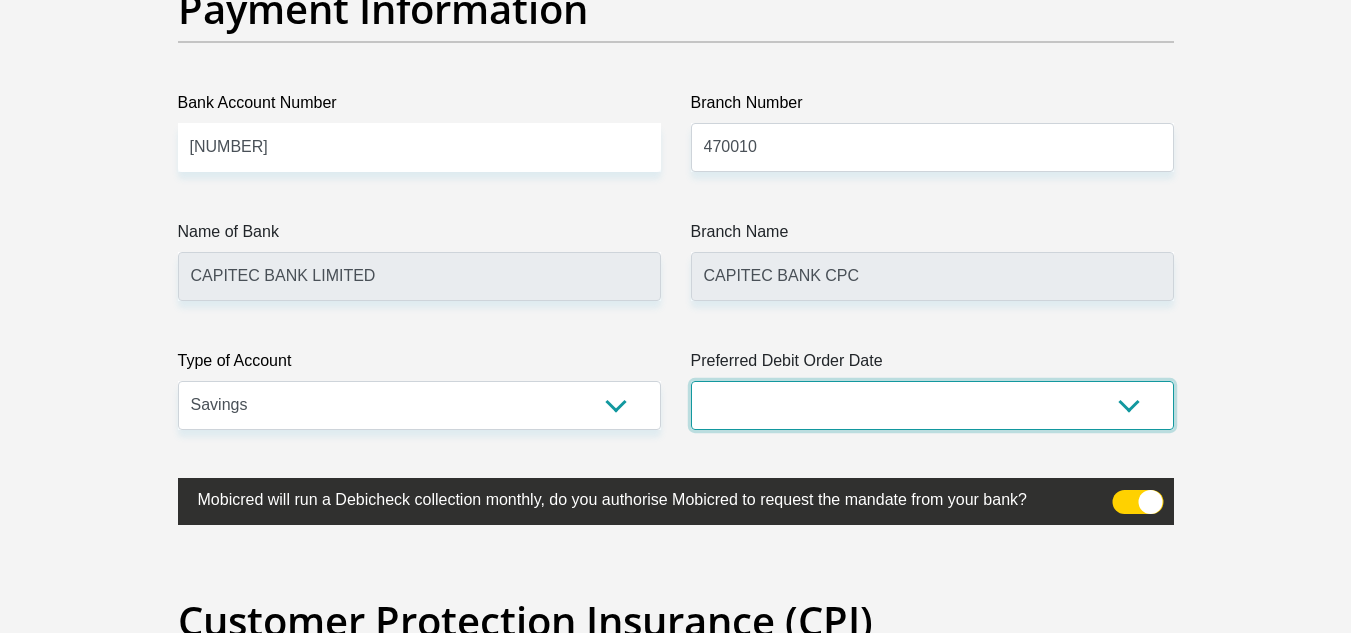 click on "1st
2nd
3rd
4th
5th
7th
18th
19th
20th
21st
22nd
23rd
24th
25th
26th
27th
28th
29th
30th" at bounding box center (932, 405) 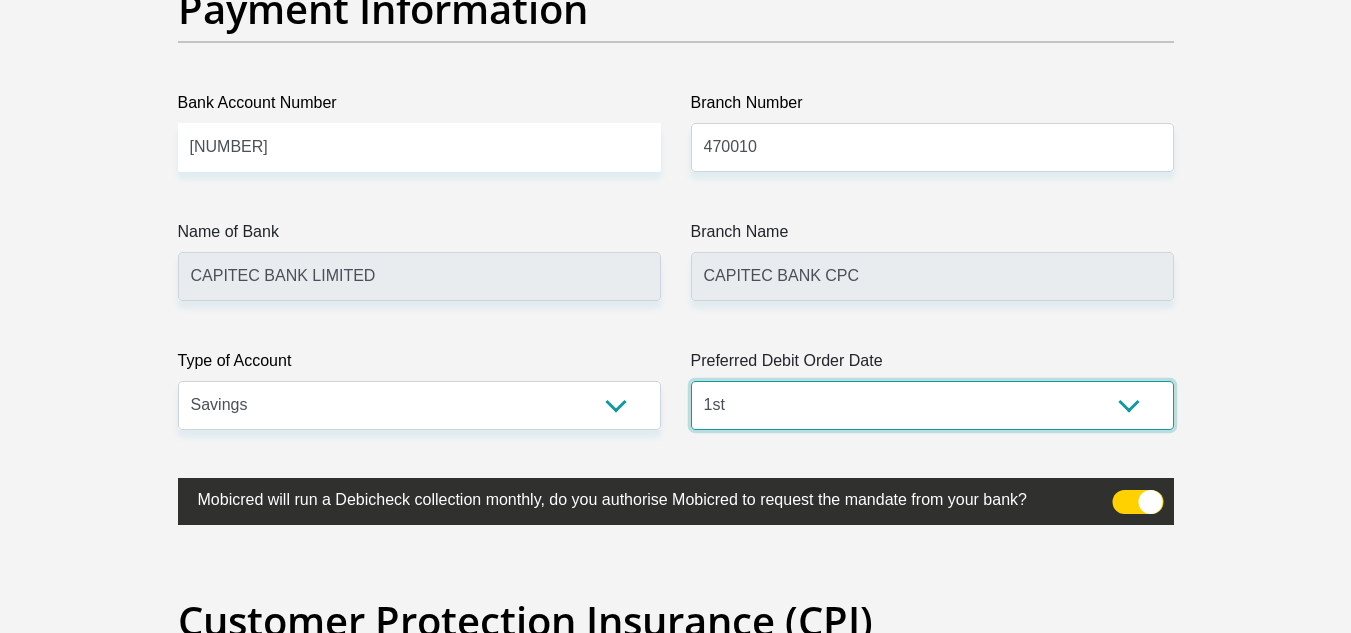 click on "1st
2nd
3rd
4th
5th
7th
18th
19th
20th
21st
22nd
23rd
24th
25th
26th
27th
28th
29th
30th" at bounding box center [932, 405] 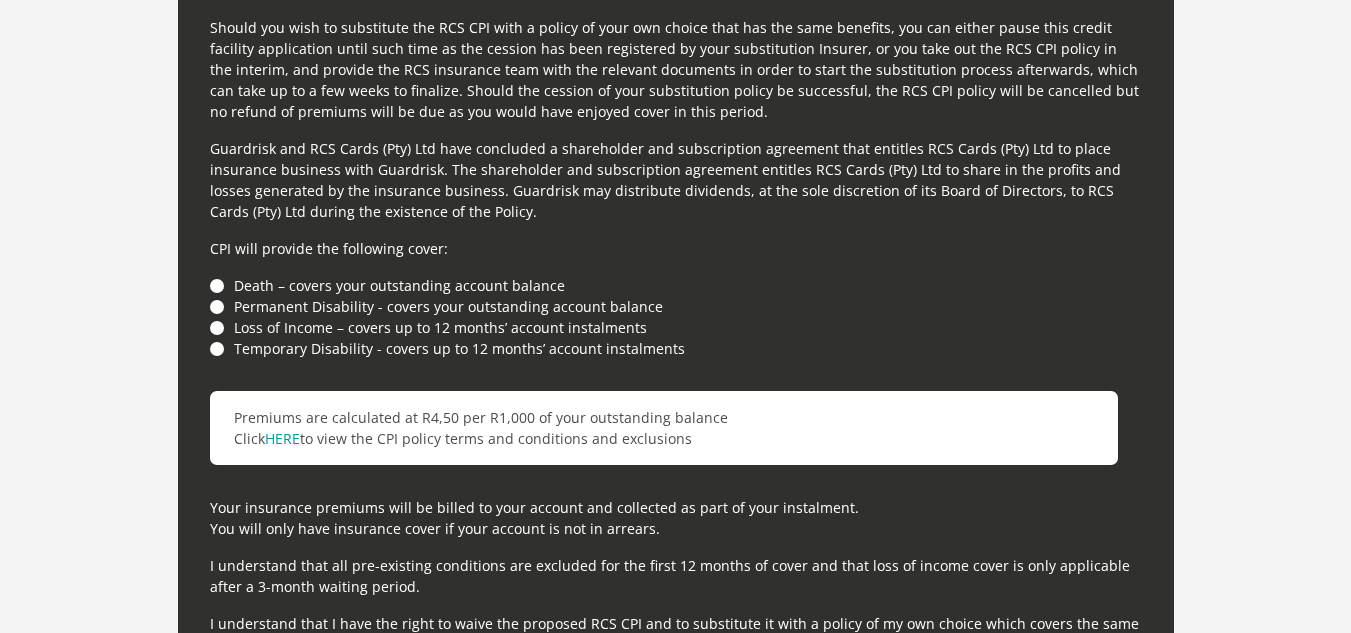 scroll, scrollTop: 5532, scrollLeft: 0, axis: vertical 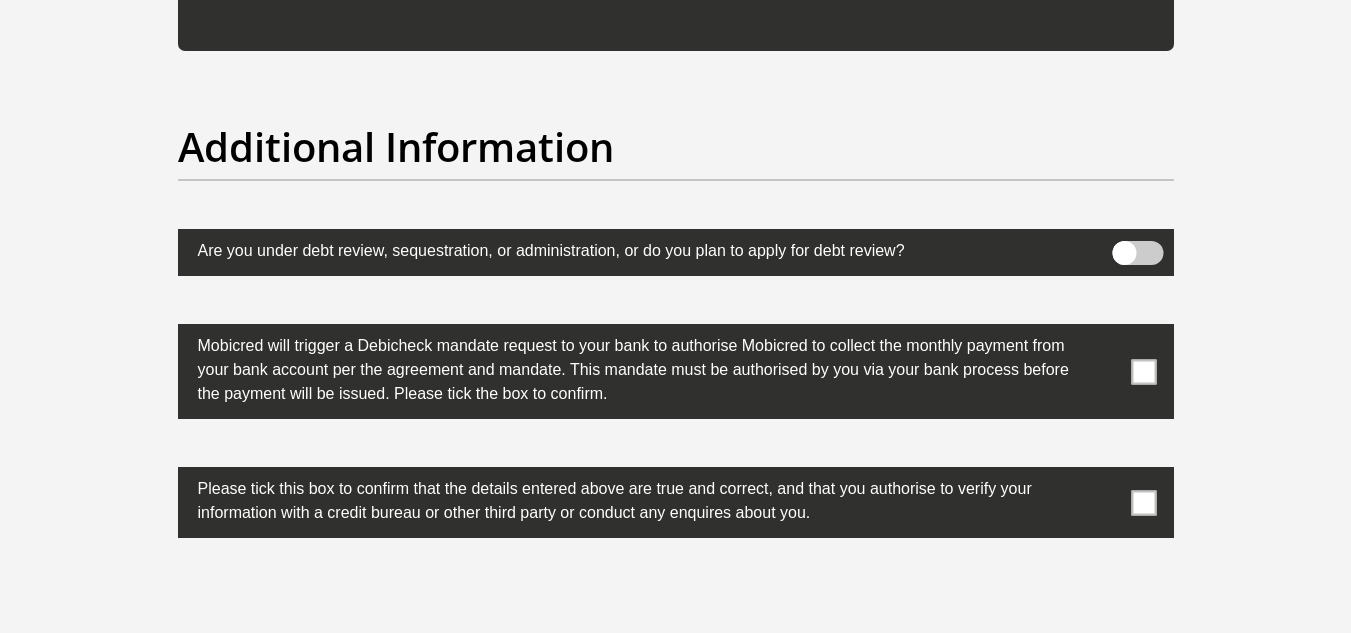 click at bounding box center (1143, 371) 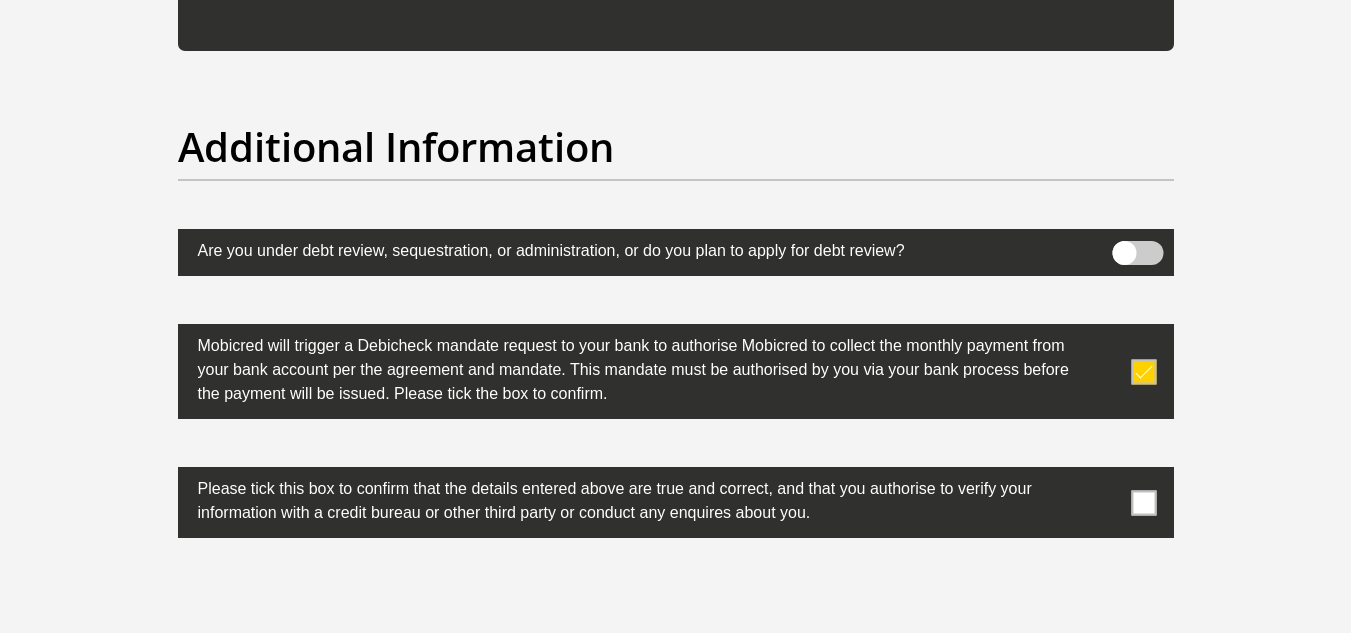 drag, startPoint x: 1144, startPoint y: 520, endPoint x: 1144, endPoint y: 504, distance: 16 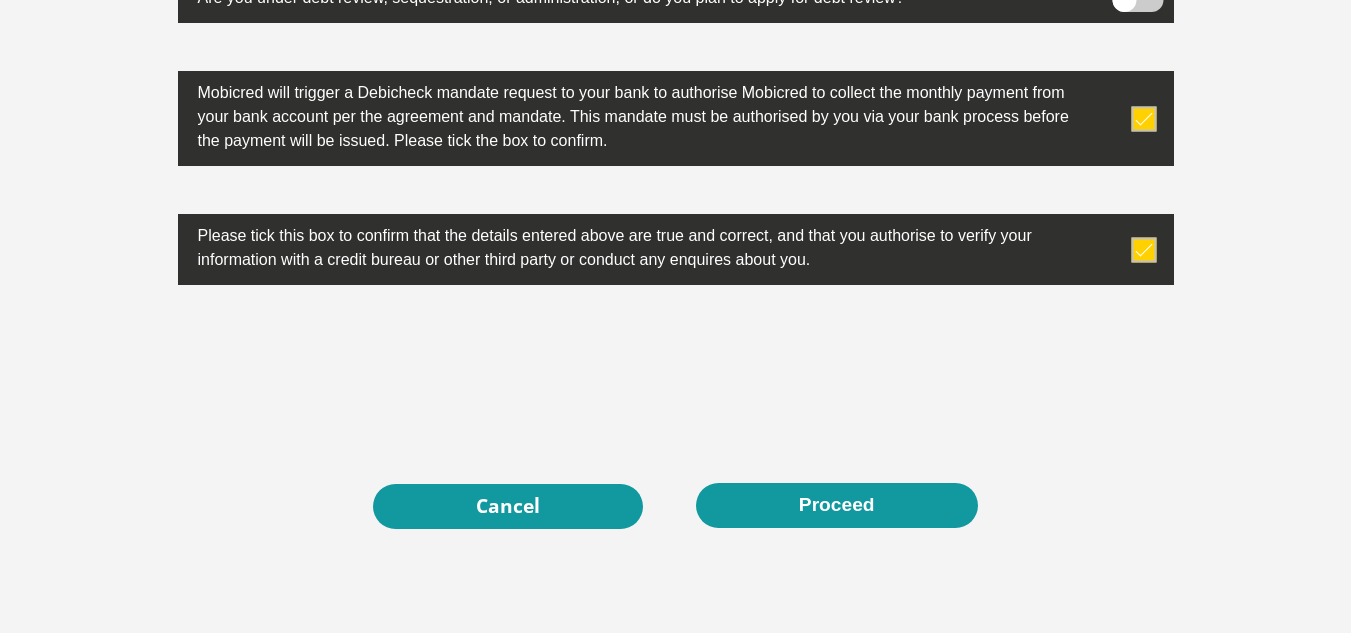 scroll, scrollTop: 6530, scrollLeft: 0, axis: vertical 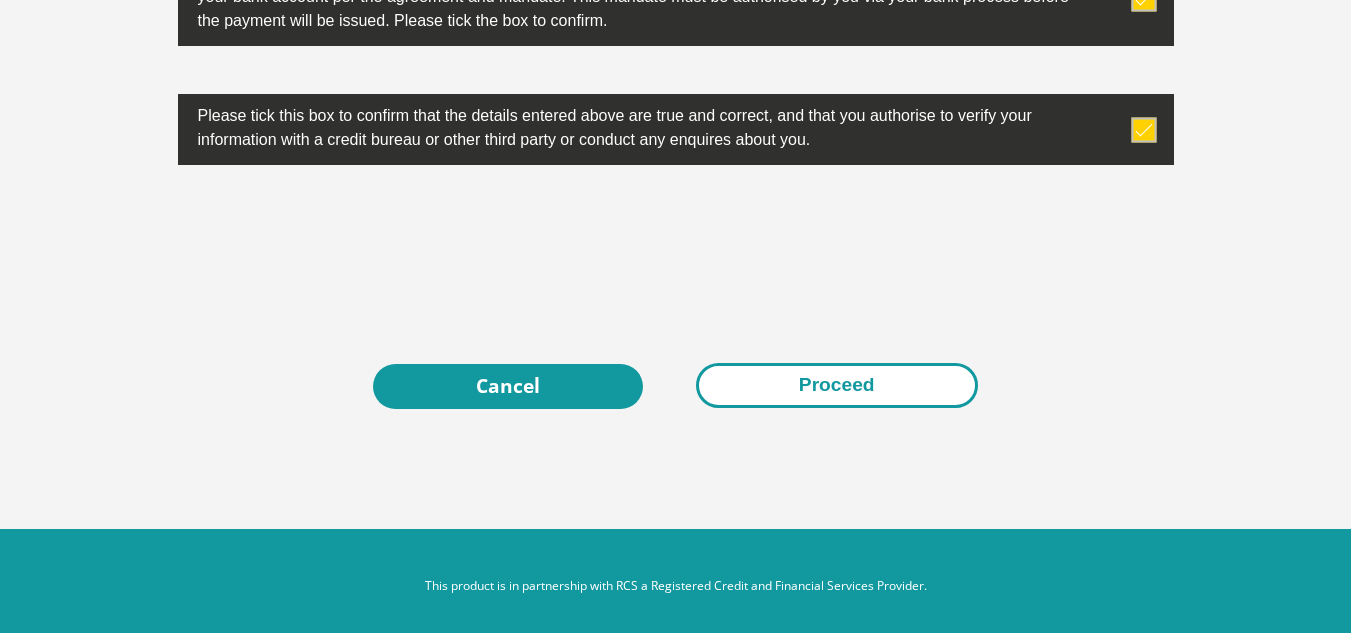 click on "Proceed" at bounding box center [837, 385] 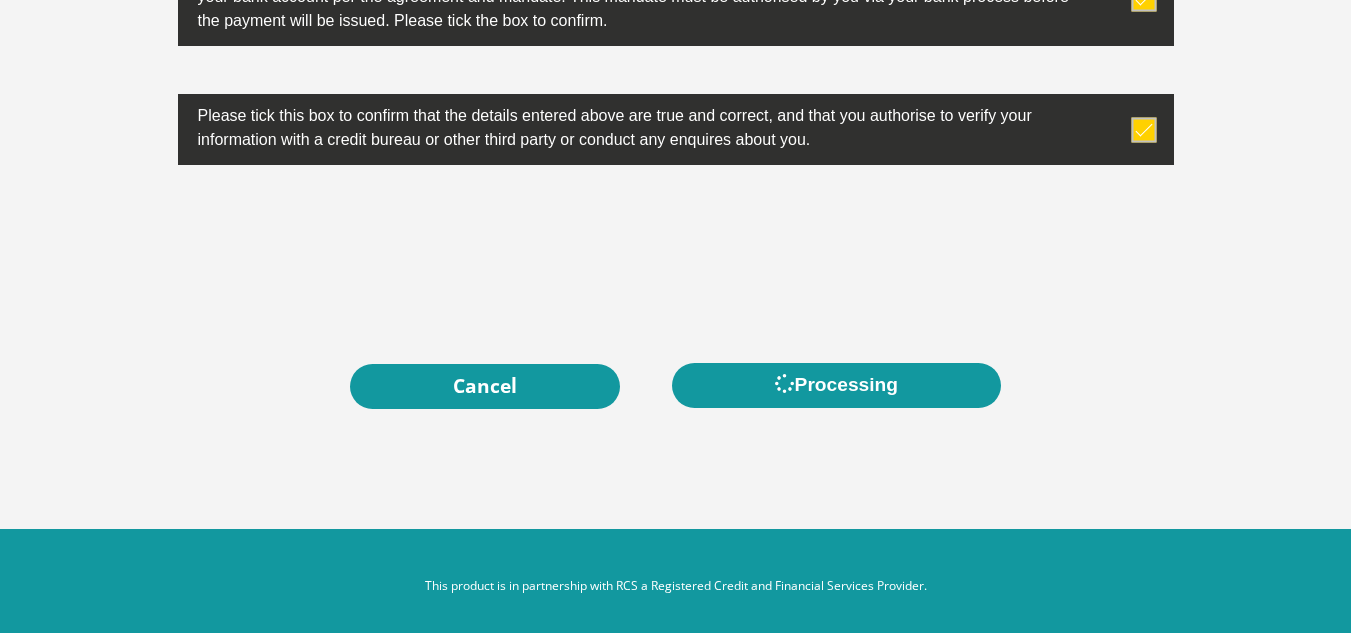 scroll, scrollTop: 0, scrollLeft: 0, axis: both 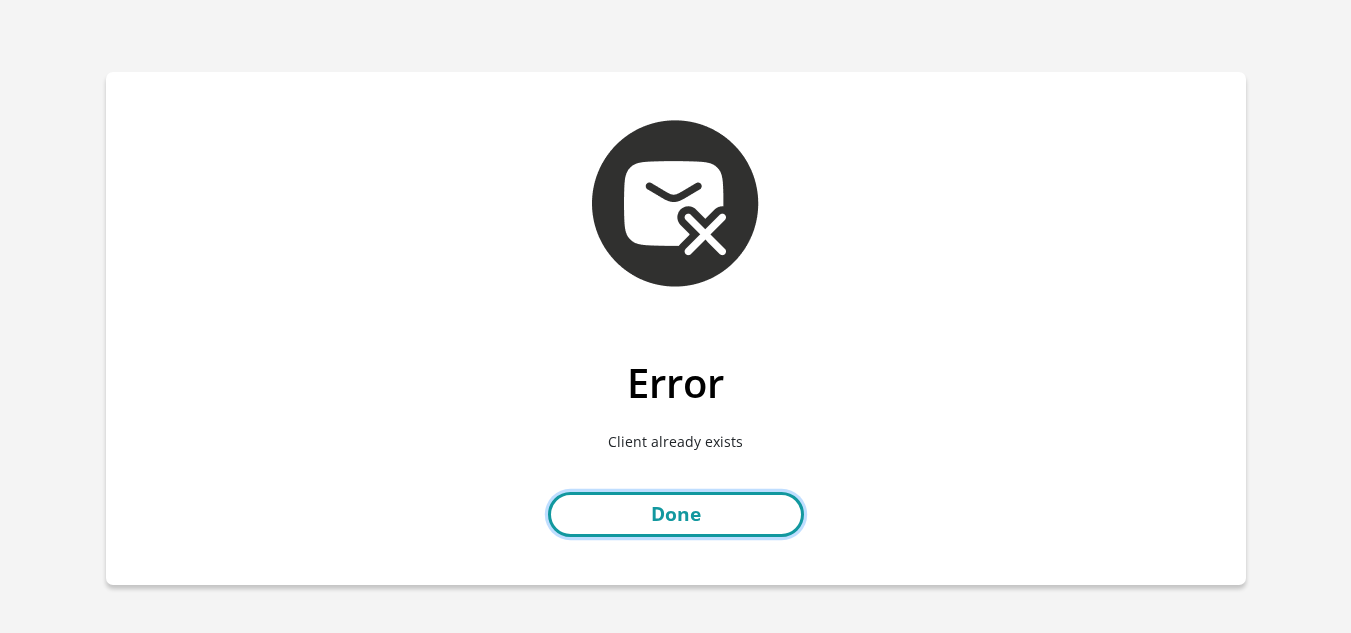 click on "Done" at bounding box center (676, 514) 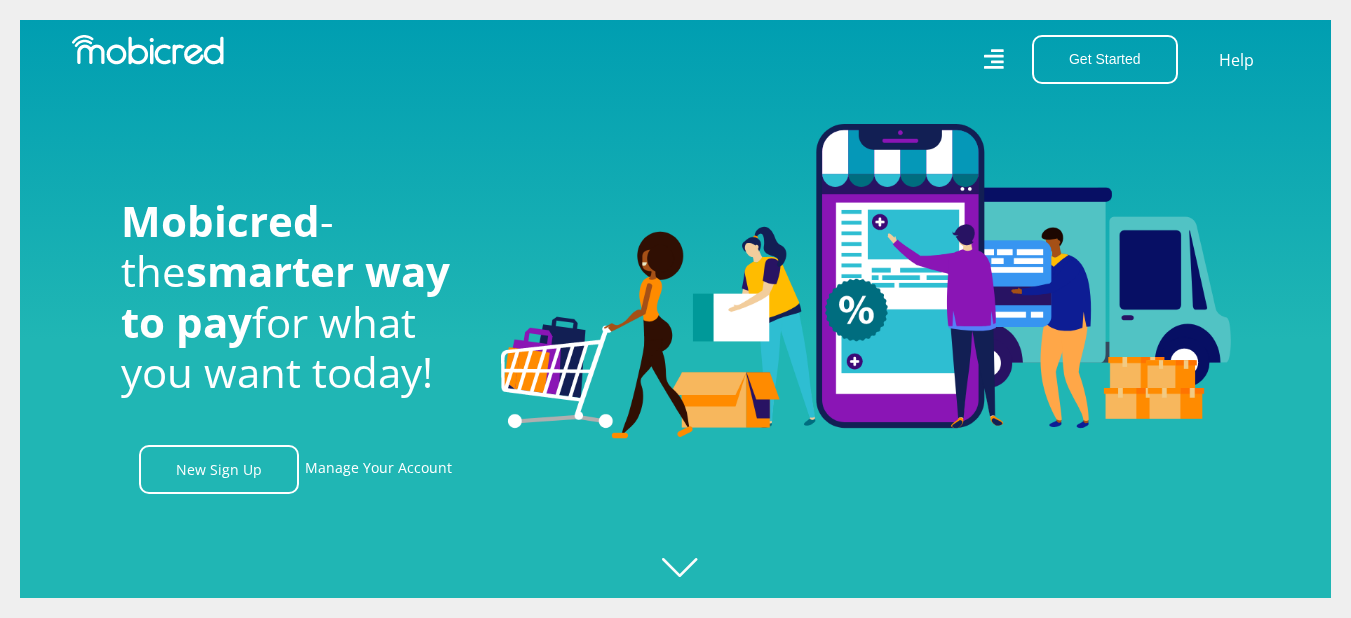 scroll, scrollTop: 0, scrollLeft: 0, axis: both 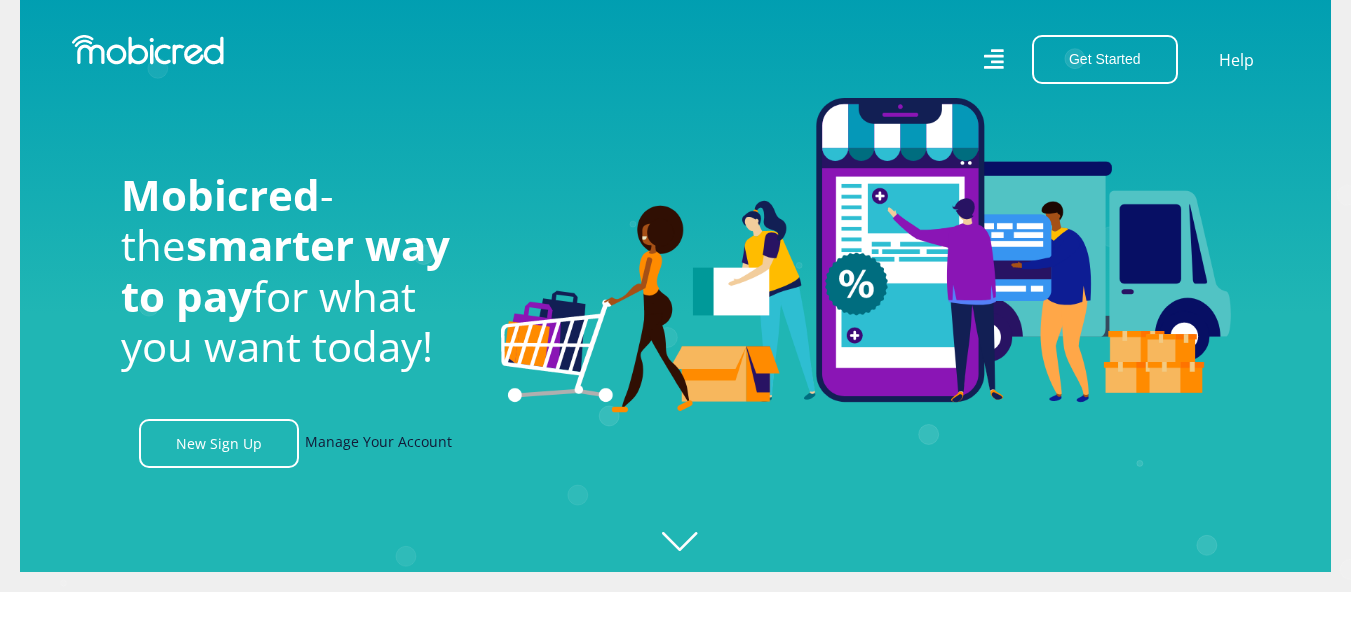 click on "Manage Your Account" at bounding box center (378, 443) 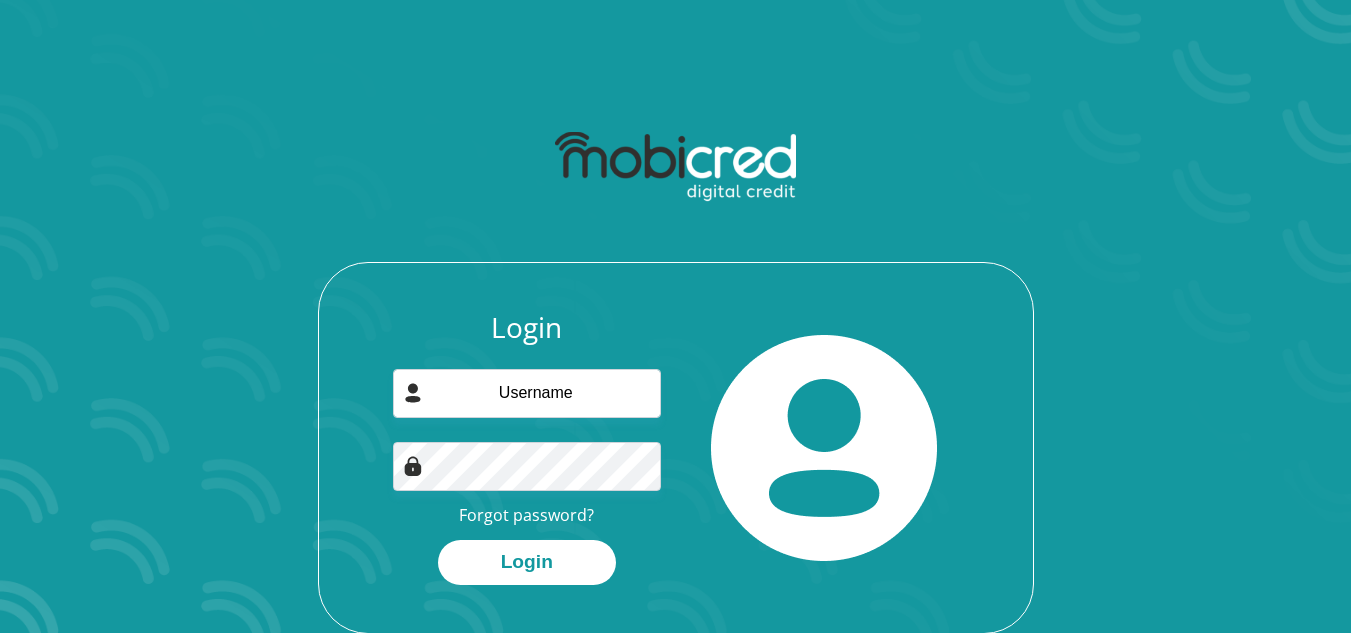 scroll, scrollTop: 0, scrollLeft: 0, axis: both 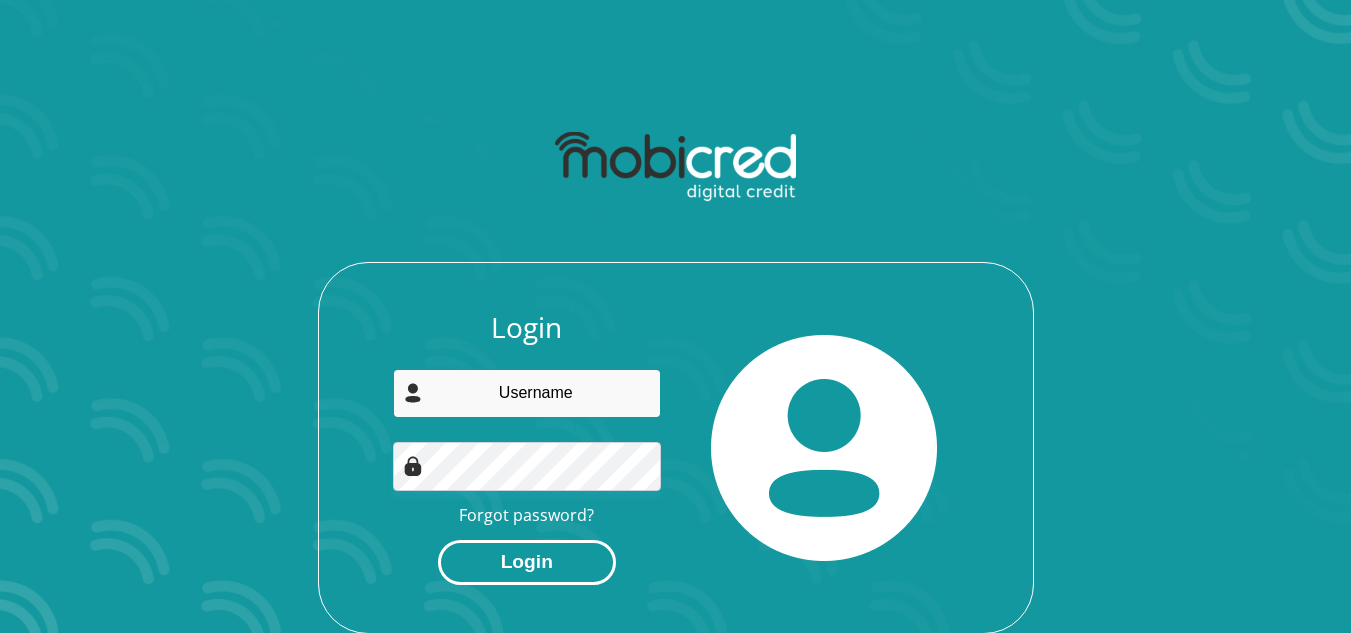 type on "khethiwehn.hlatshwayo@gmail.com" 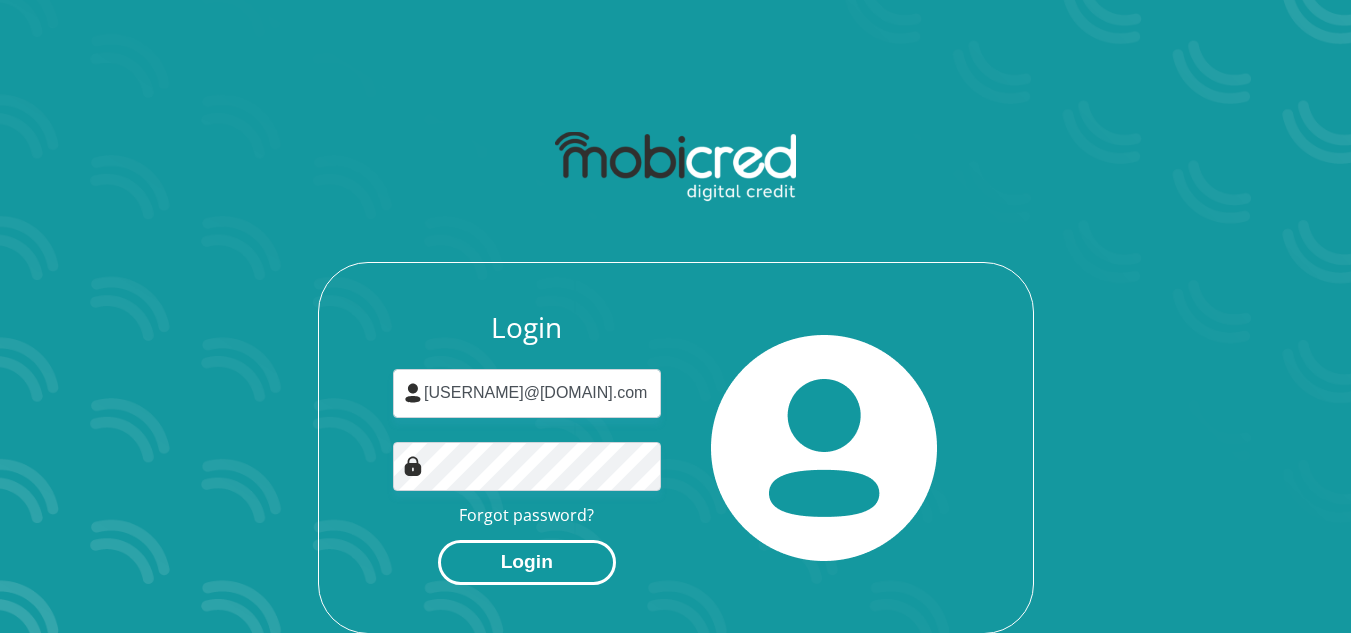 click on "Login" at bounding box center (527, 562) 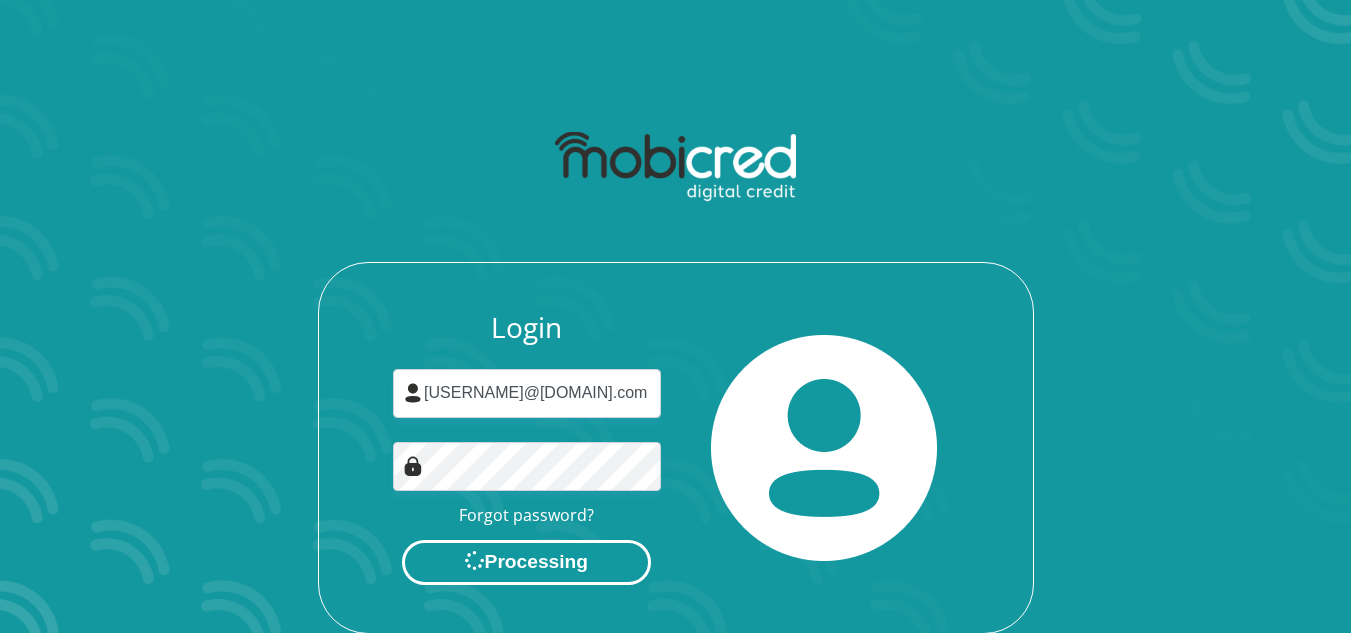 scroll, scrollTop: 0, scrollLeft: 0, axis: both 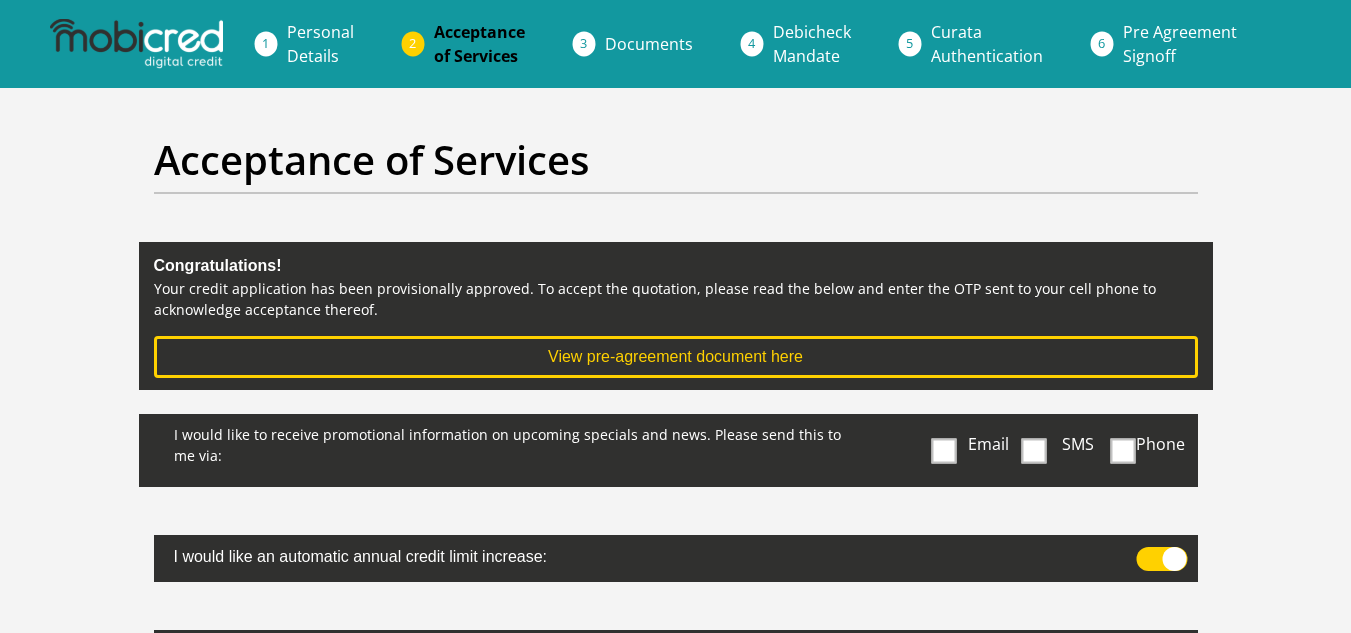 click on "I would like an automatic annual credit limit increase:" at bounding box center (624, 554) 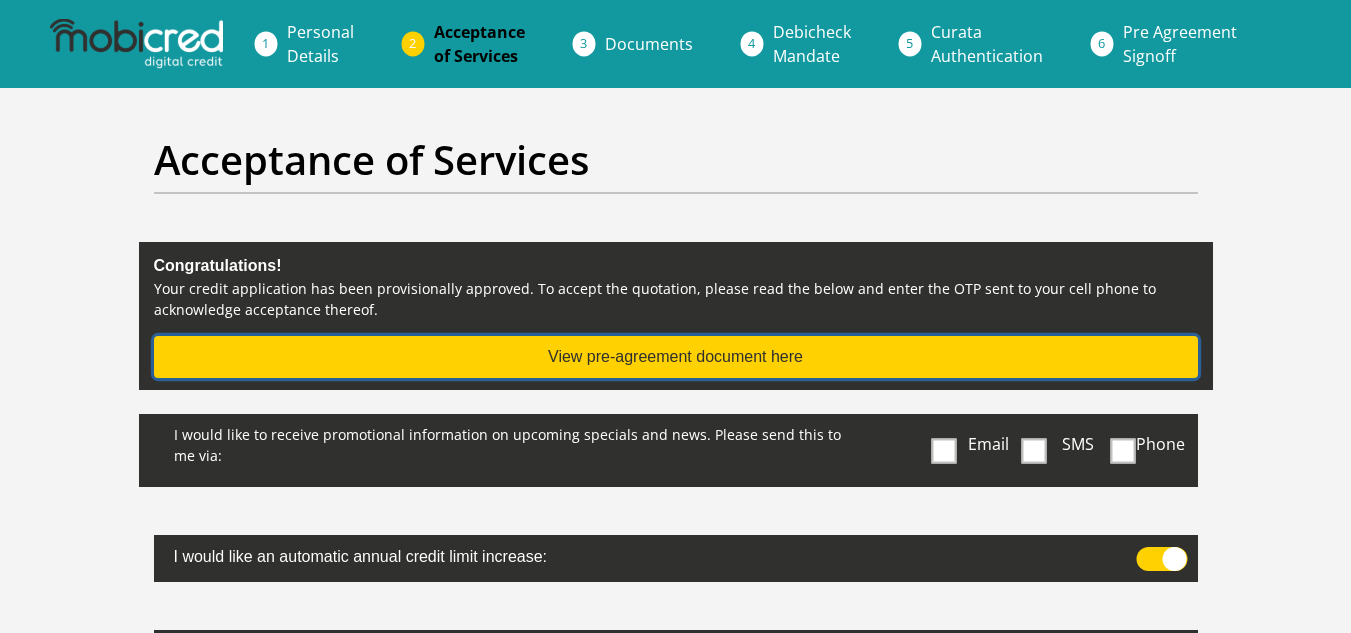 click on "View pre-agreement document here" at bounding box center (676, 357) 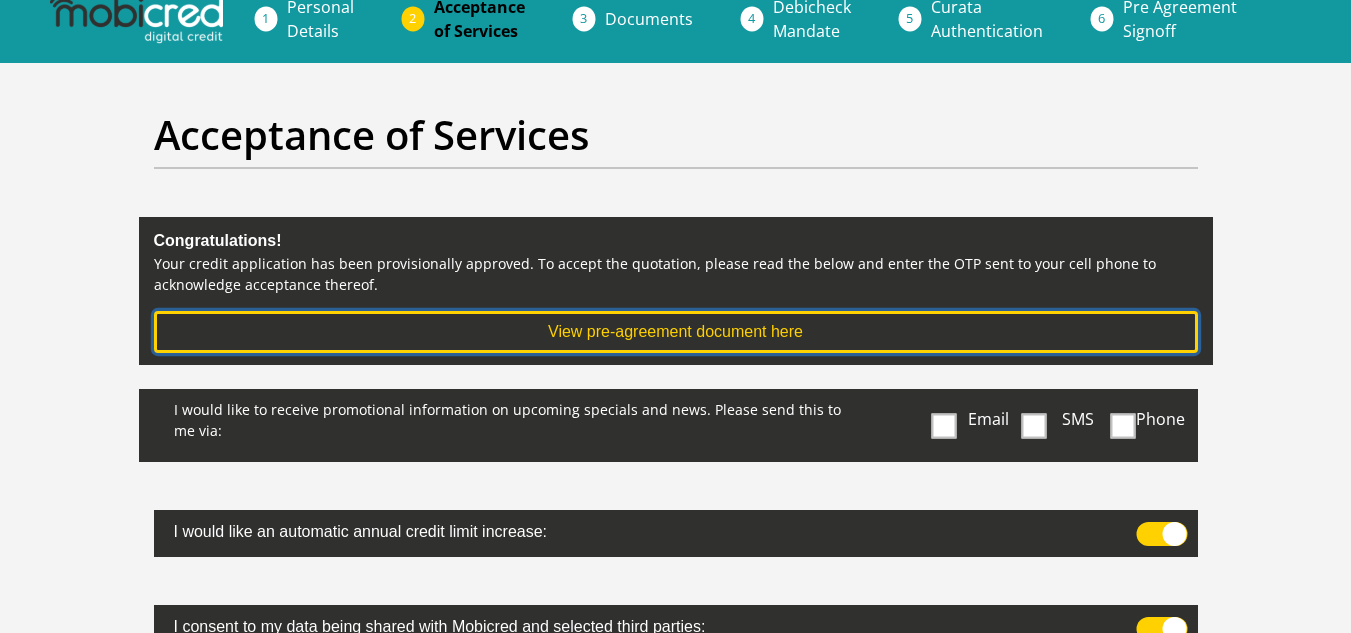 scroll, scrollTop: 0, scrollLeft: 0, axis: both 